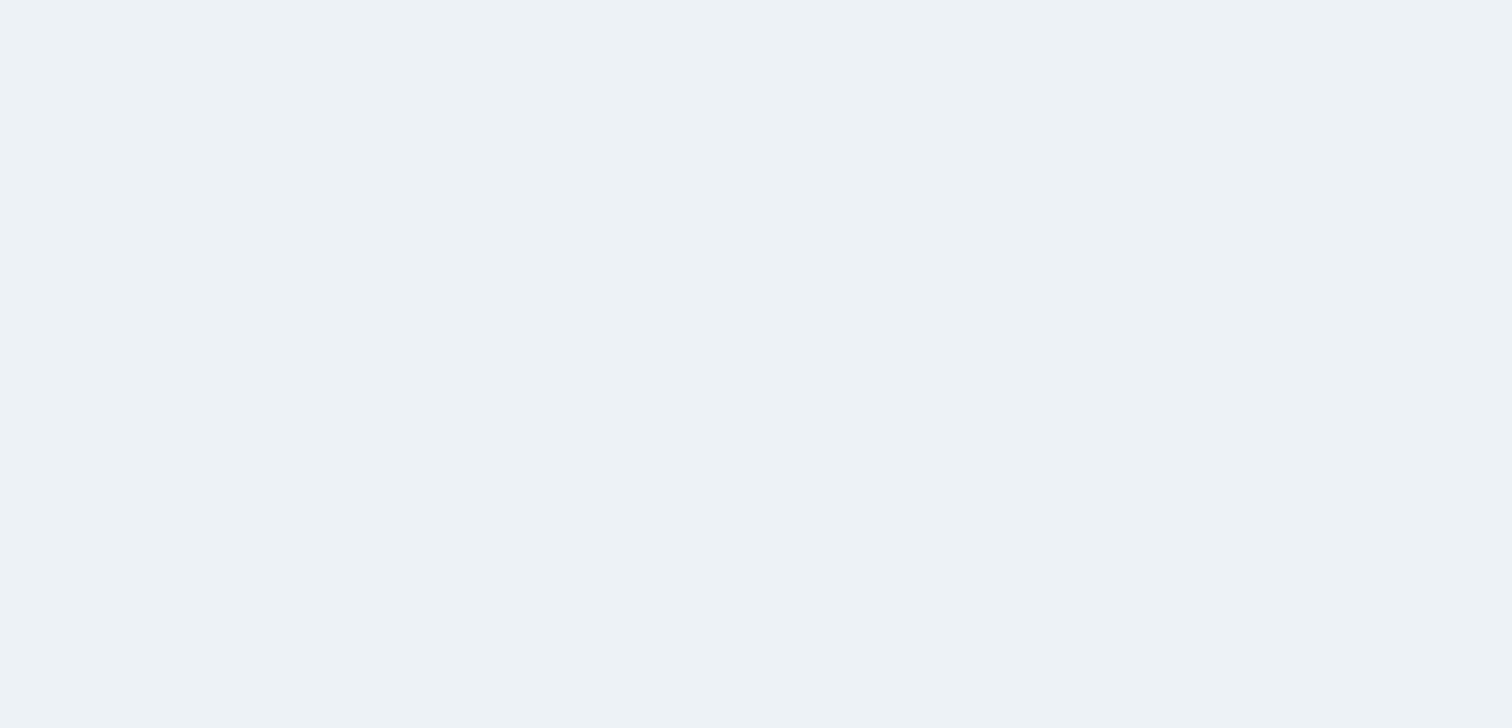 scroll, scrollTop: 0, scrollLeft: 0, axis: both 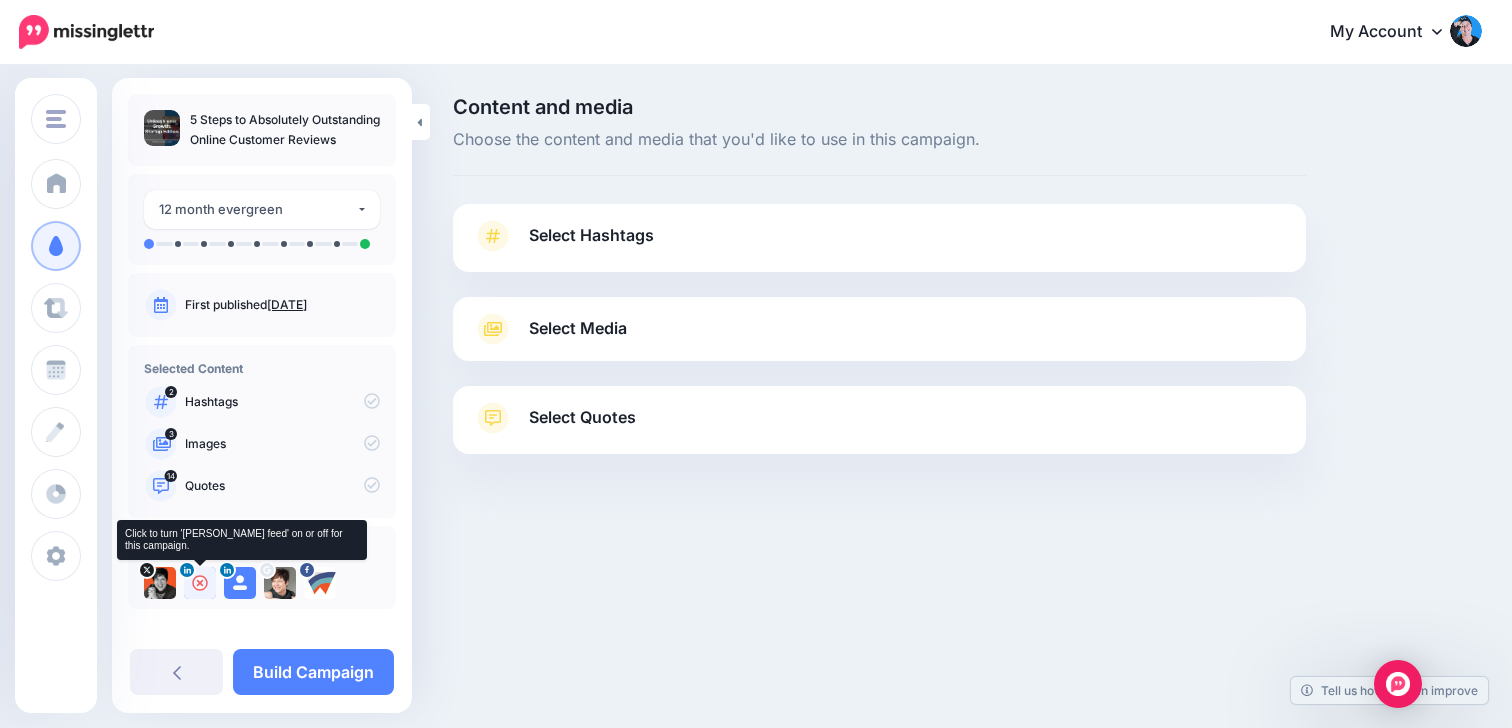 click 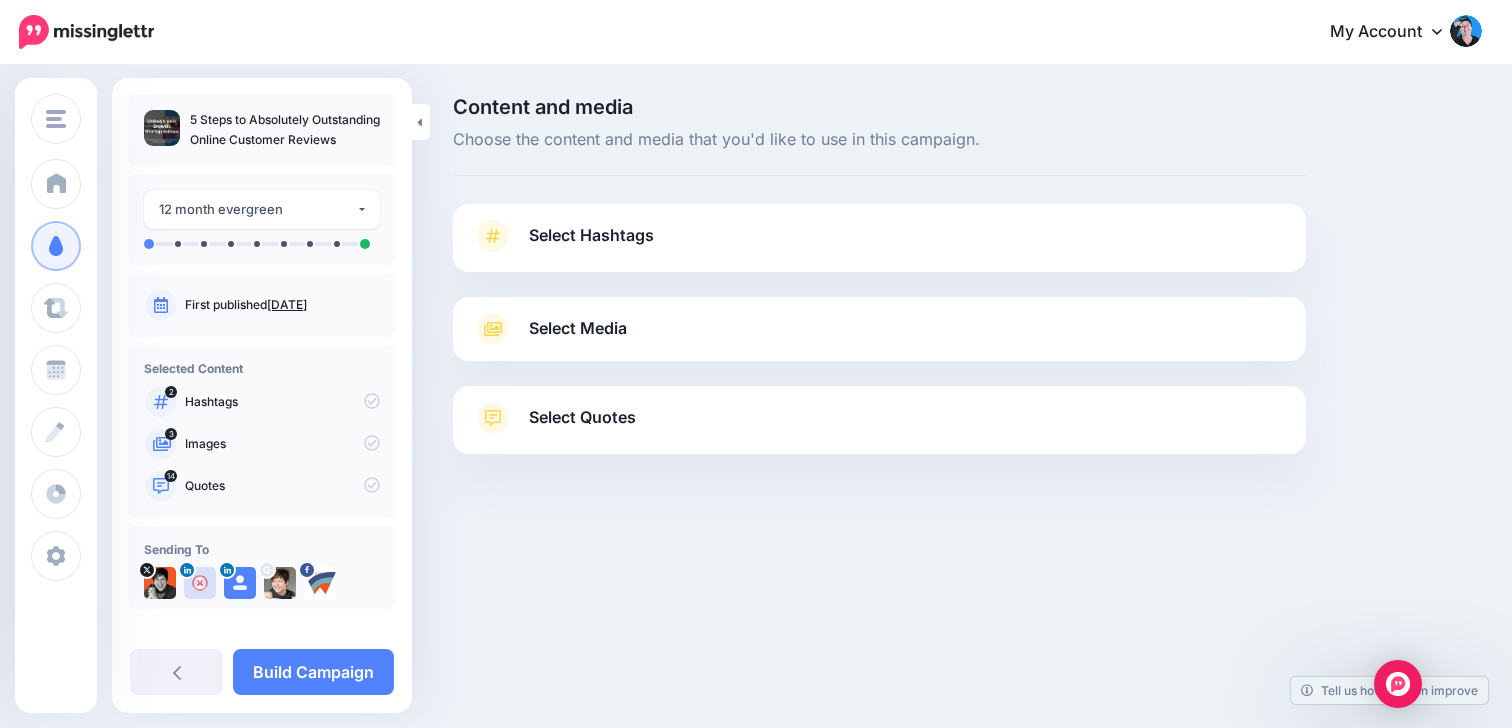 click on "Select Hashtags" at bounding box center (879, 246) 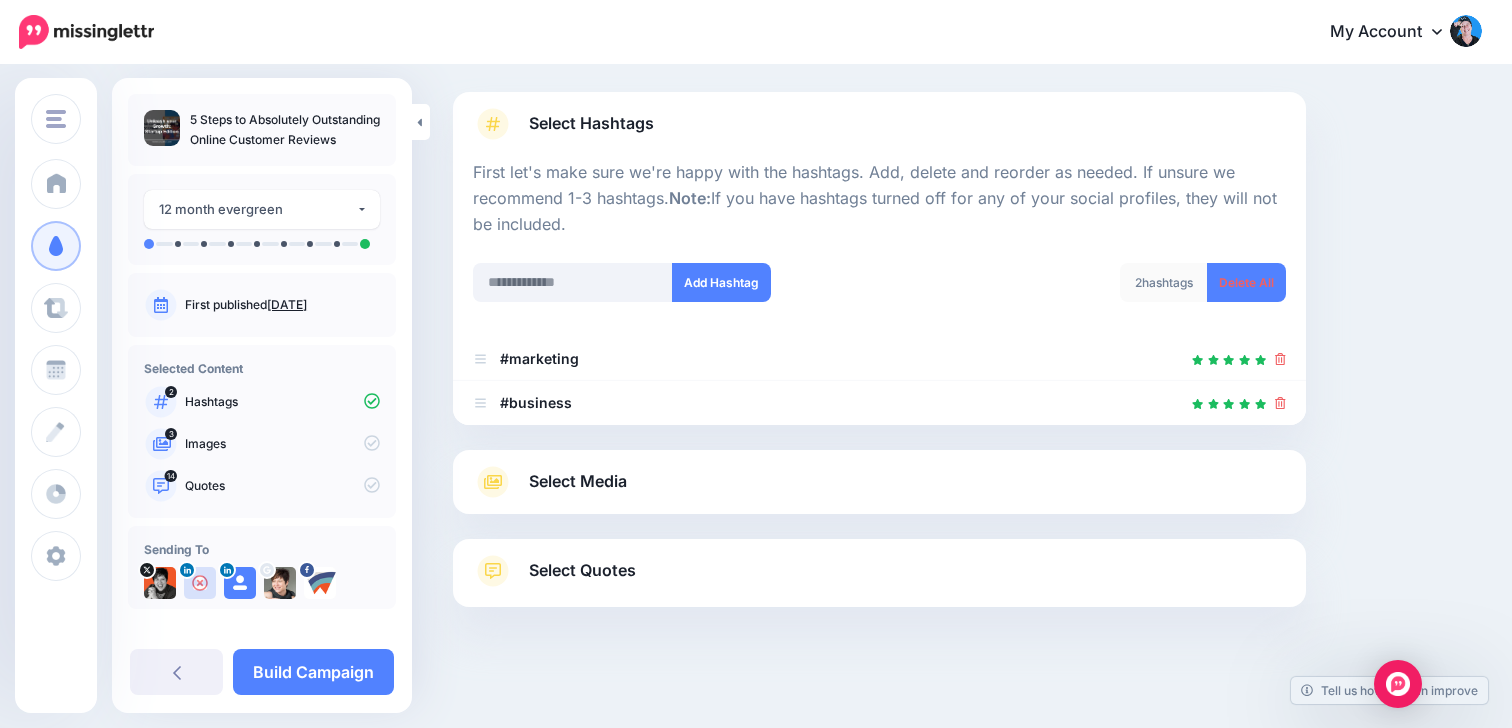 scroll, scrollTop: 120, scrollLeft: 0, axis: vertical 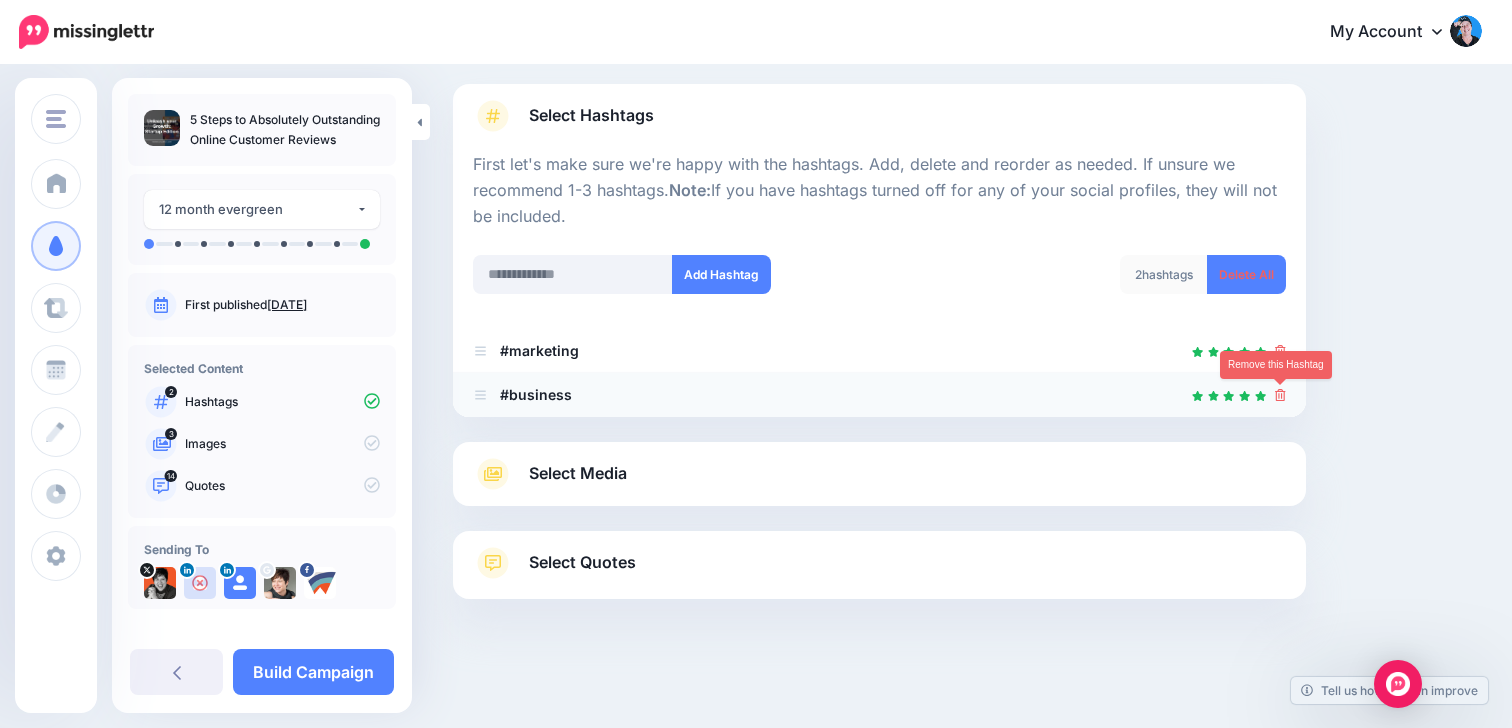 click 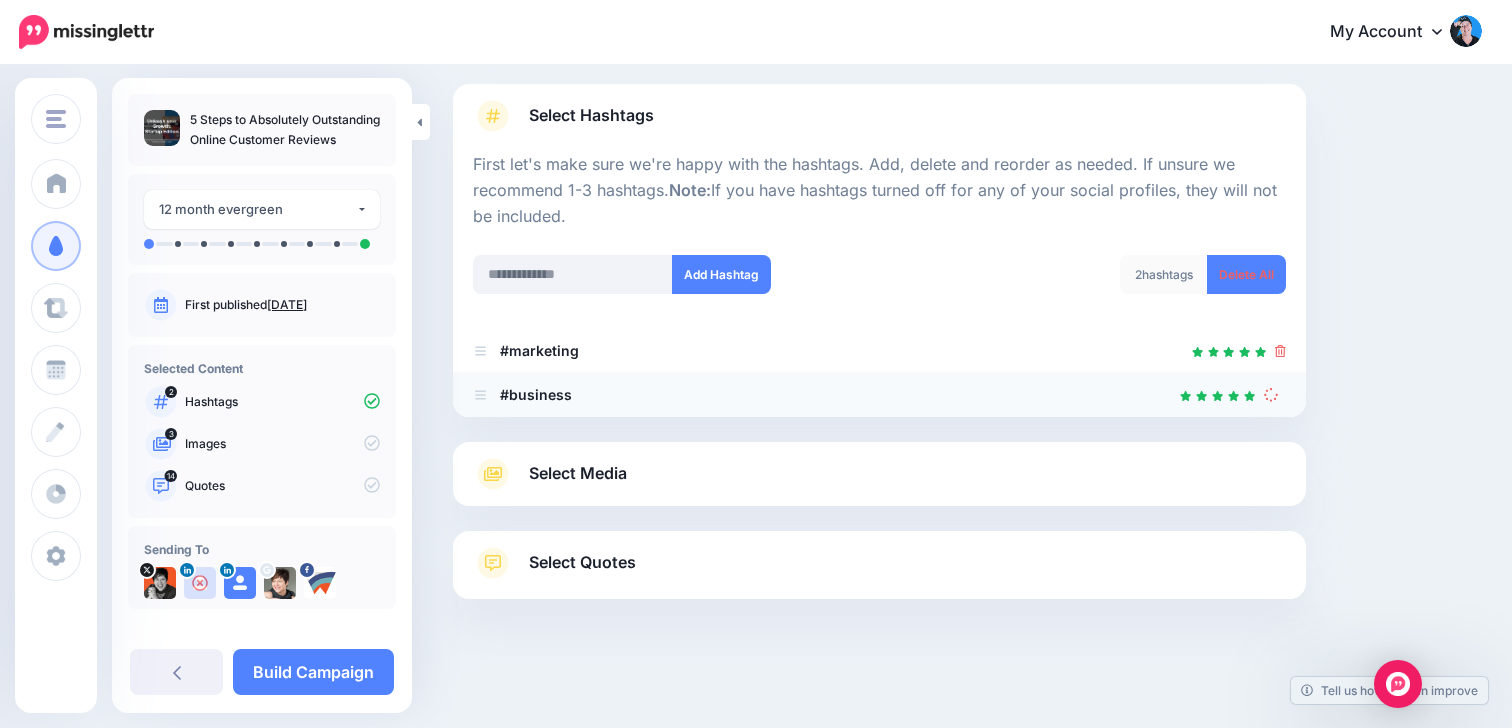 scroll, scrollTop: 76, scrollLeft: 0, axis: vertical 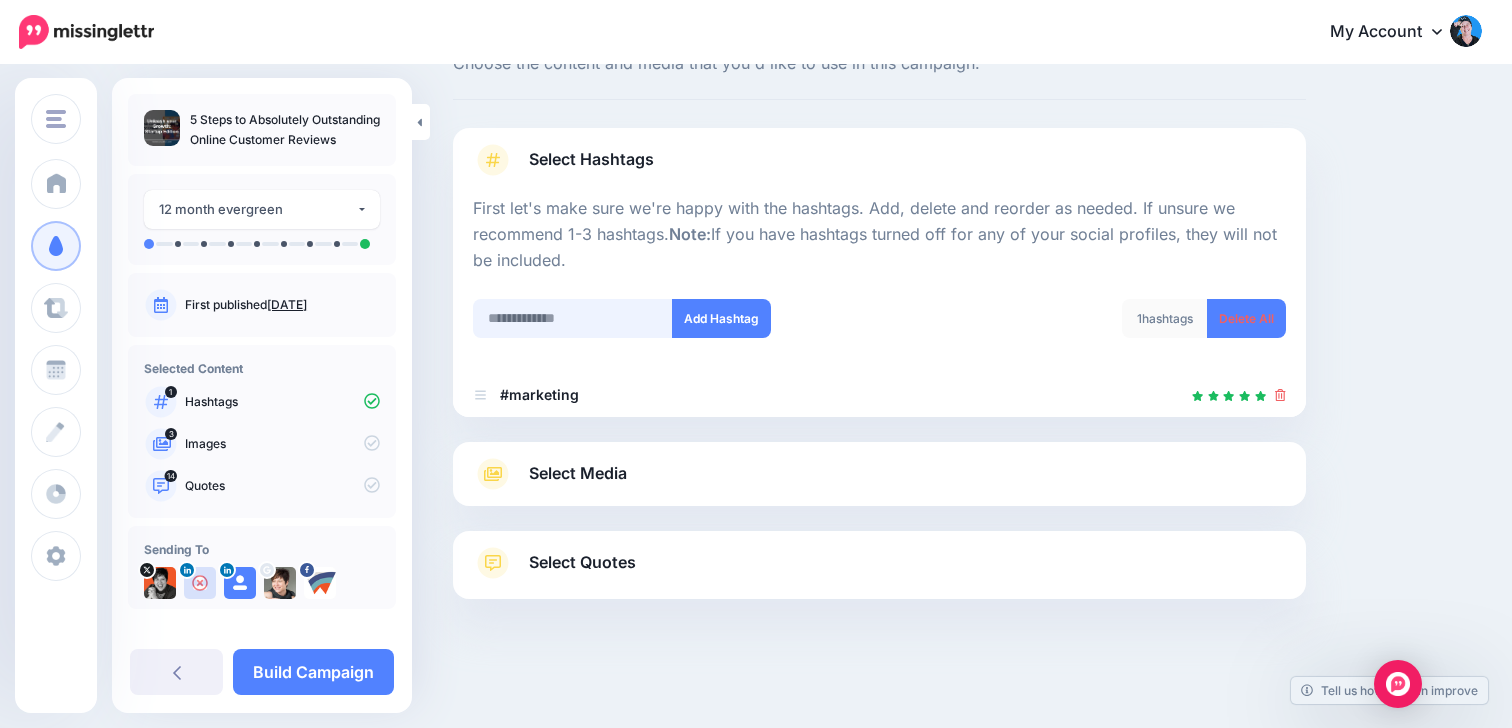 click at bounding box center [573, 318] 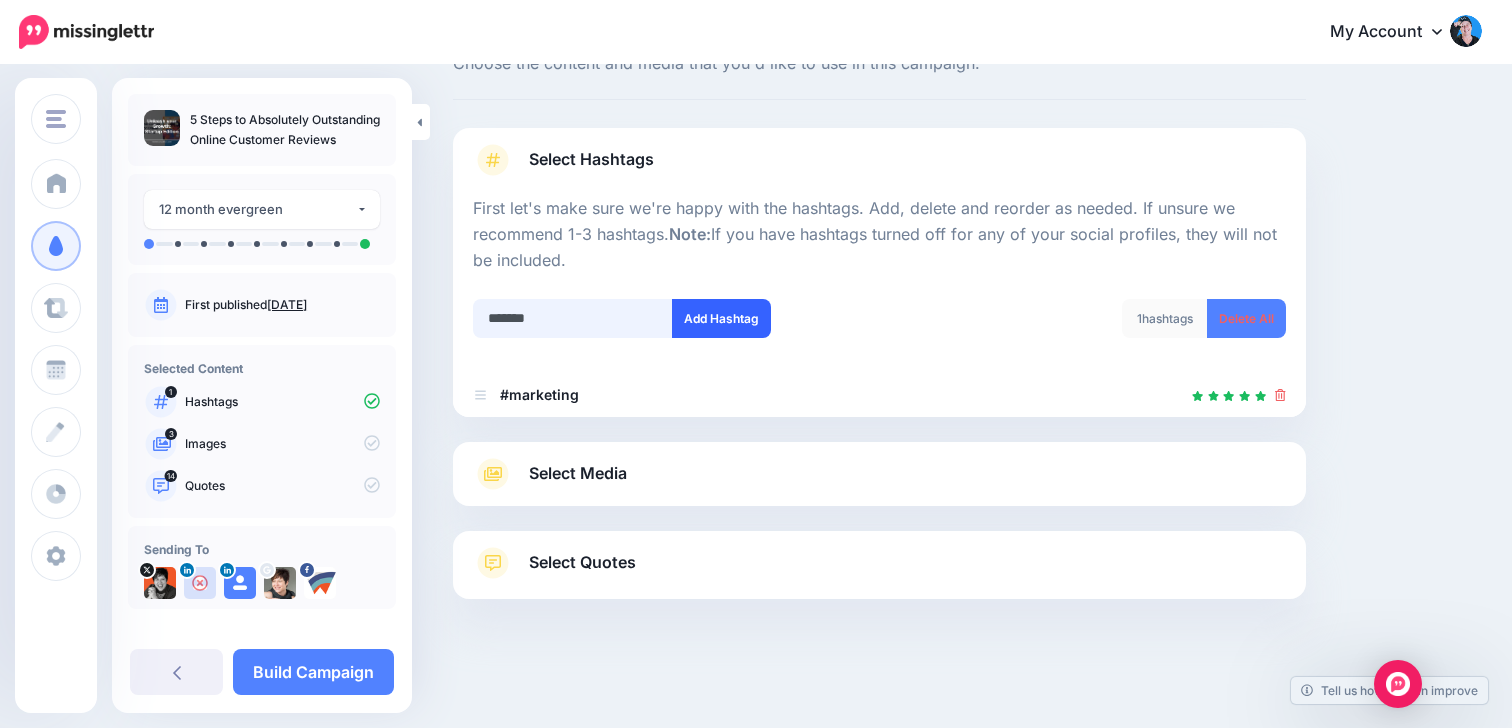 type on "*******" 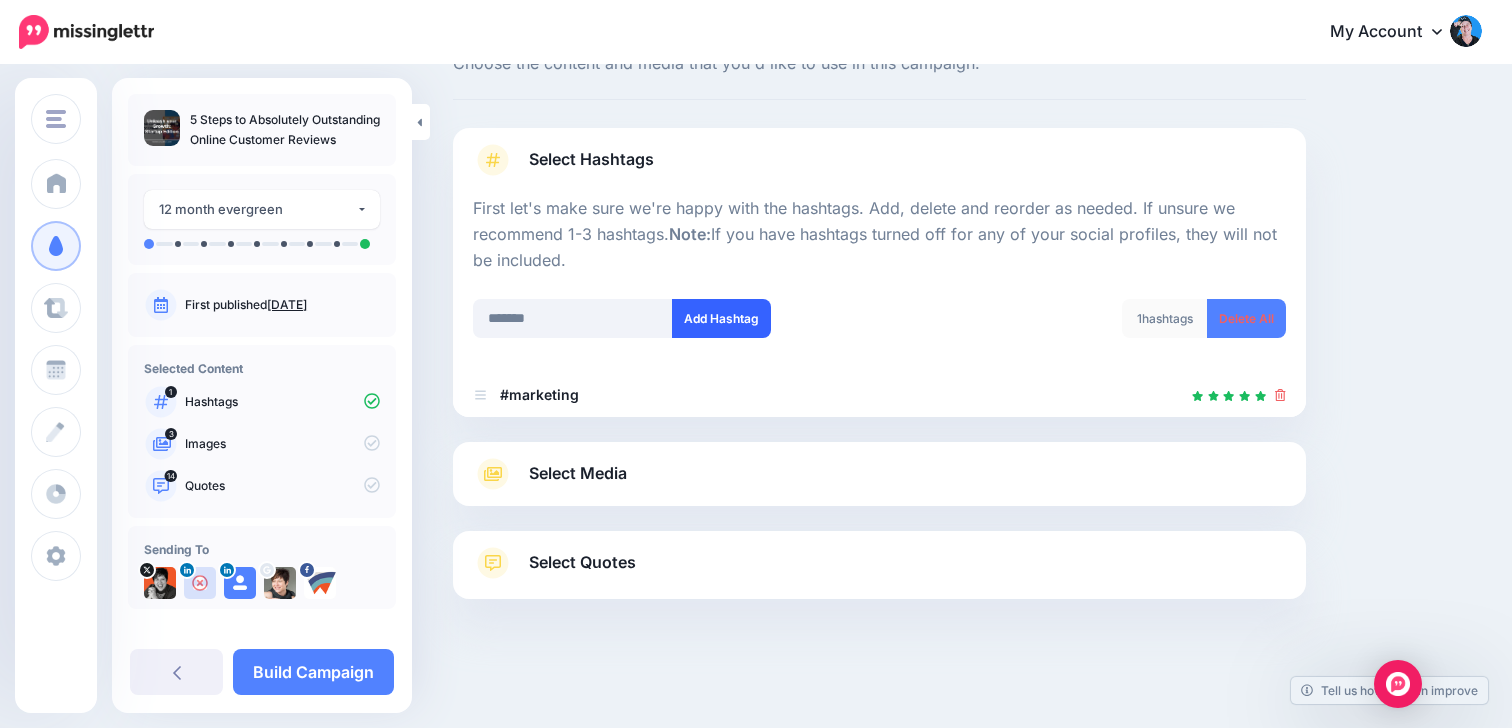 click on "Add Hashtag" at bounding box center [721, 318] 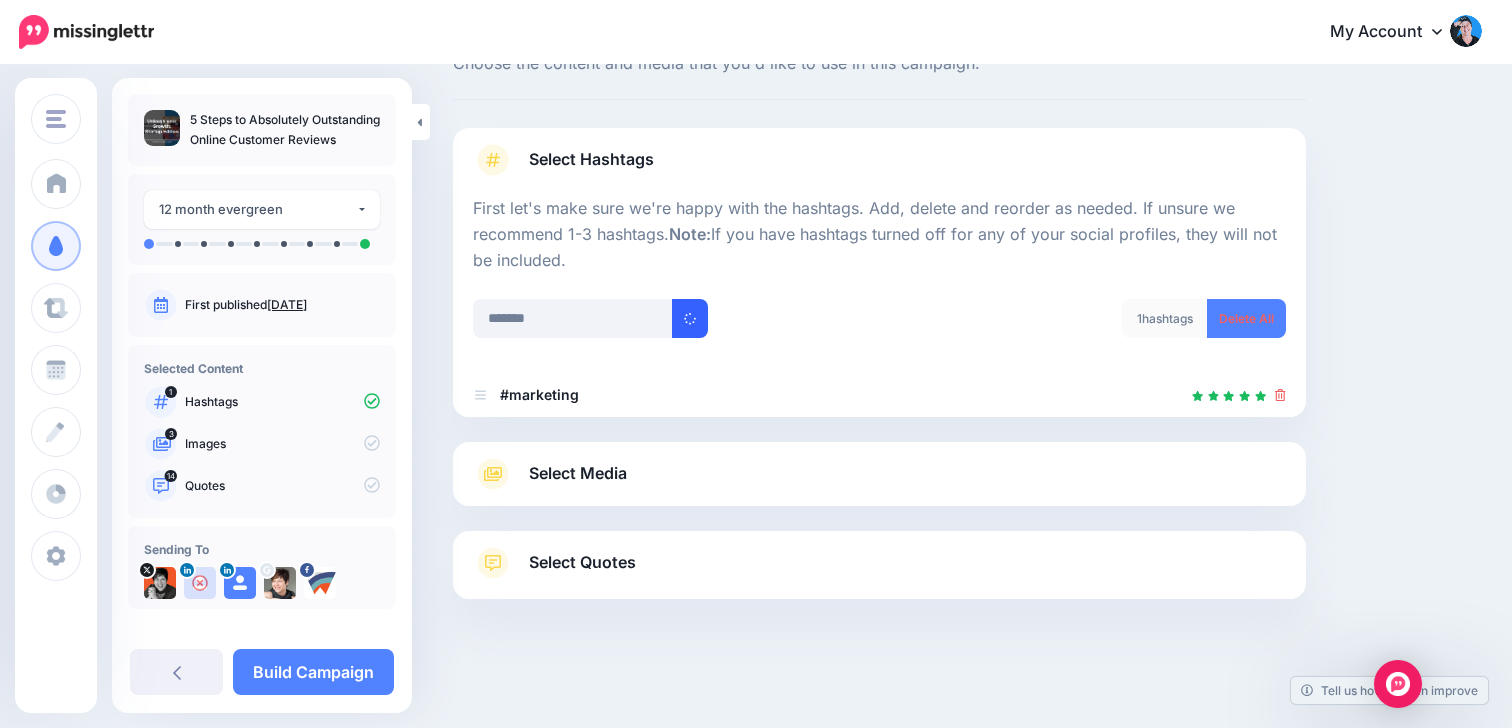 type 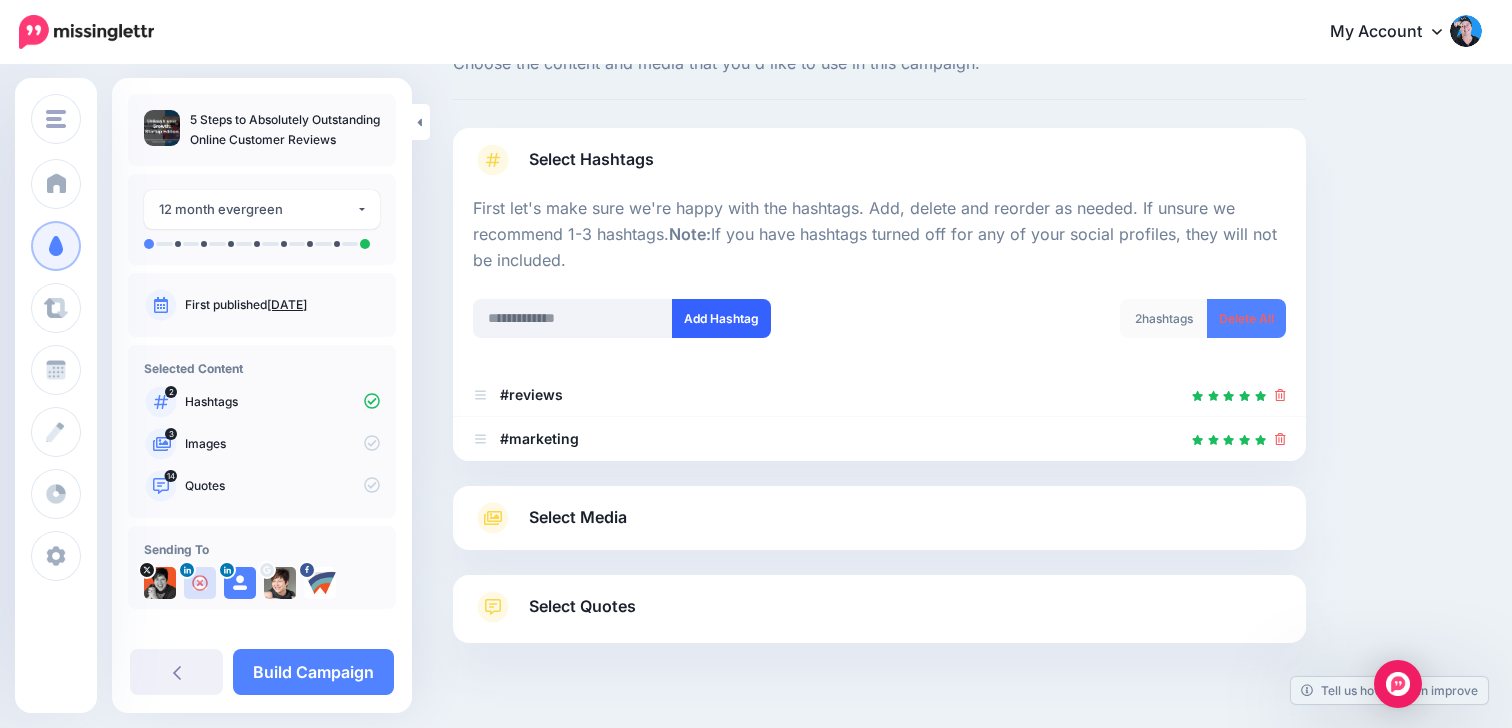 scroll, scrollTop: 120, scrollLeft: 0, axis: vertical 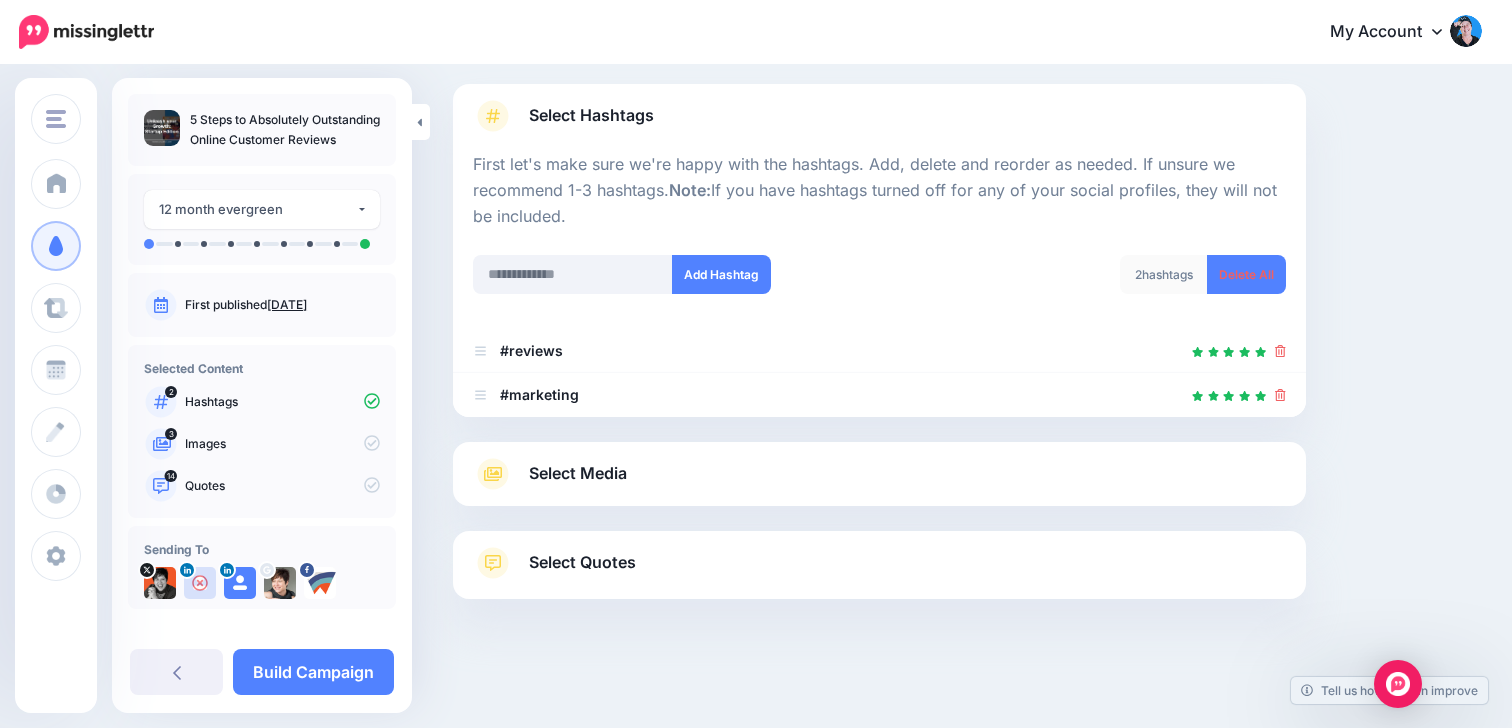 click on "Select Media" at bounding box center (578, 473) 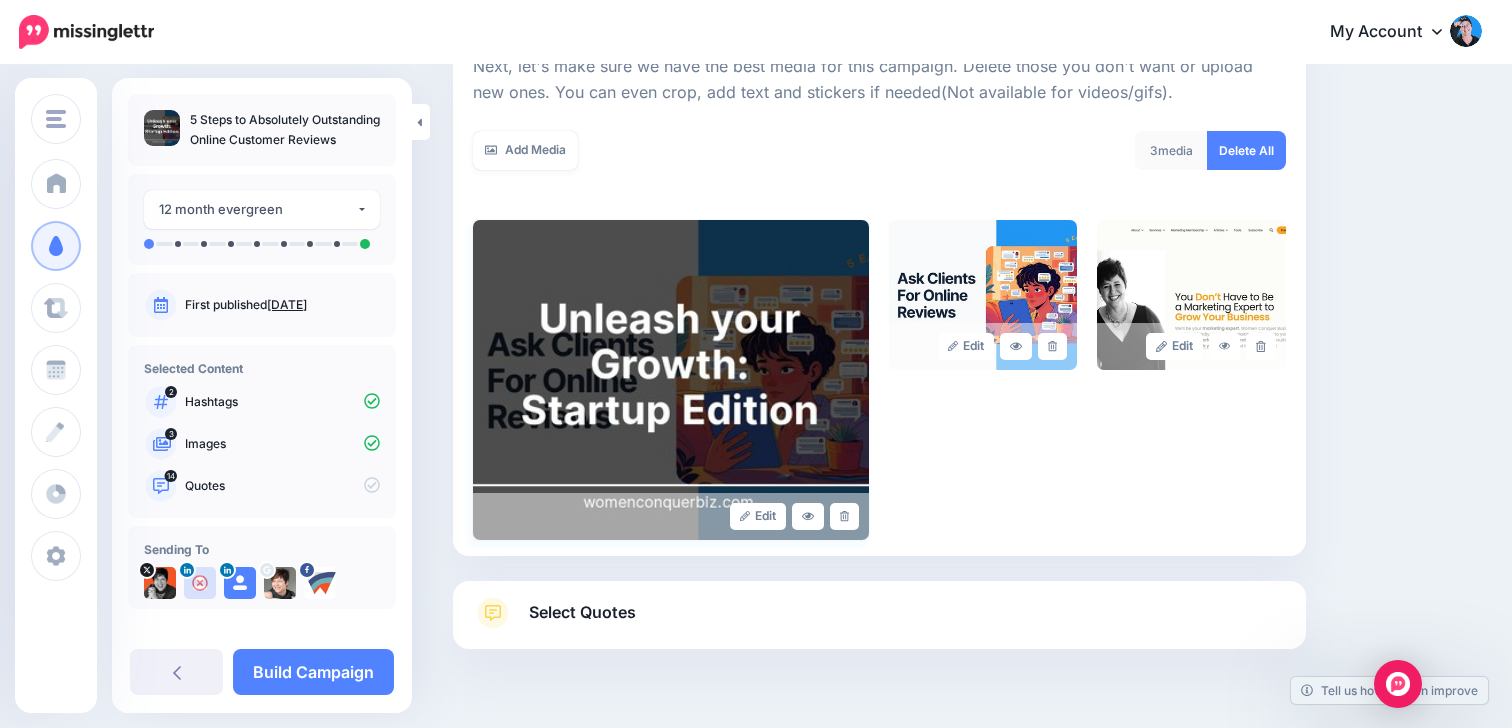 scroll, scrollTop: 305, scrollLeft: 0, axis: vertical 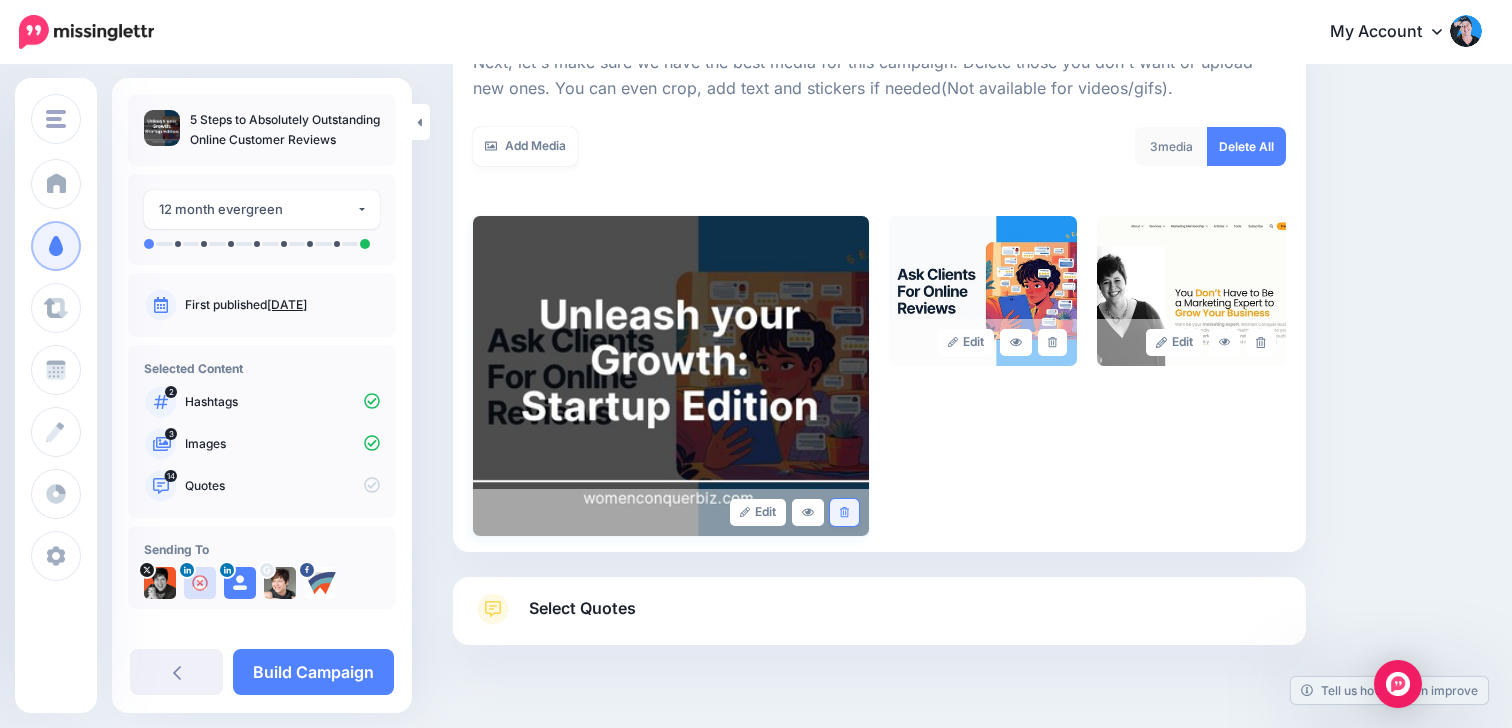 click 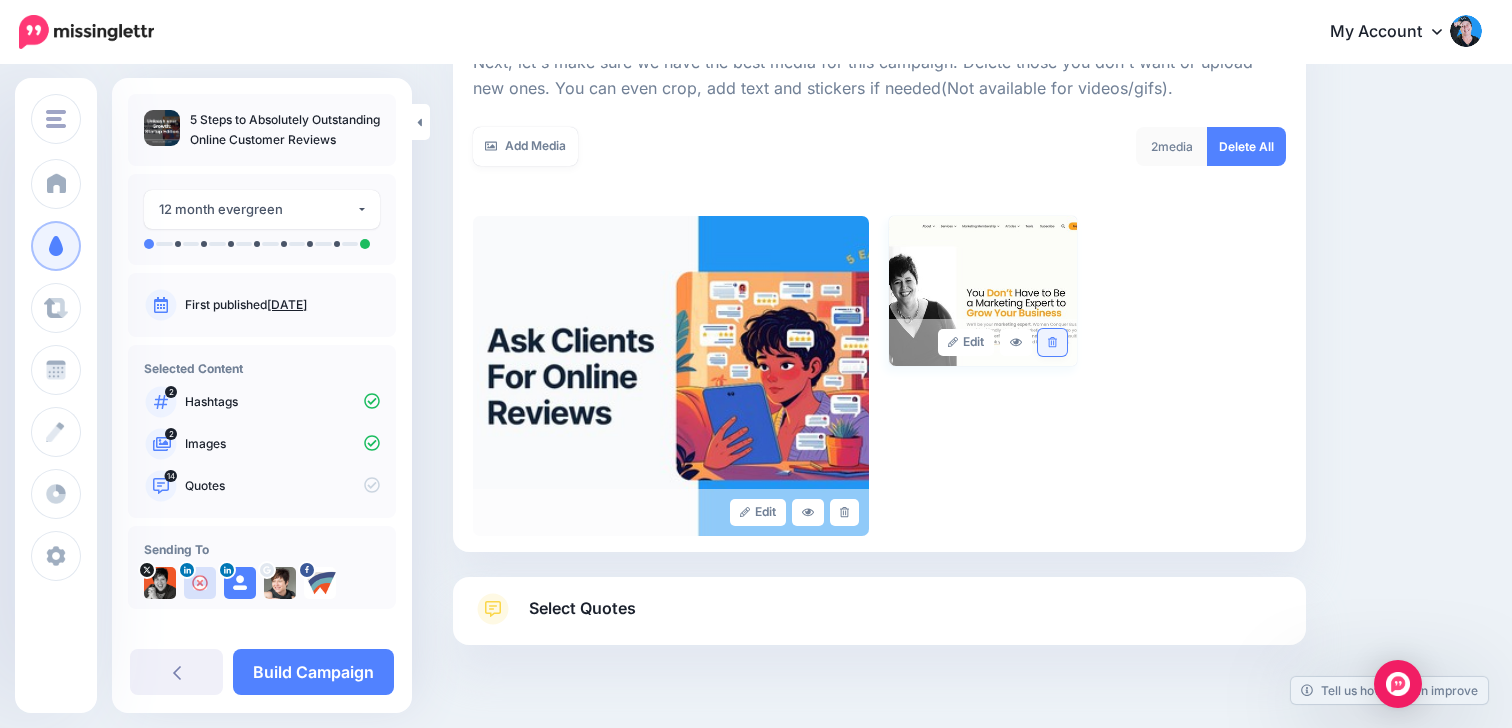 click at bounding box center [1052, 342] 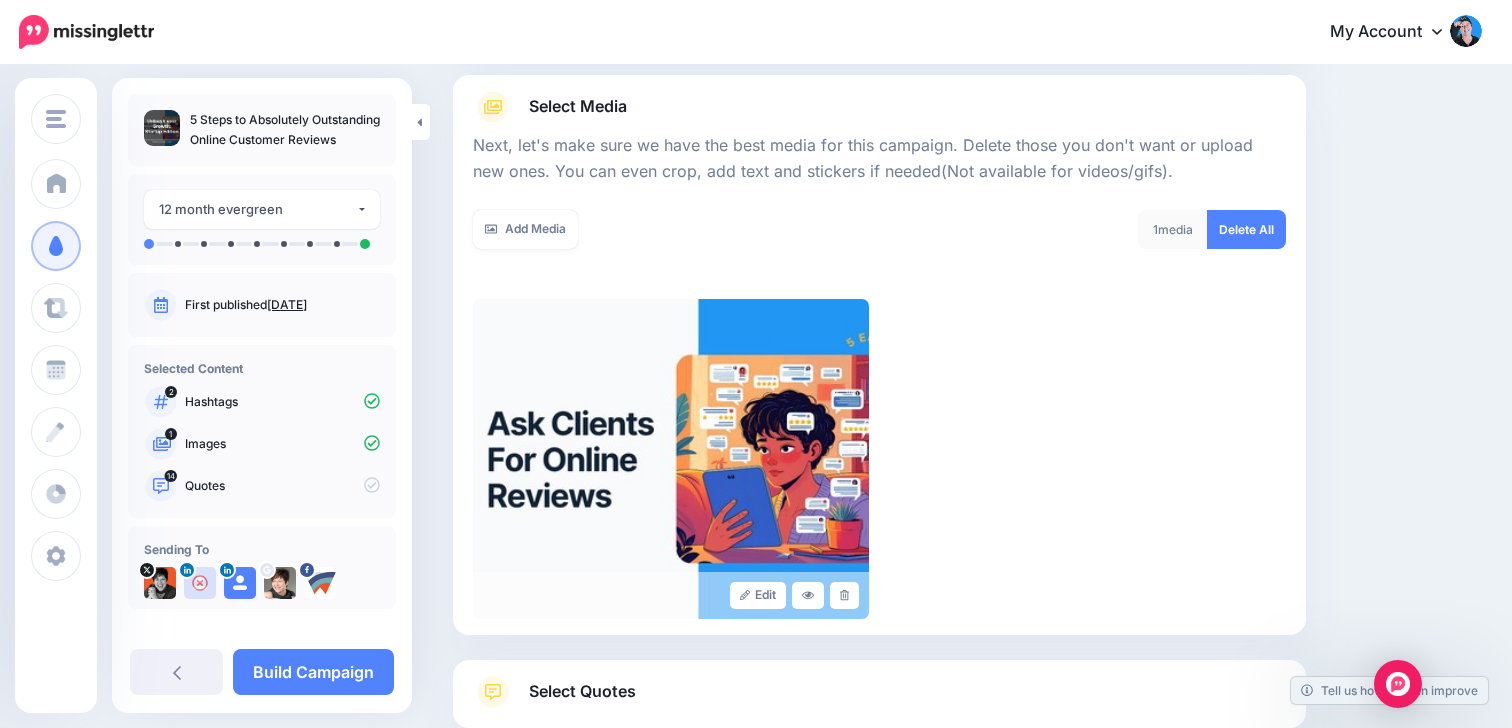 scroll, scrollTop: 352, scrollLeft: 0, axis: vertical 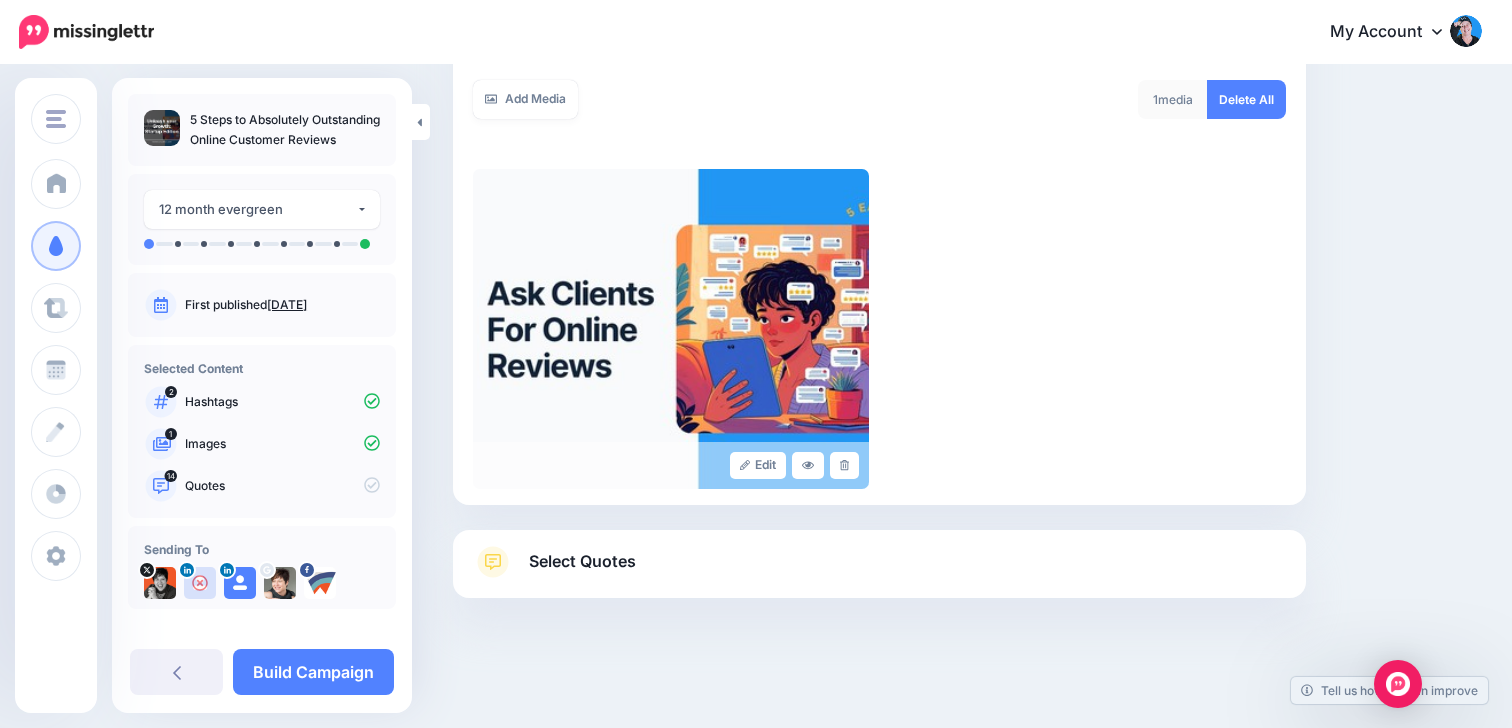 click on "Select Quotes" at bounding box center (582, 561) 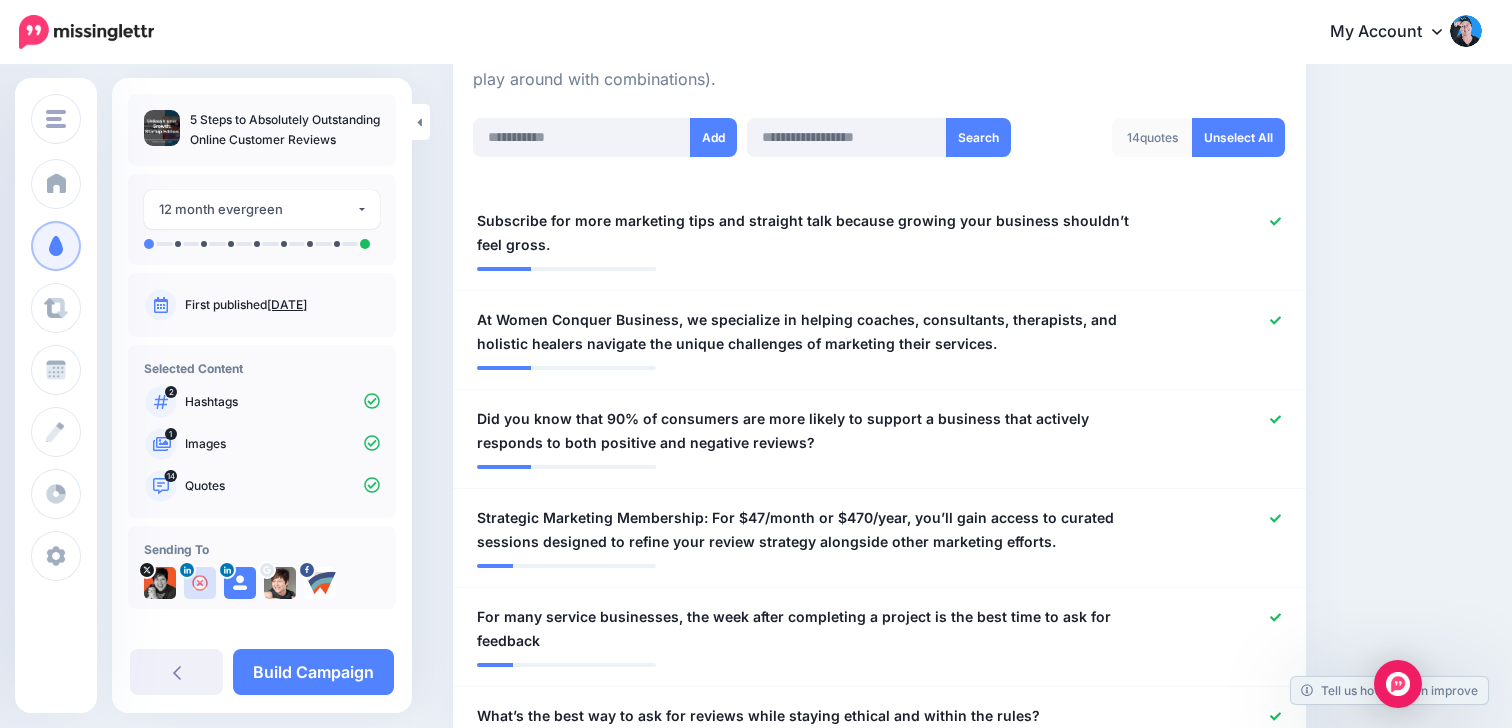 scroll, scrollTop: 538, scrollLeft: 0, axis: vertical 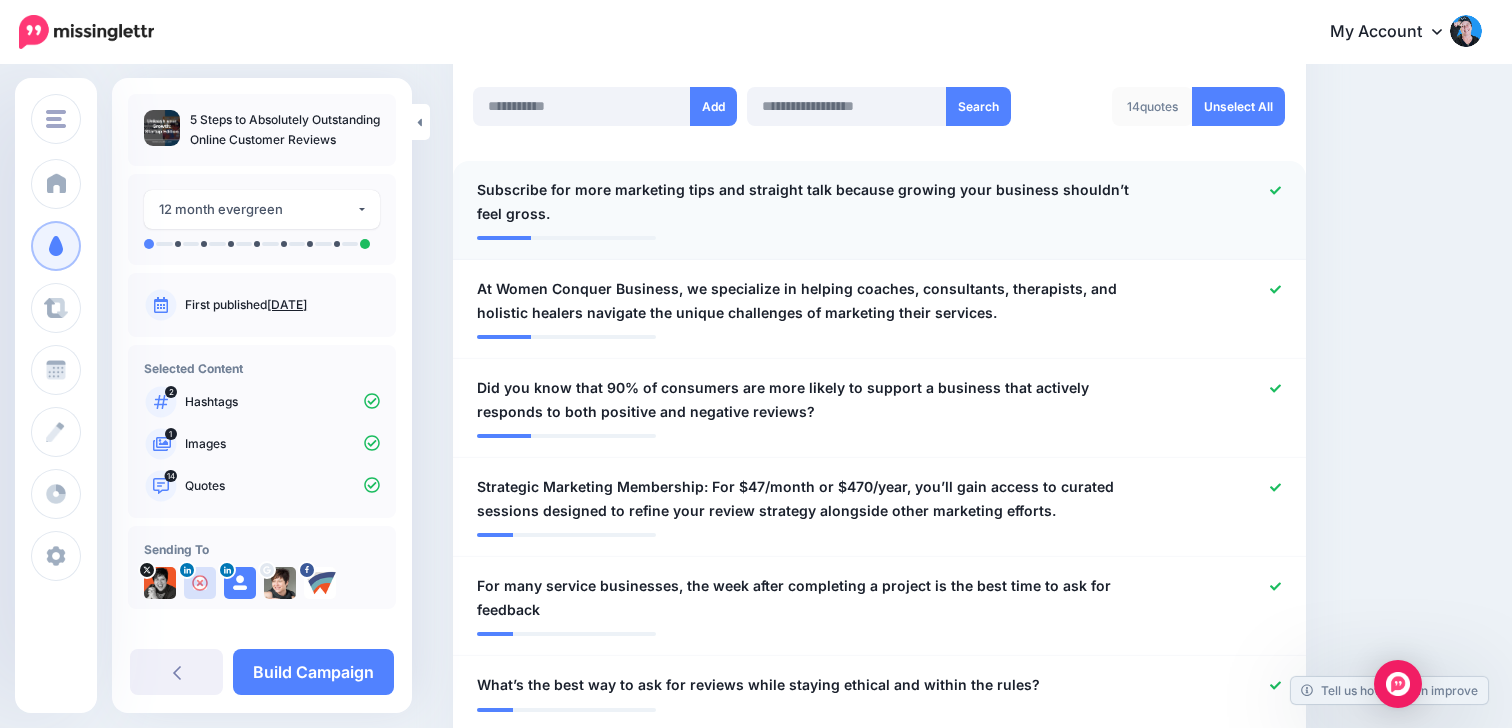 click 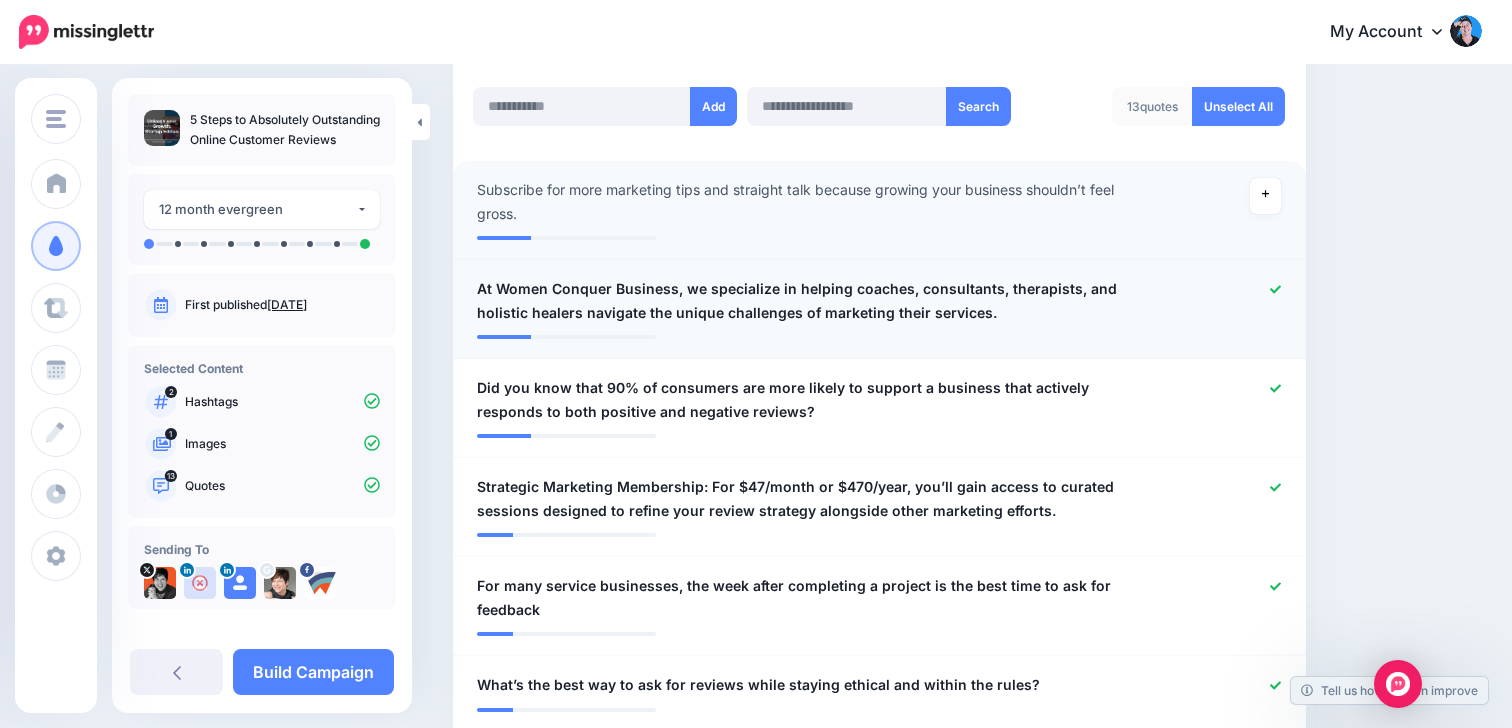 click 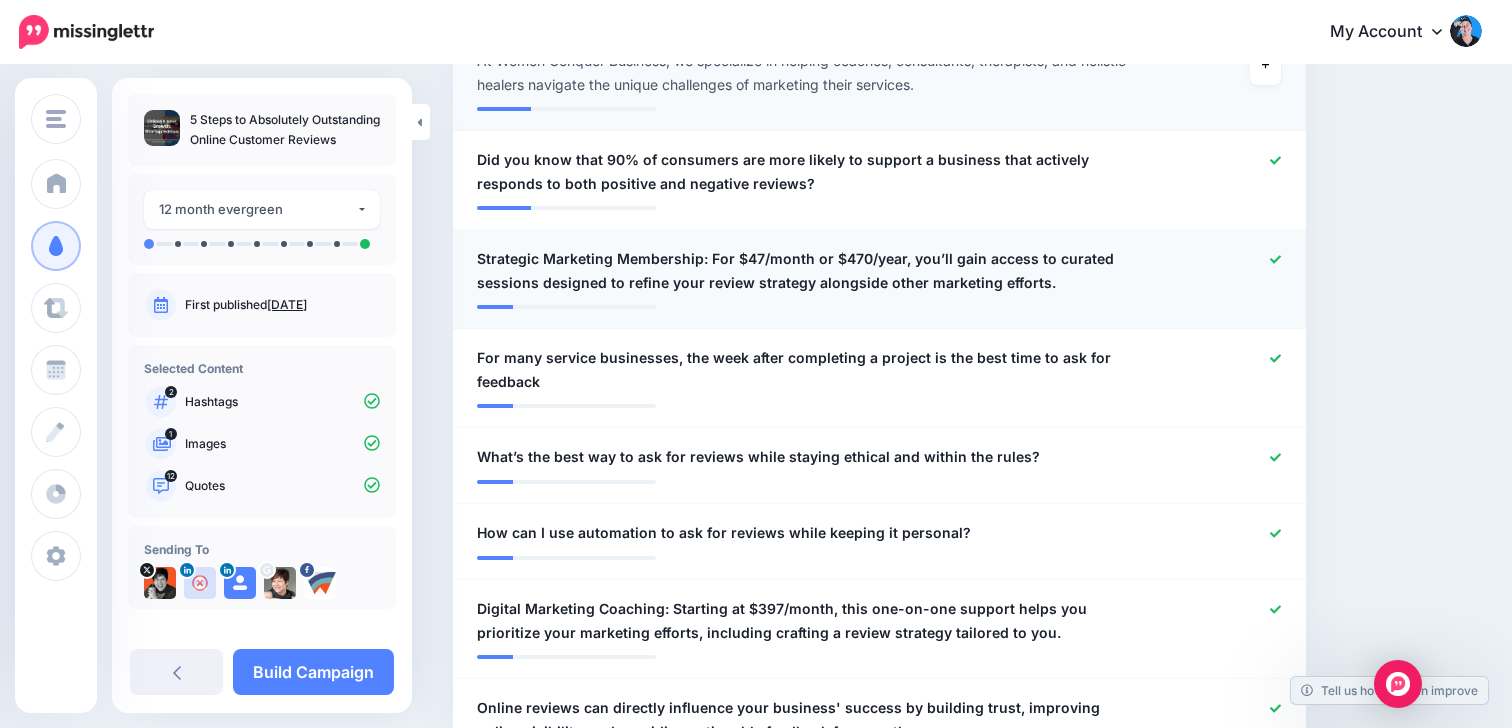 scroll, scrollTop: 768, scrollLeft: 0, axis: vertical 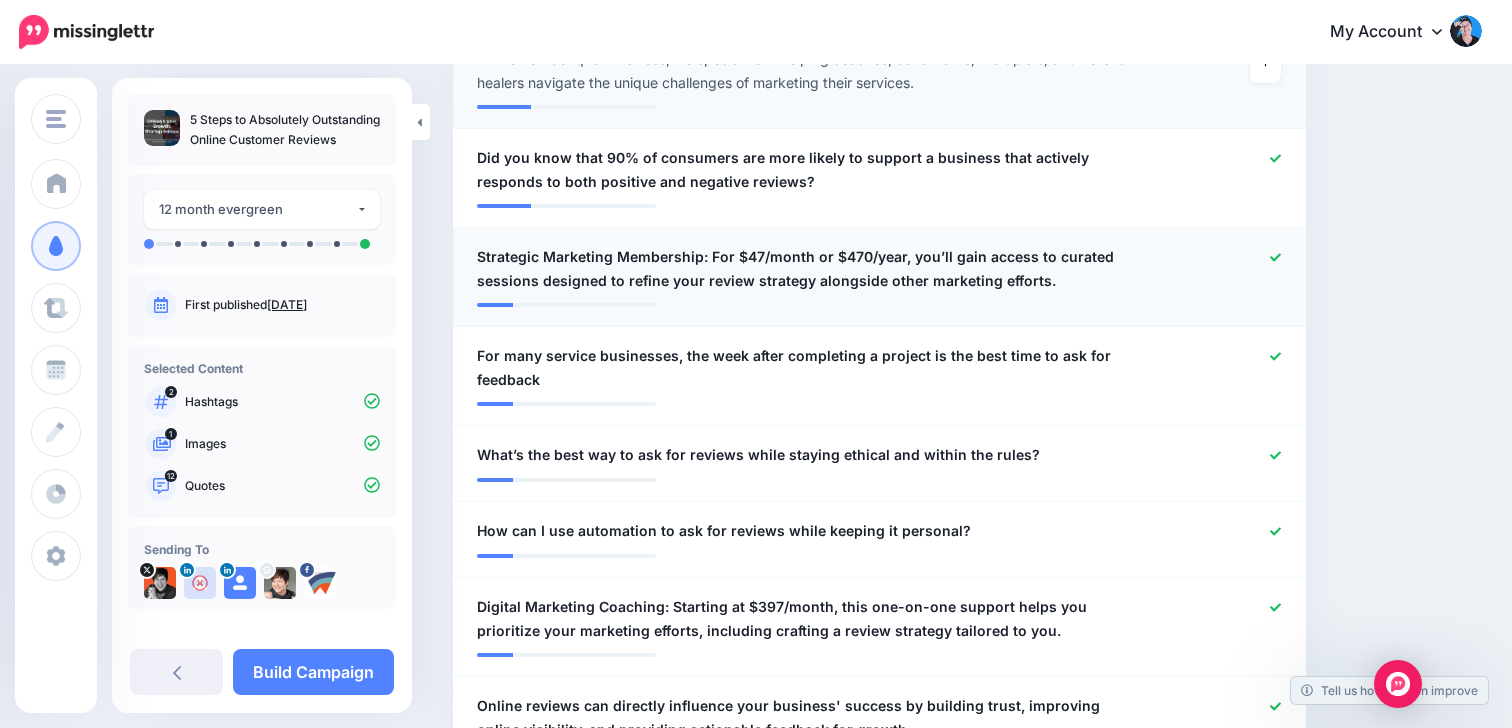 click 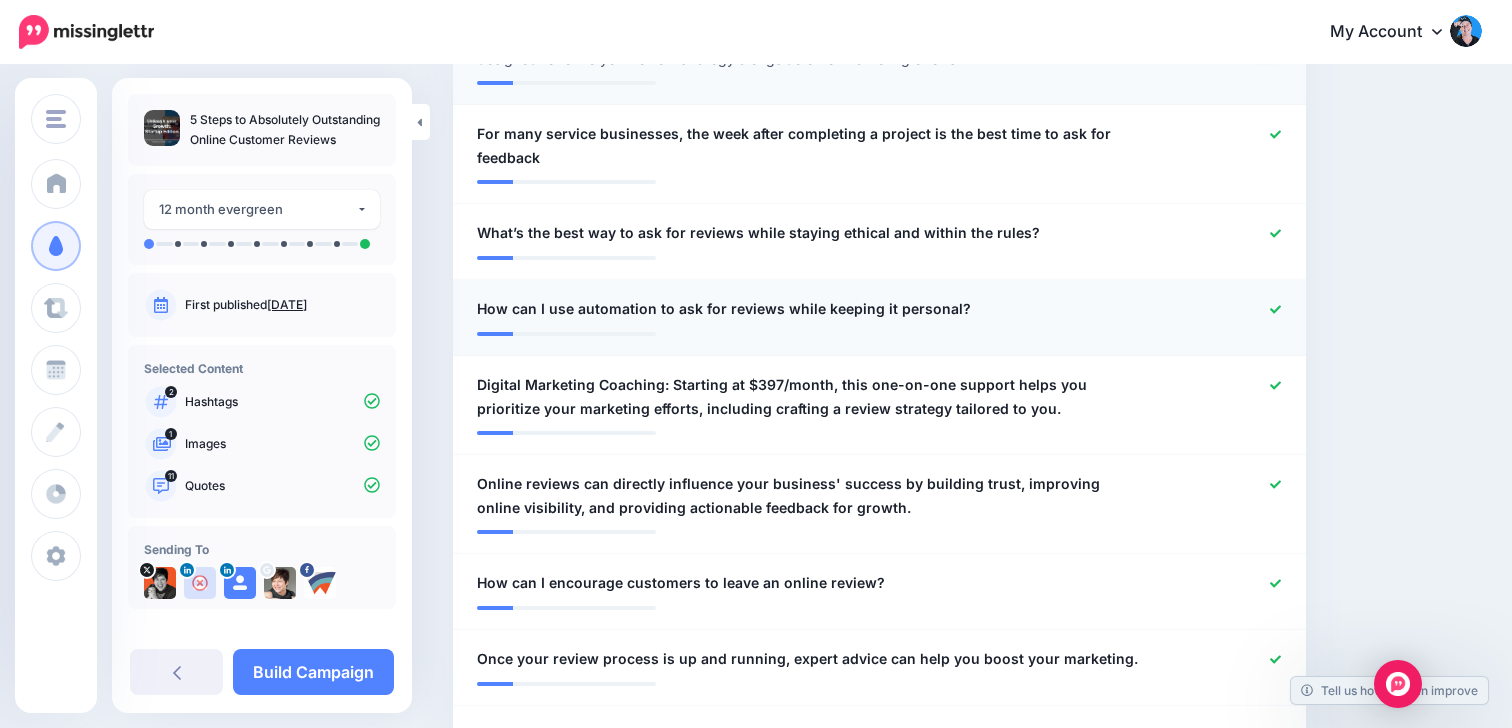 scroll, scrollTop: 992, scrollLeft: 0, axis: vertical 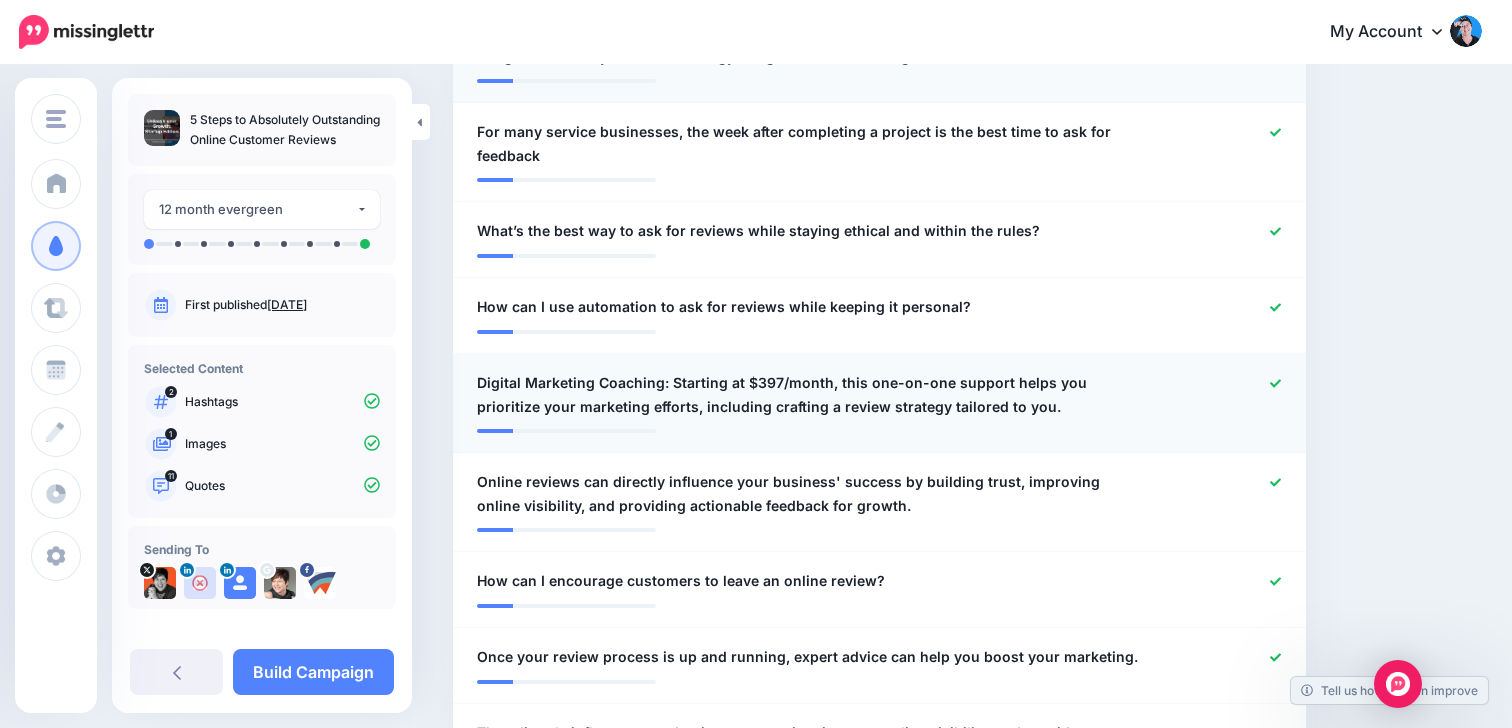 click 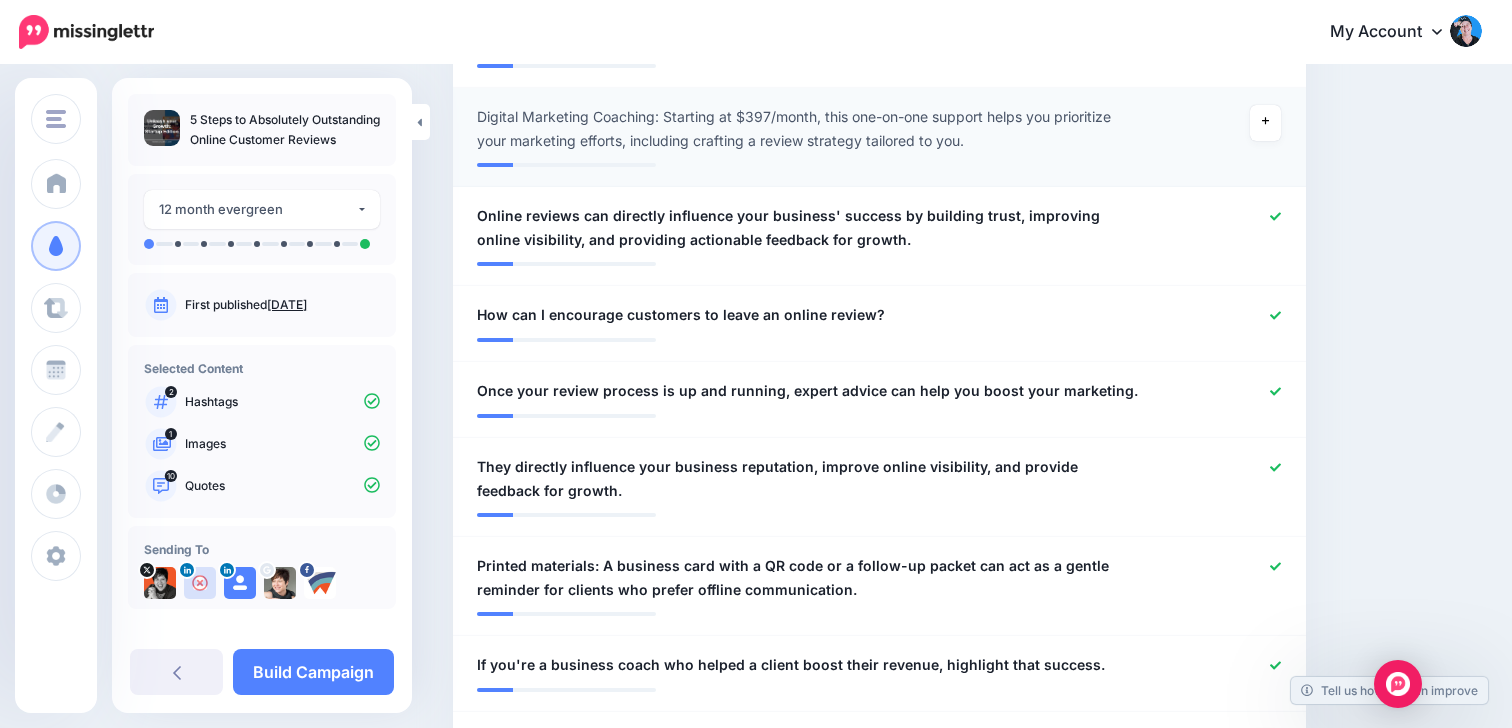 scroll, scrollTop: 1260, scrollLeft: 0, axis: vertical 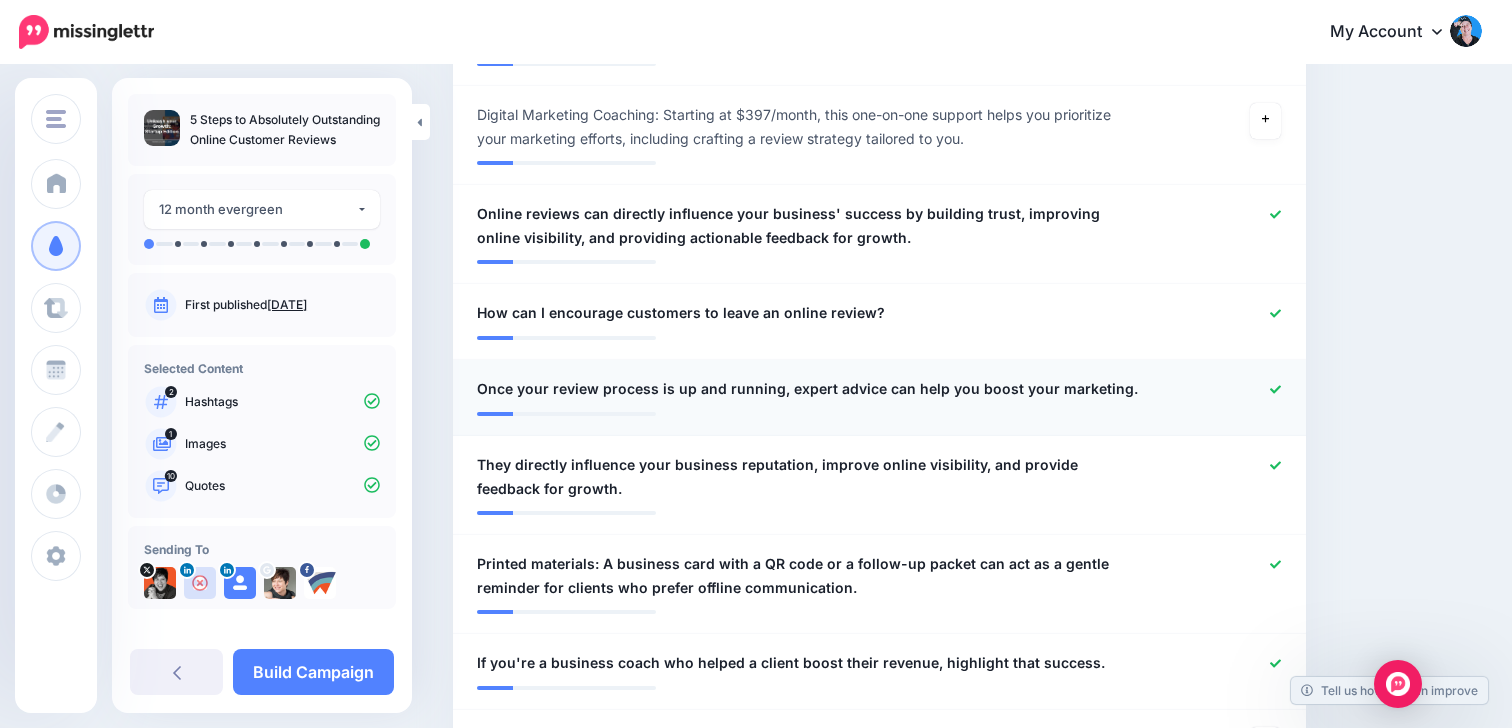 click 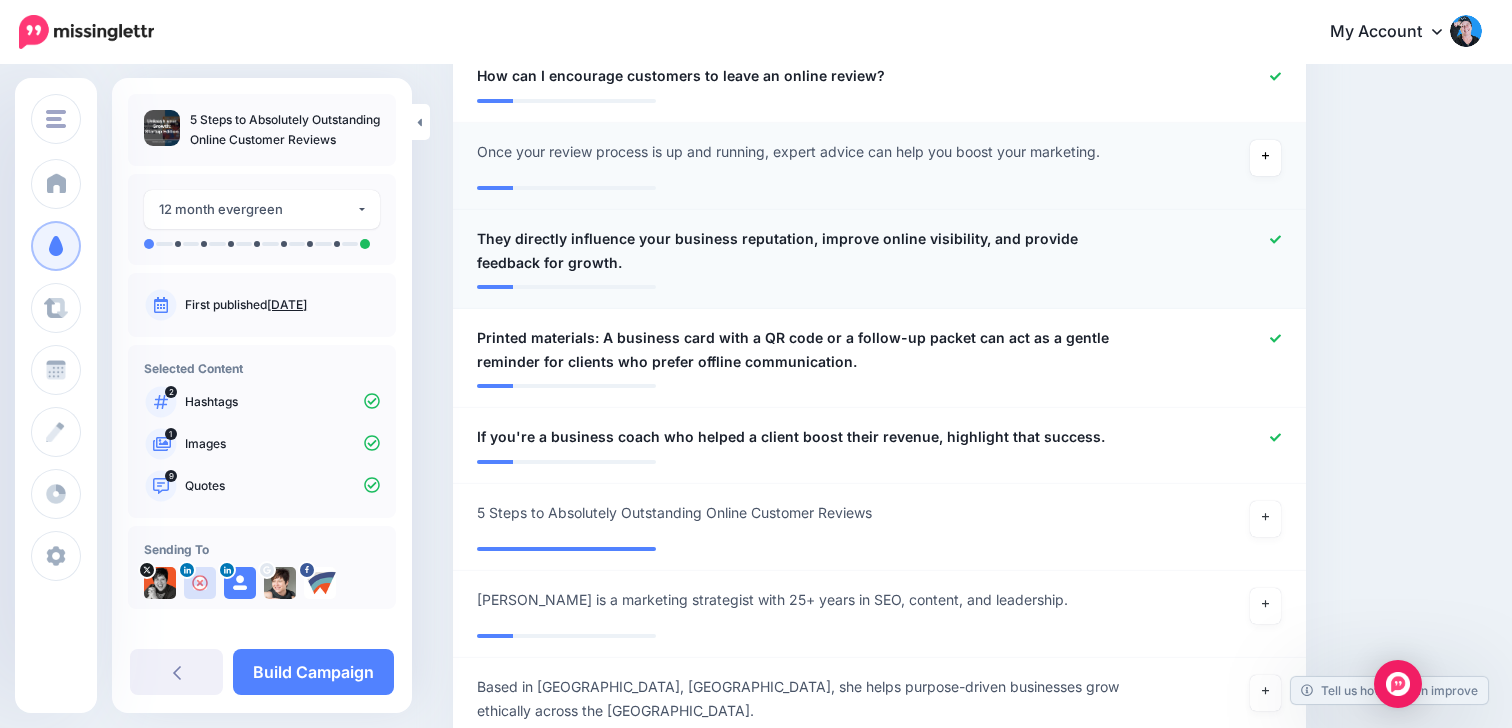 scroll, scrollTop: 1509, scrollLeft: 0, axis: vertical 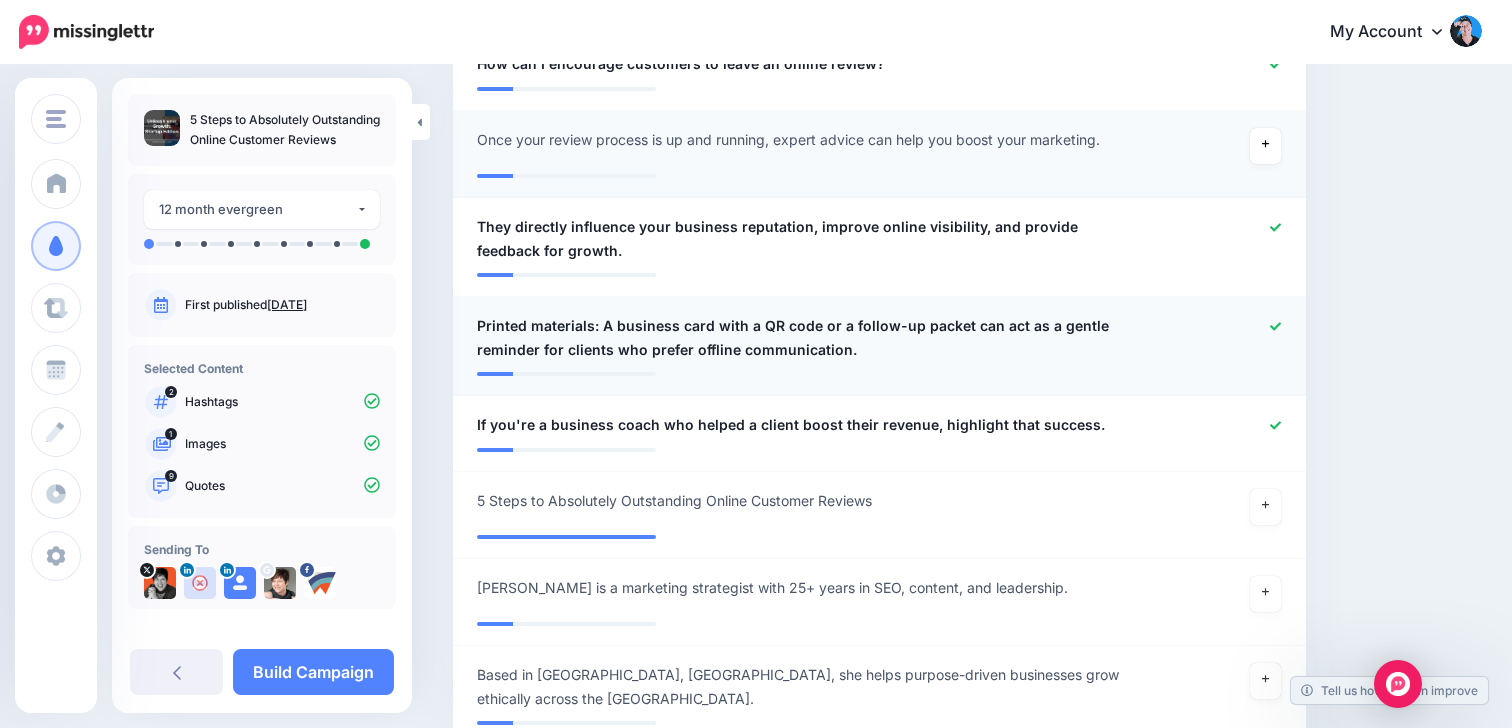 click 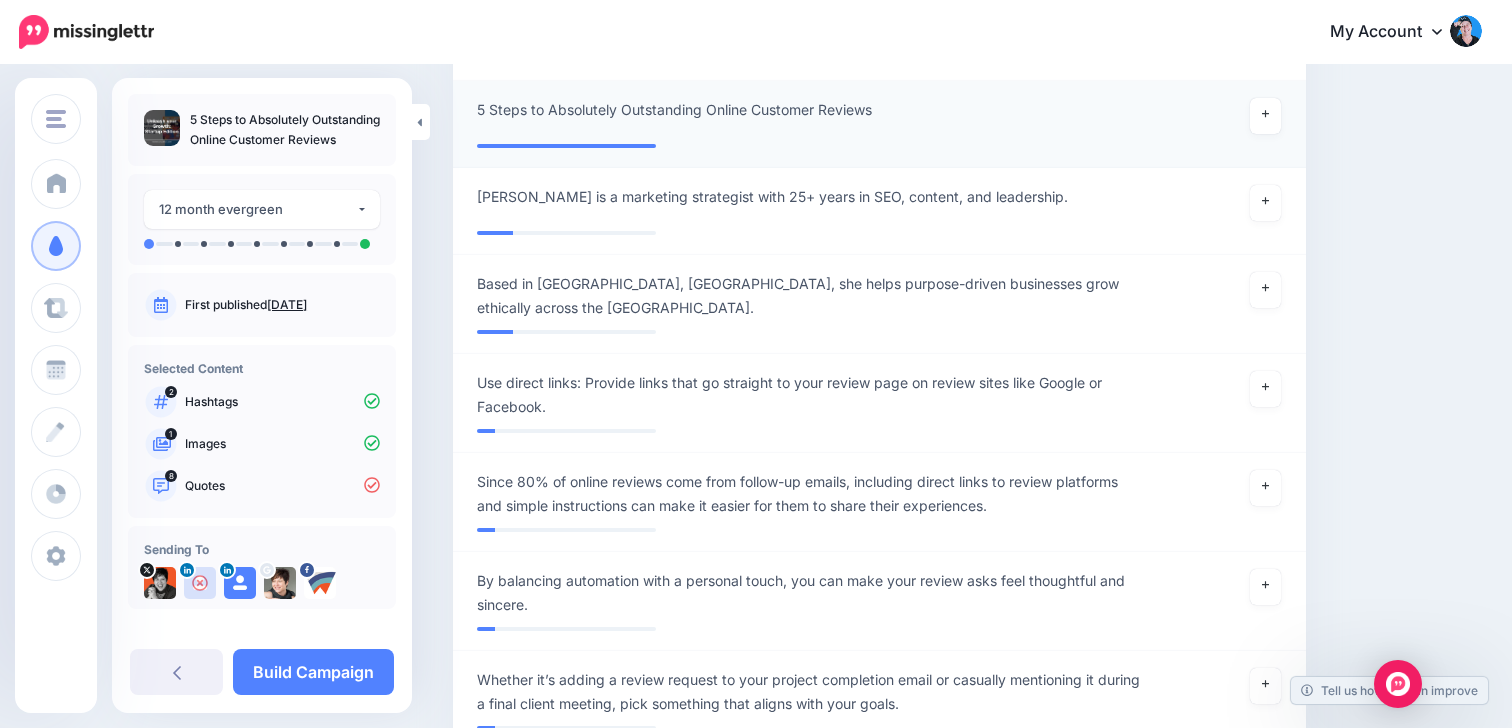 scroll, scrollTop: 1911, scrollLeft: 0, axis: vertical 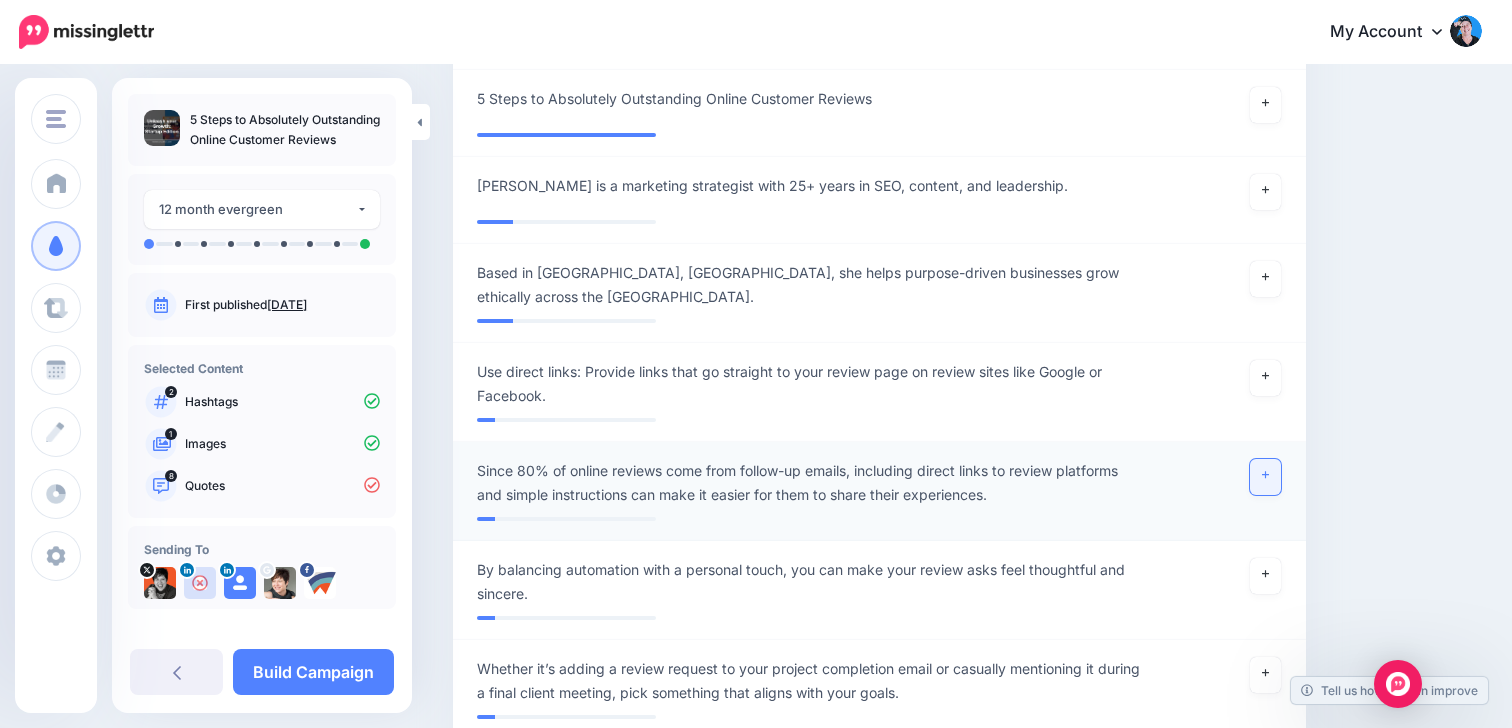 click at bounding box center [1266, 477] 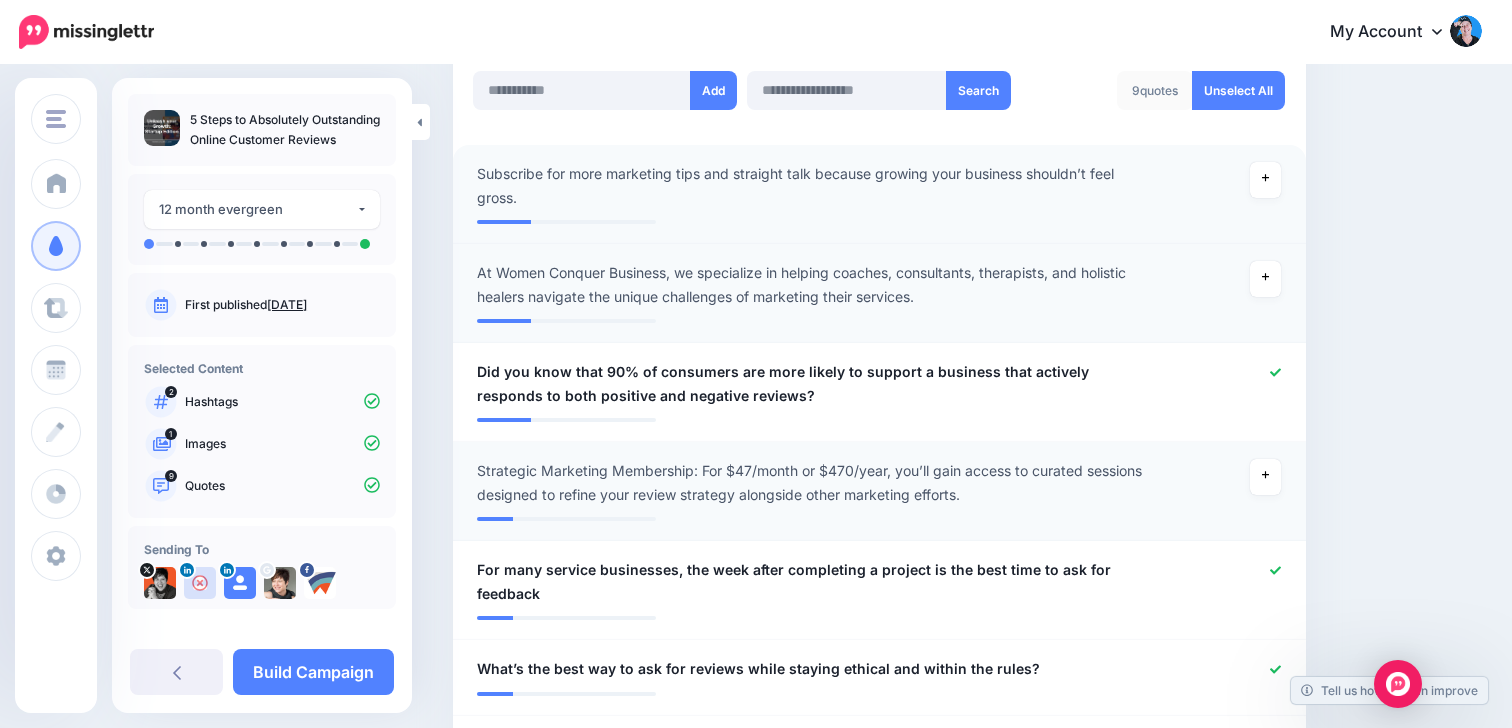 scroll, scrollTop: 555, scrollLeft: 0, axis: vertical 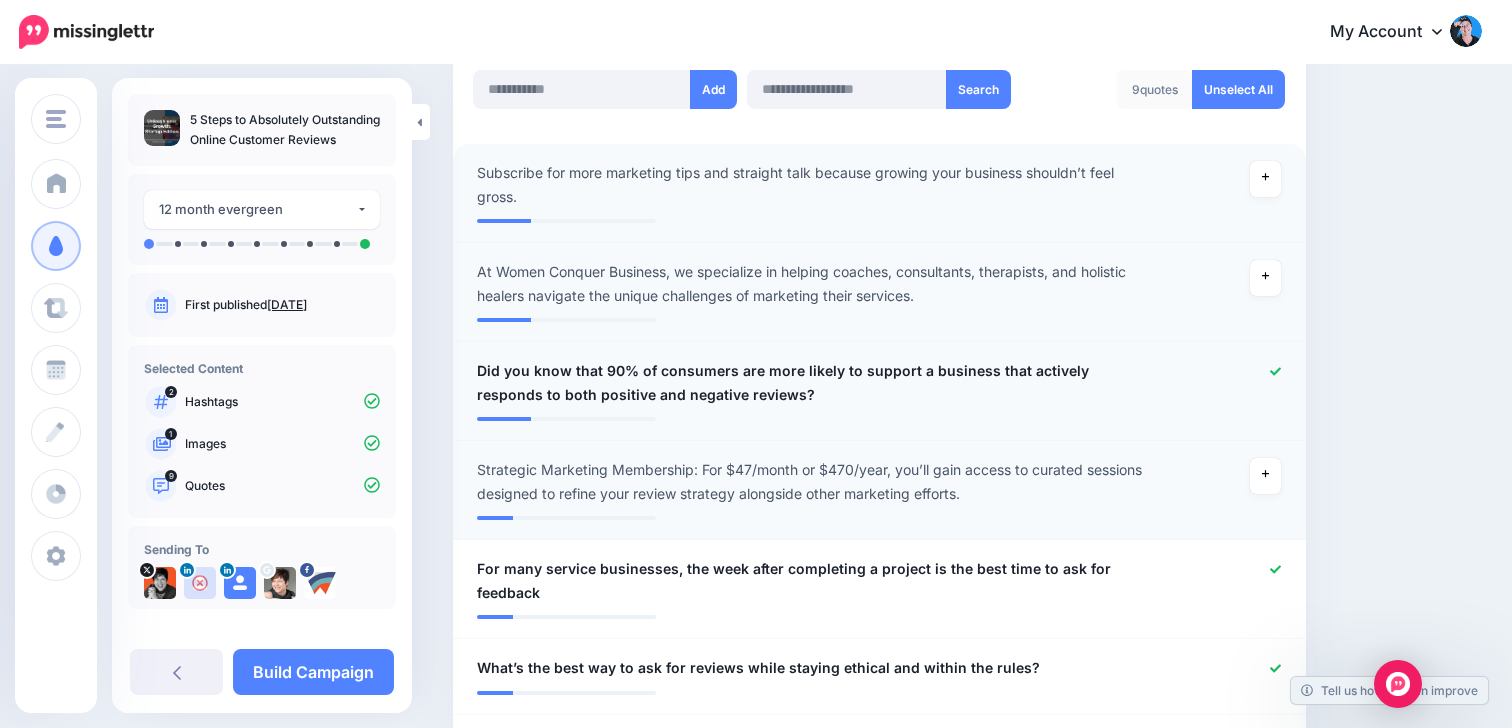 click at bounding box center (879, 412) 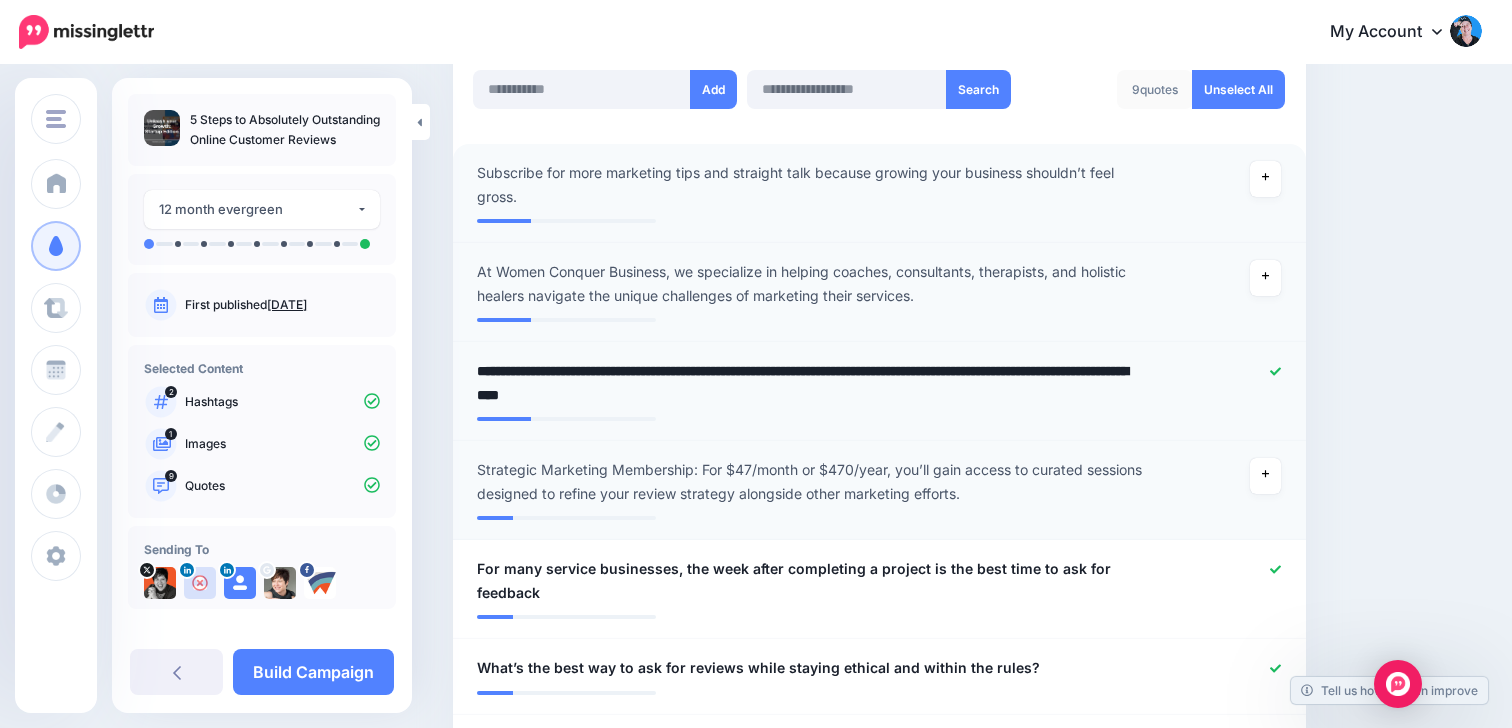 click on "**********" at bounding box center [809, 383] 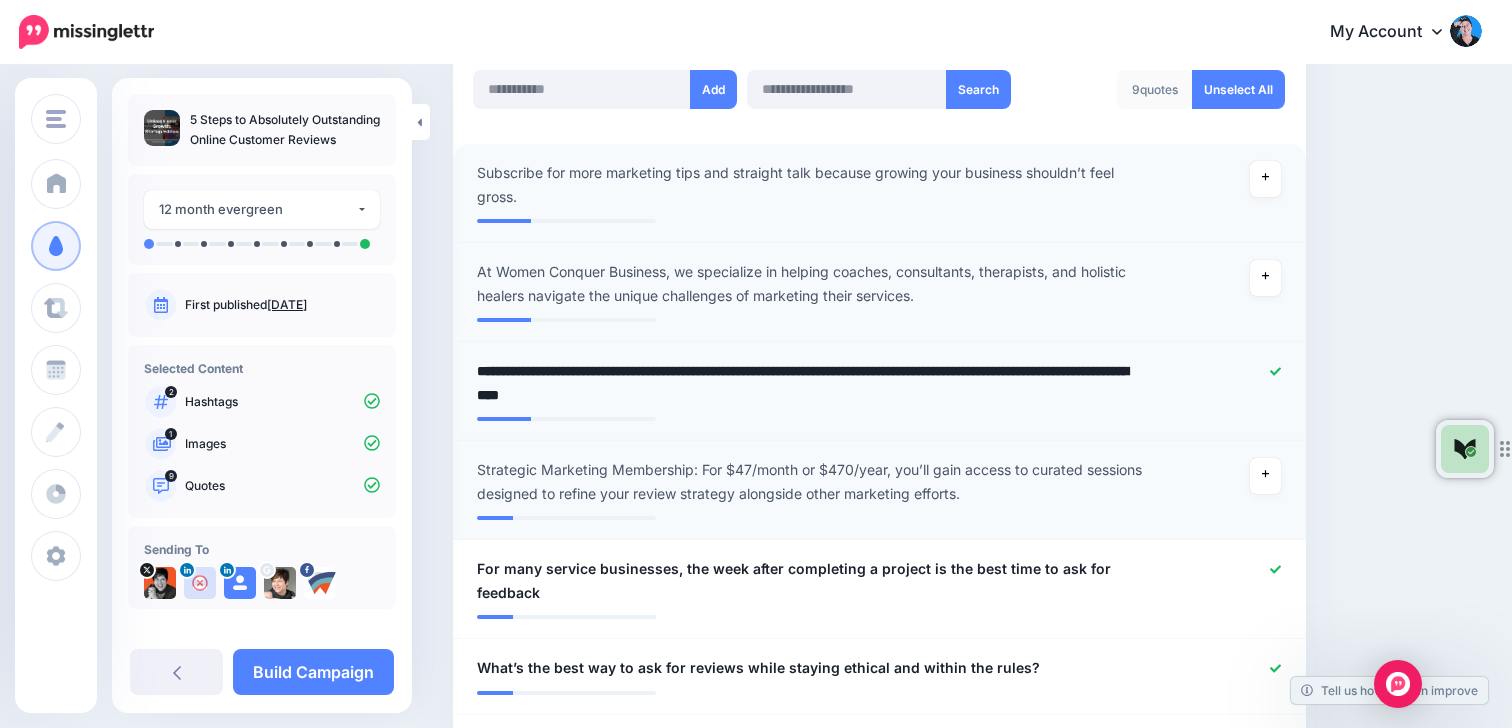 click on "**********" at bounding box center [809, 383] 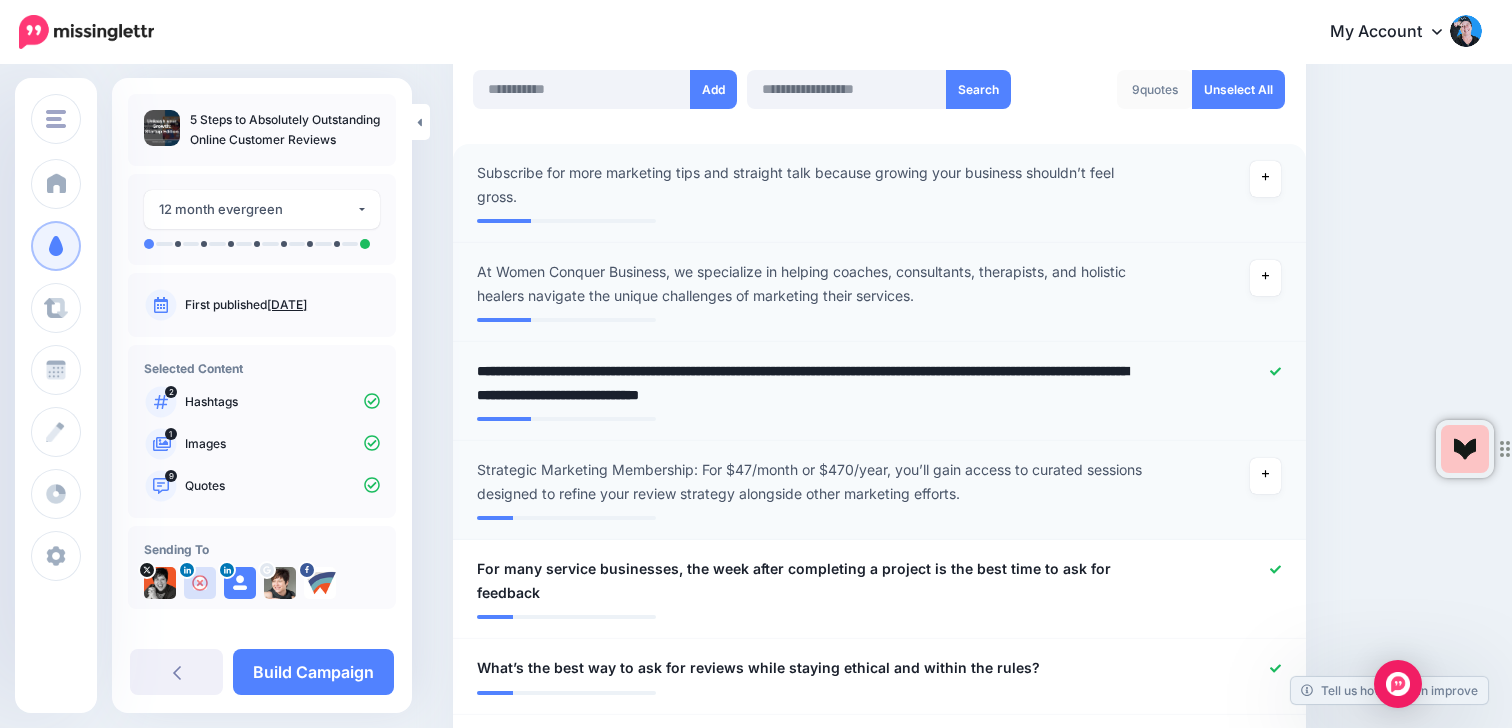 type on "**********" 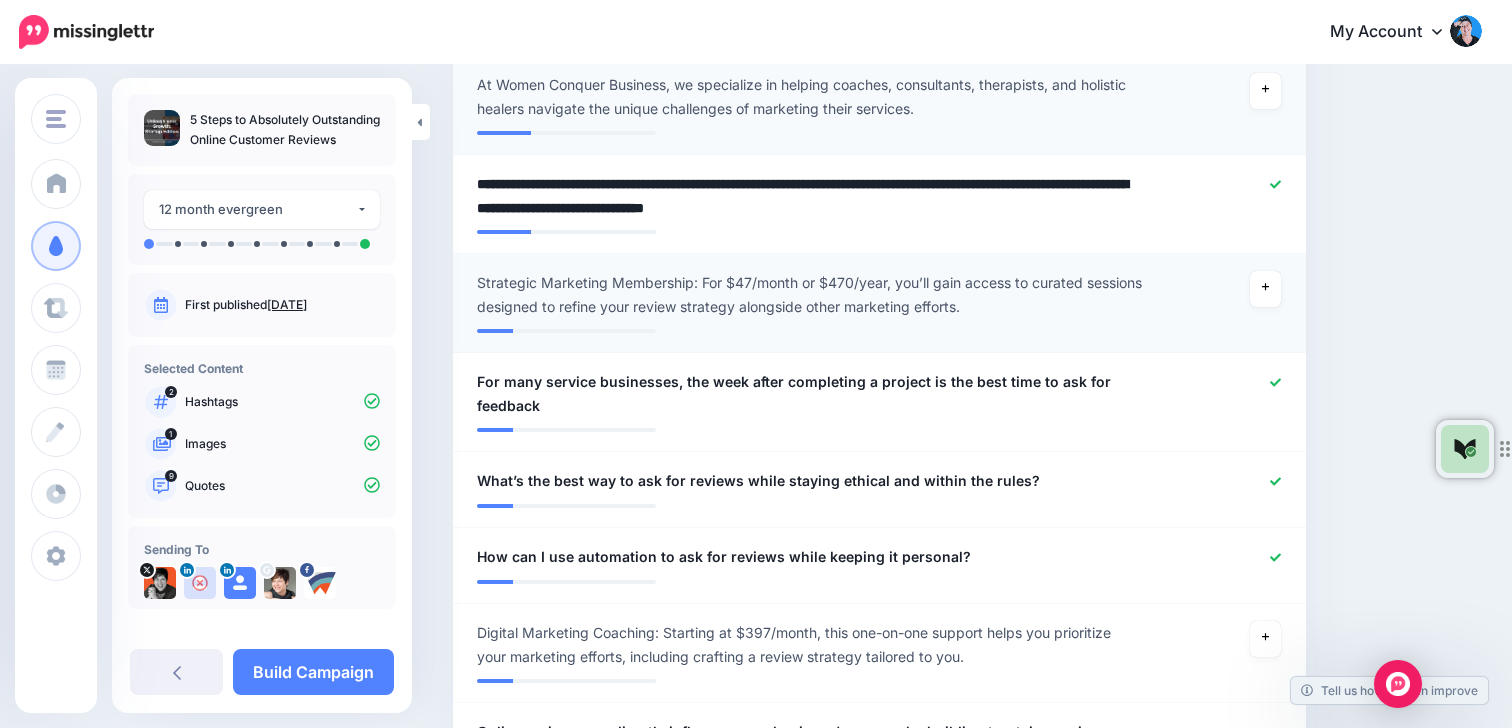 scroll, scrollTop: 745, scrollLeft: 0, axis: vertical 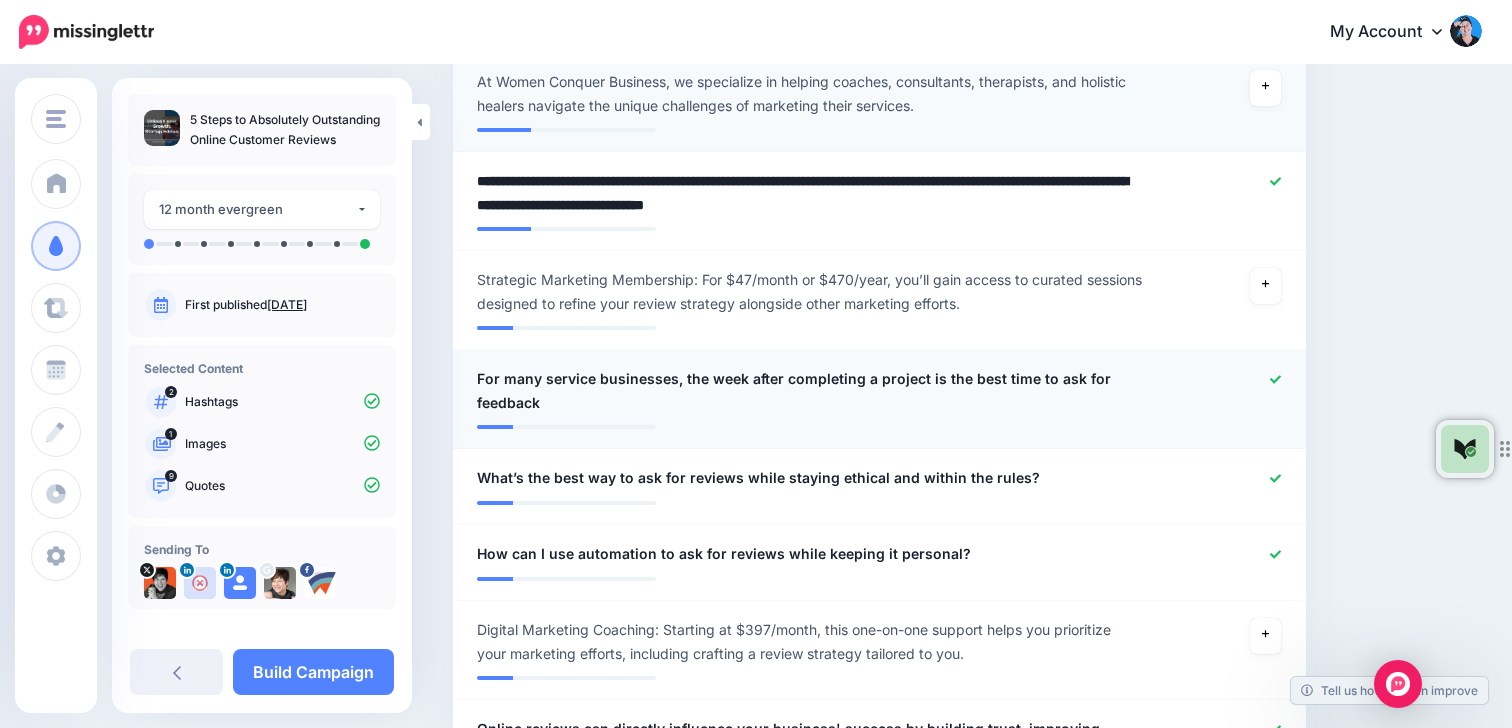click on "For many service businesses, the week after completing a project is the best time to ask for feedback" at bounding box center (809, 391) 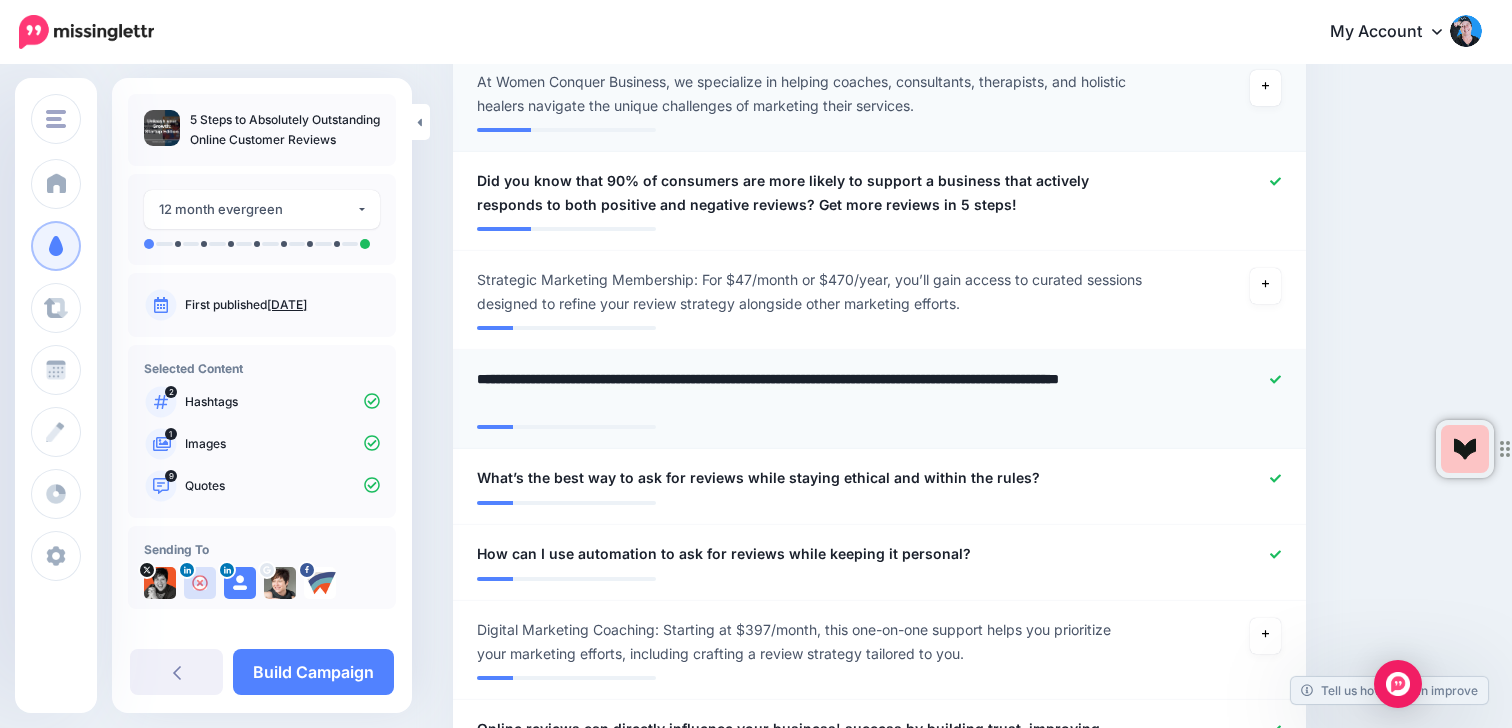 drag, startPoint x: 676, startPoint y: 376, endPoint x: 587, endPoint y: 367, distance: 89.453896 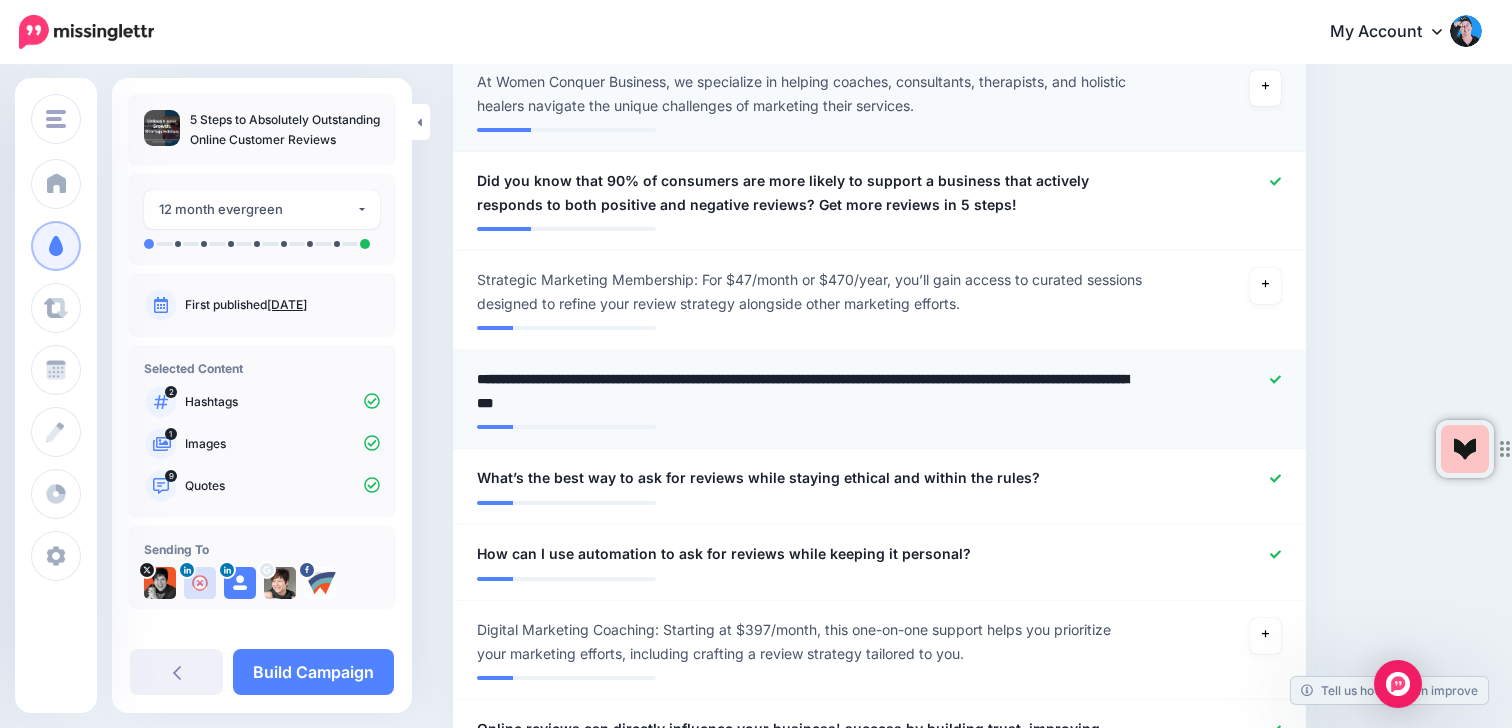 drag, startPoint x: 716, startPoint y: 404, endPoint x: 480, endPoint y: 404, distance: 236 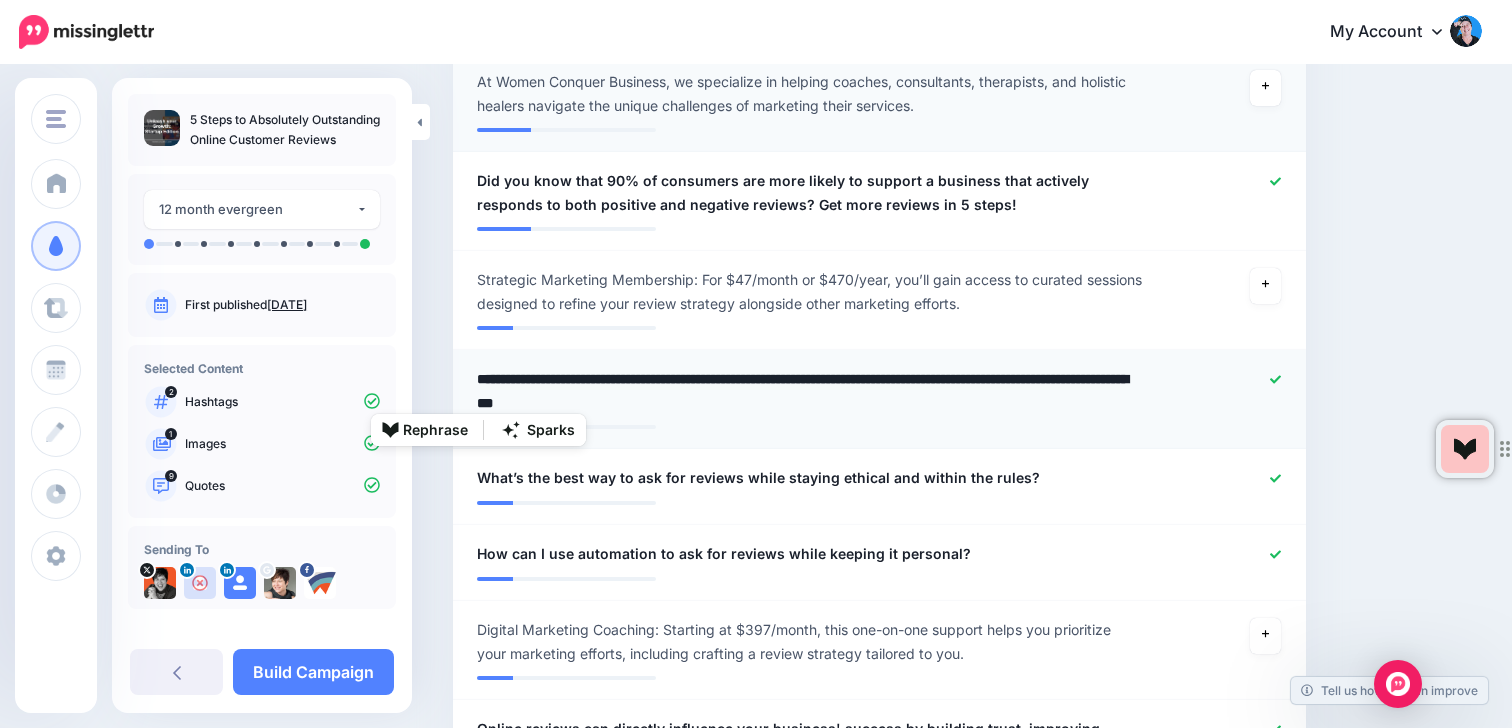 drag, startPoint x: 720, startPoint y: 403, endPoint x: 476, endPoint y: 404, distance: 244.00204 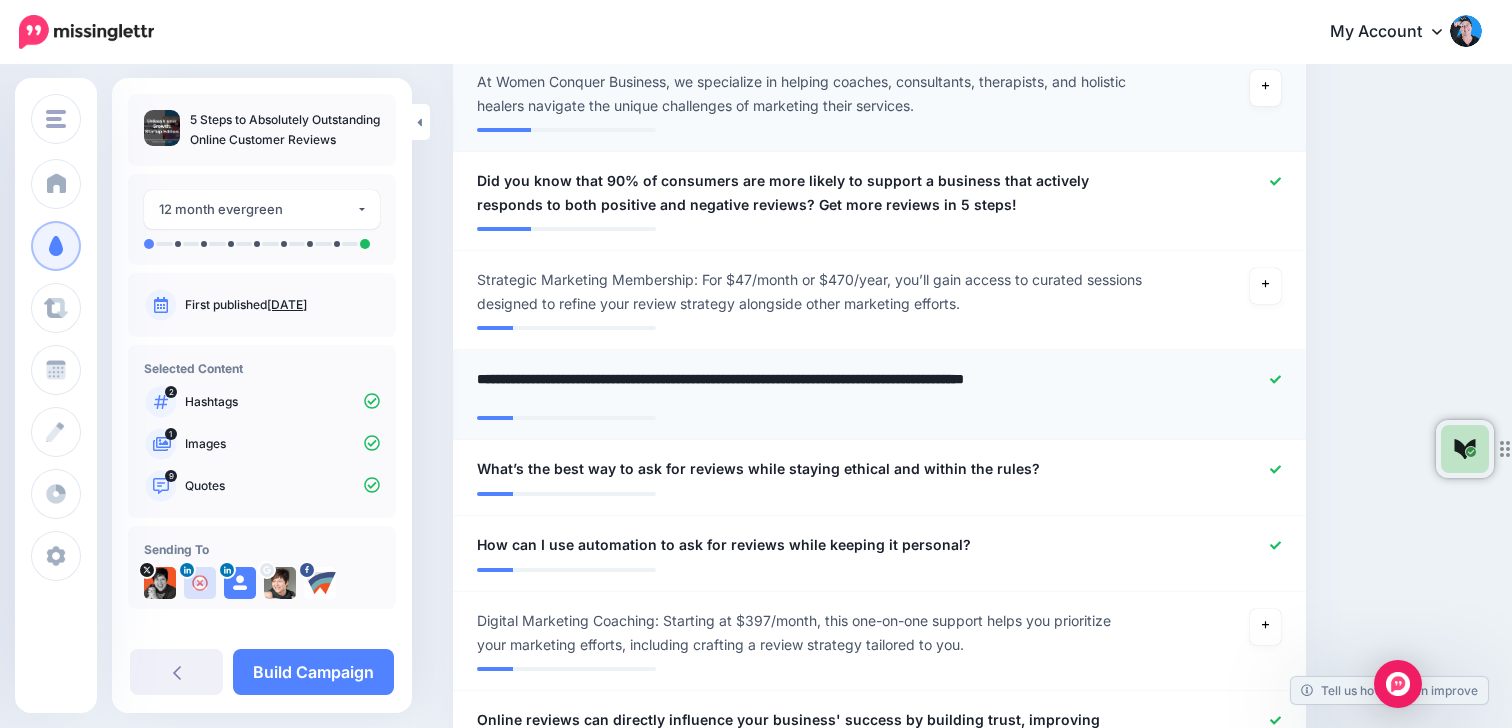 drag, startPoint x: 886, startPoint y: 379, endPoint x: 801, endPoint y: 379, distance: 85 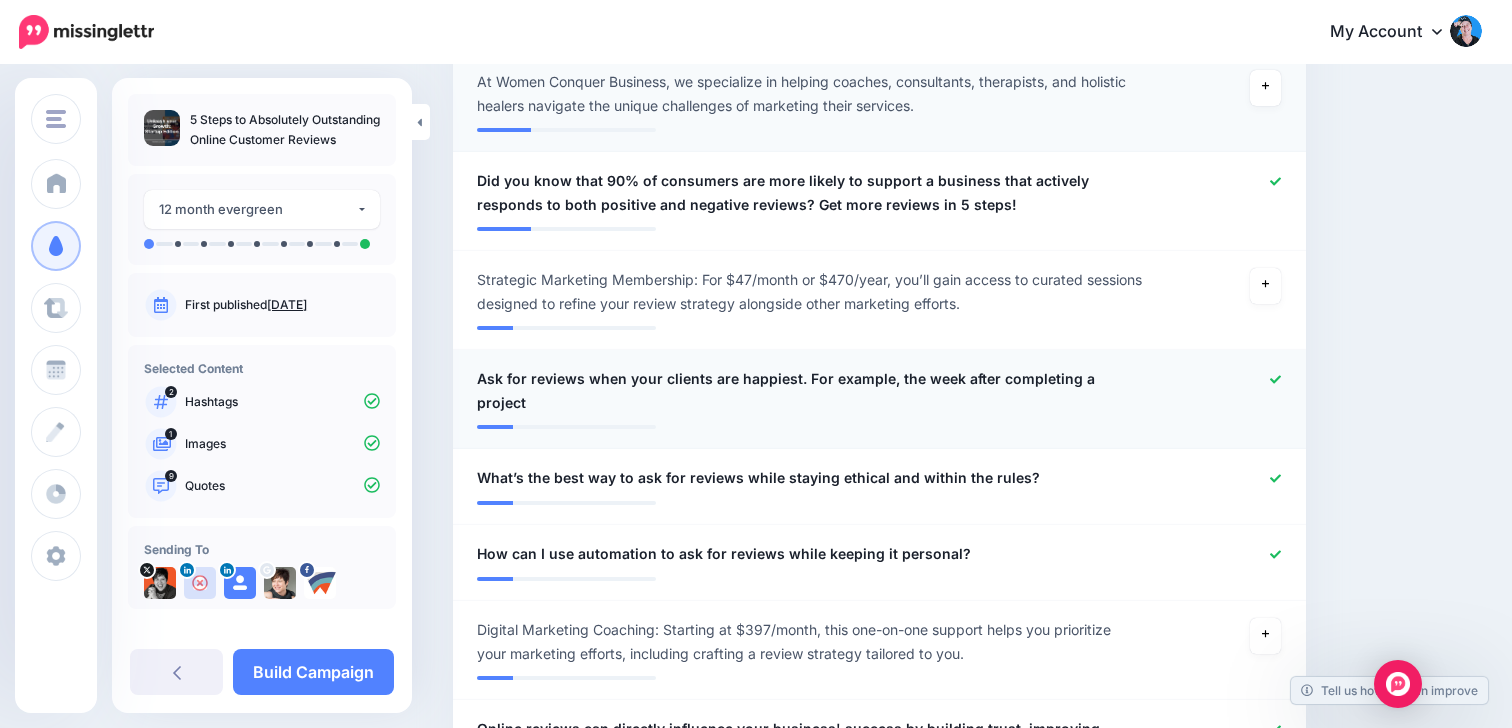 click on "Ask for reviews when your clients are happiest. For example, the week after completing a project" at bounding box center [809, 391] 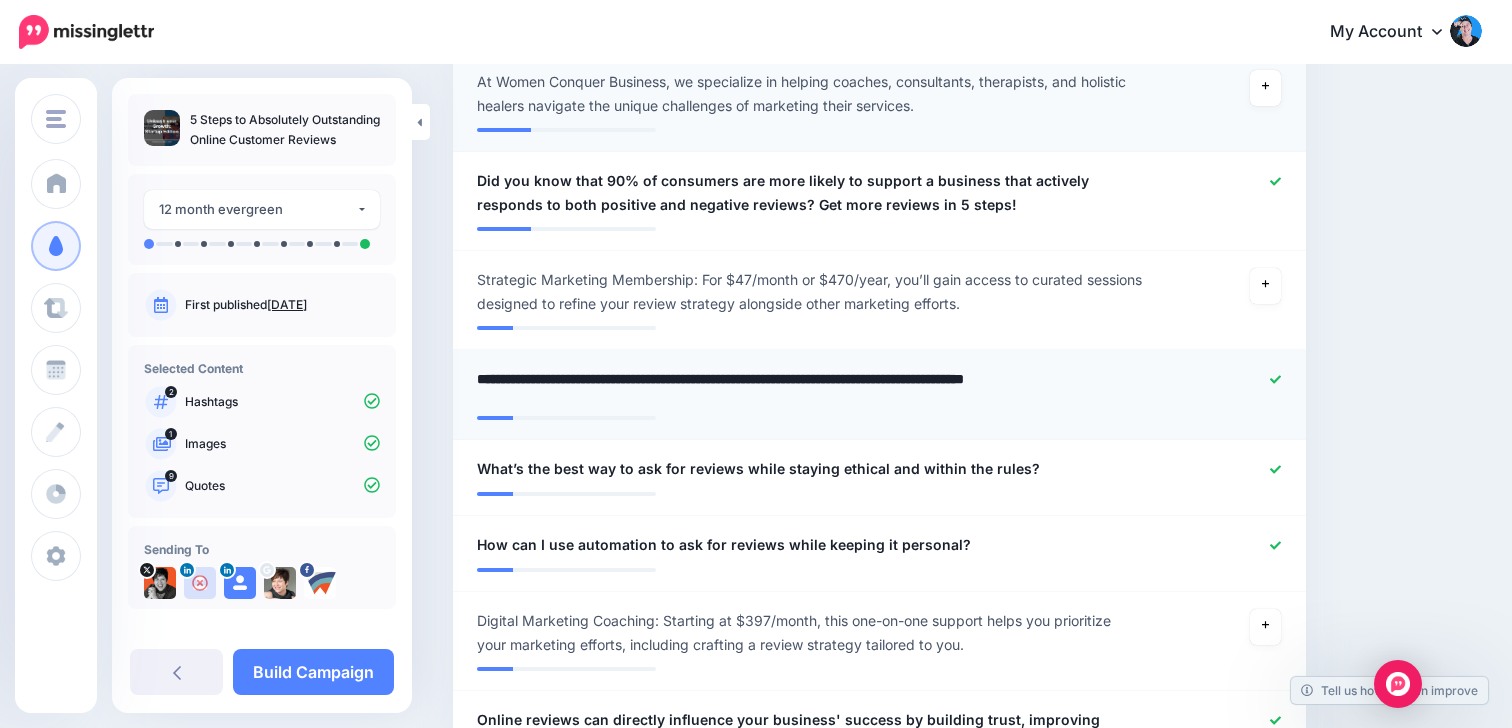 click on "**********" at bounding box center (809, 386) 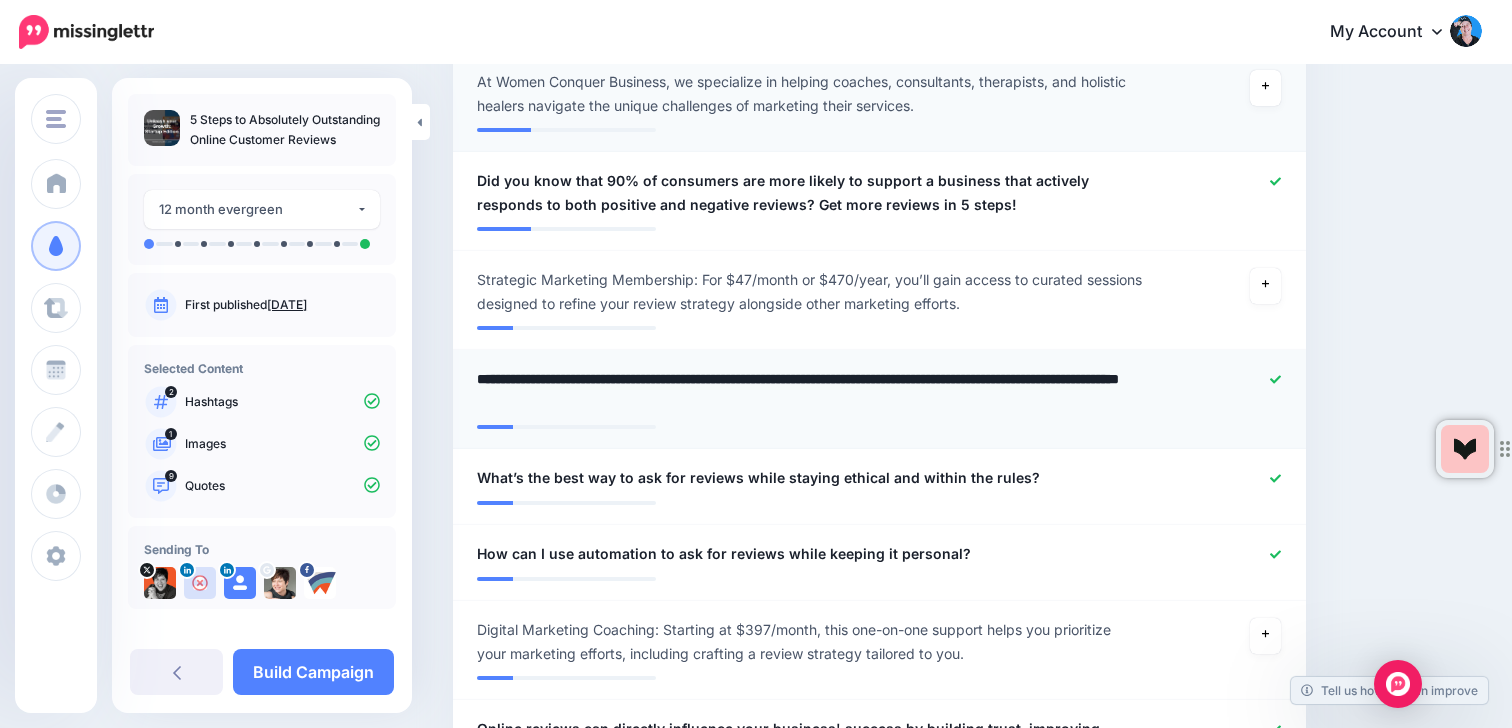 type on "**********" 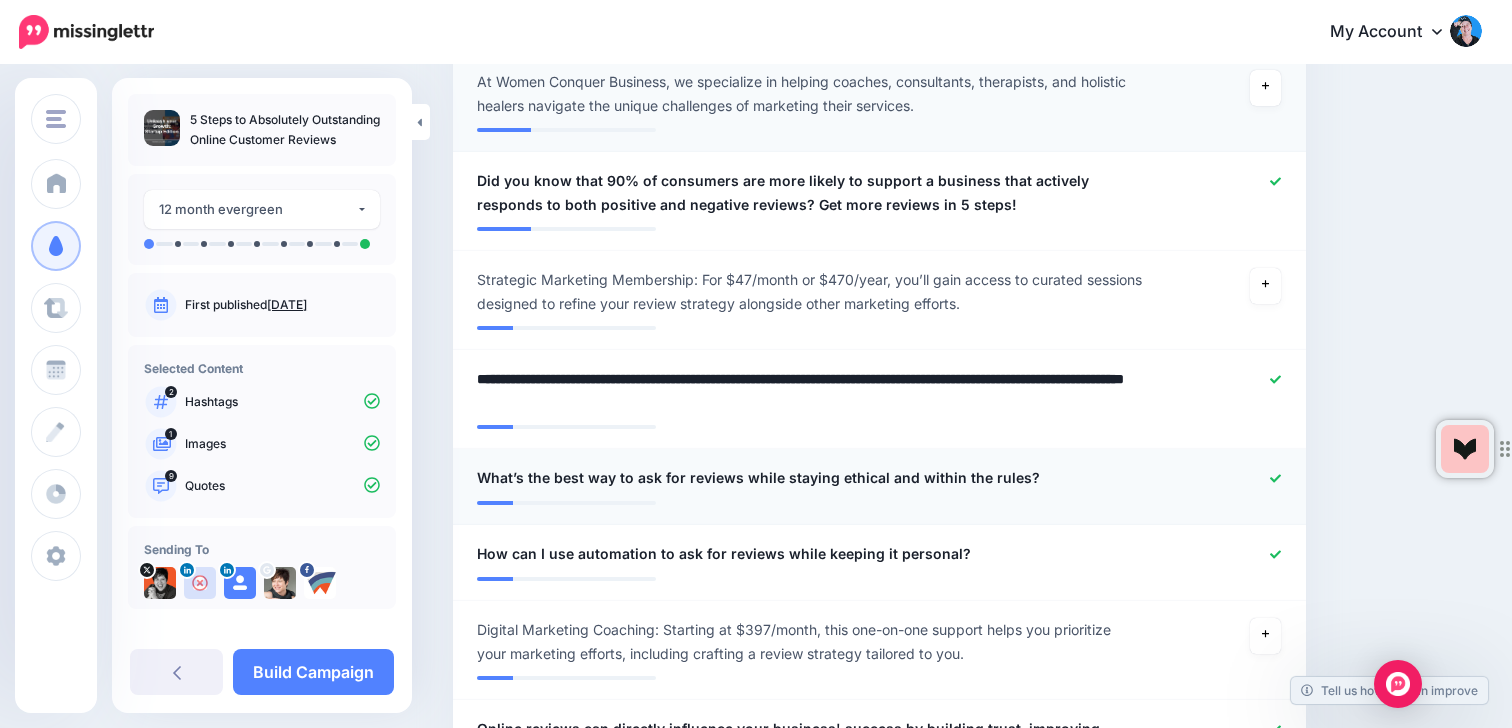click on "**********" at bounding box center (809, 478) 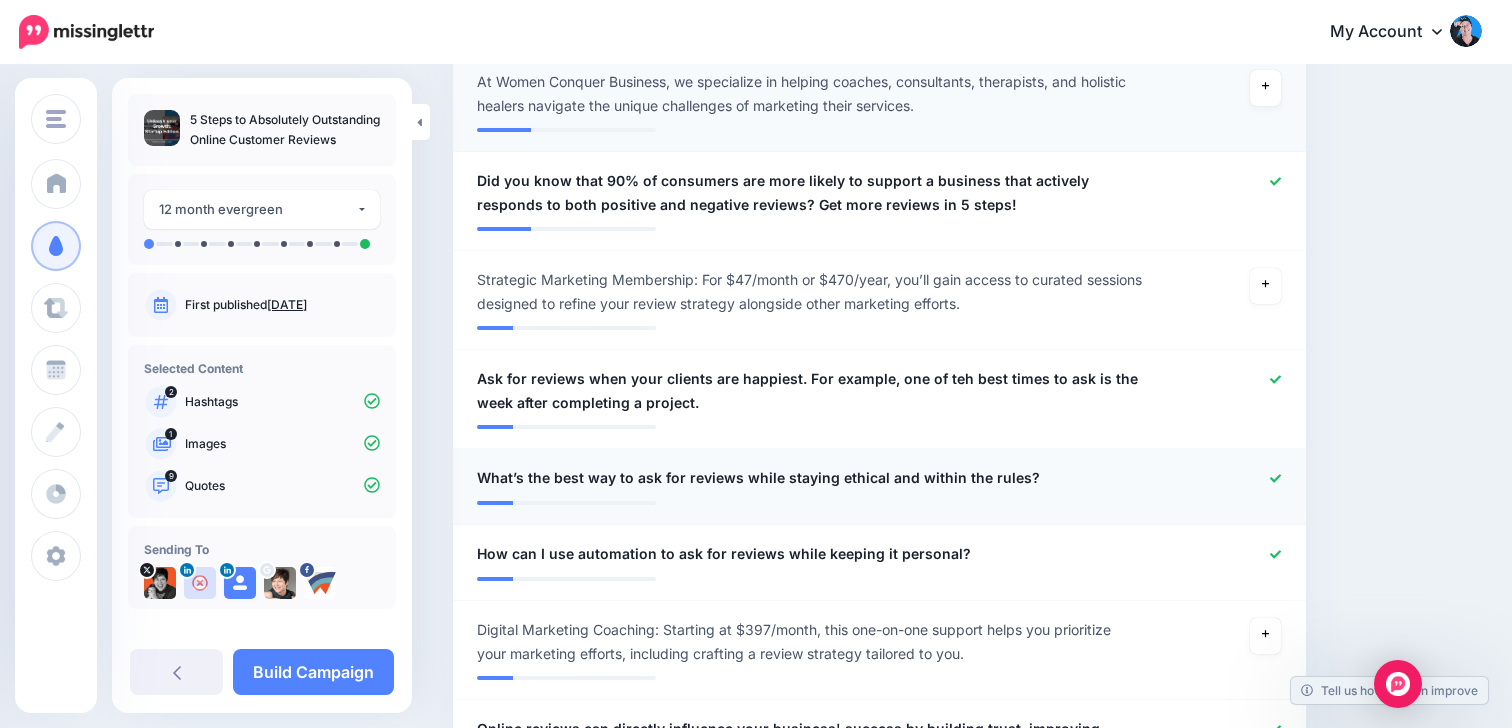 click on "**********" at bounding box center [809, 478] 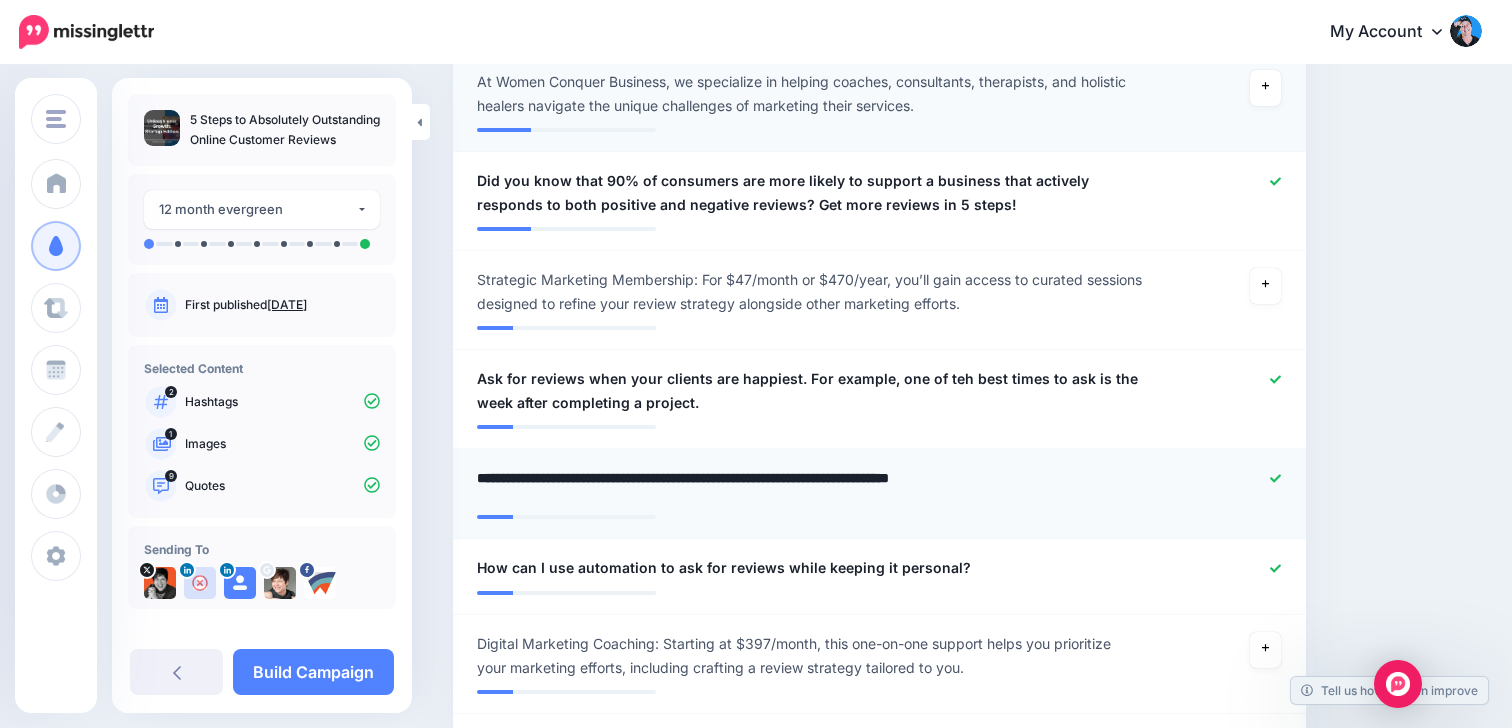 click on "**********" at bounding box center [809, 485] 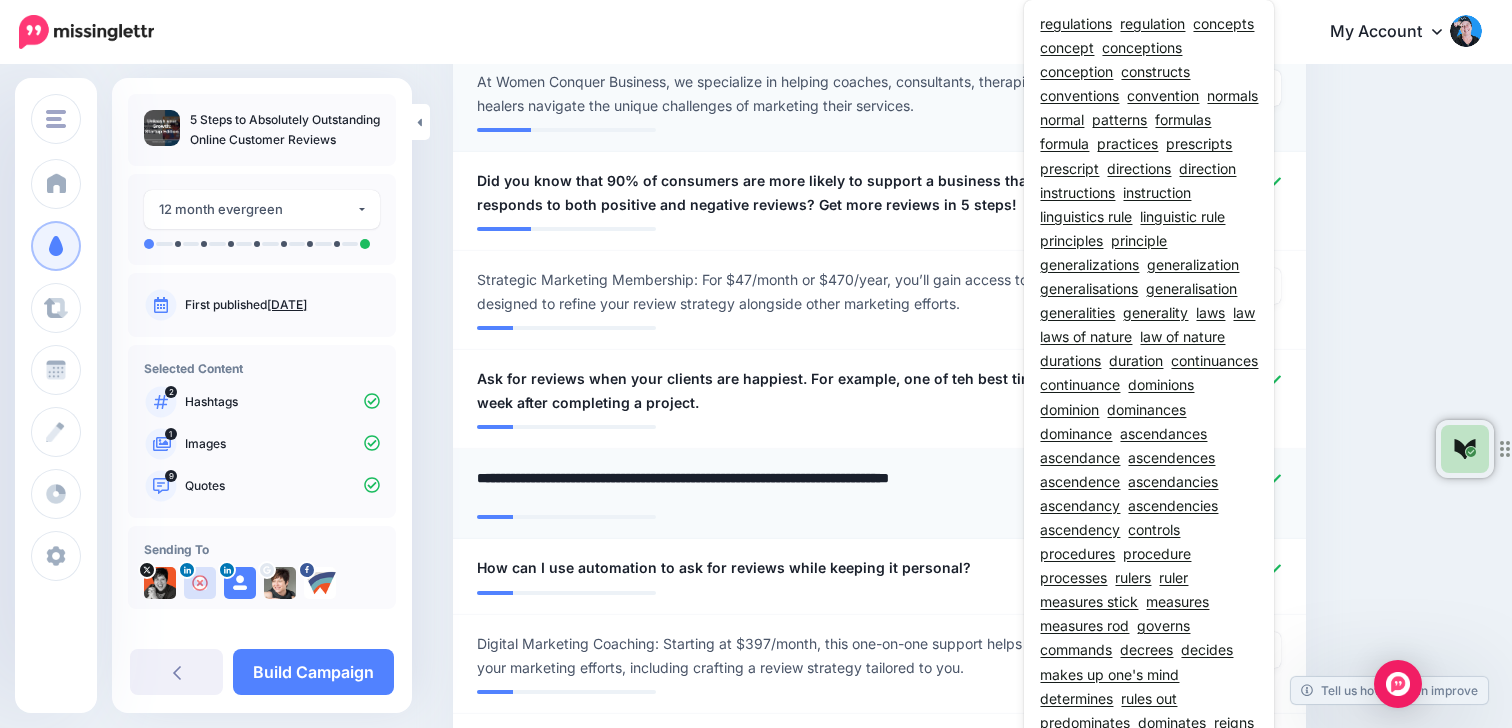 click on "**********" at bounding box center [809, 485] 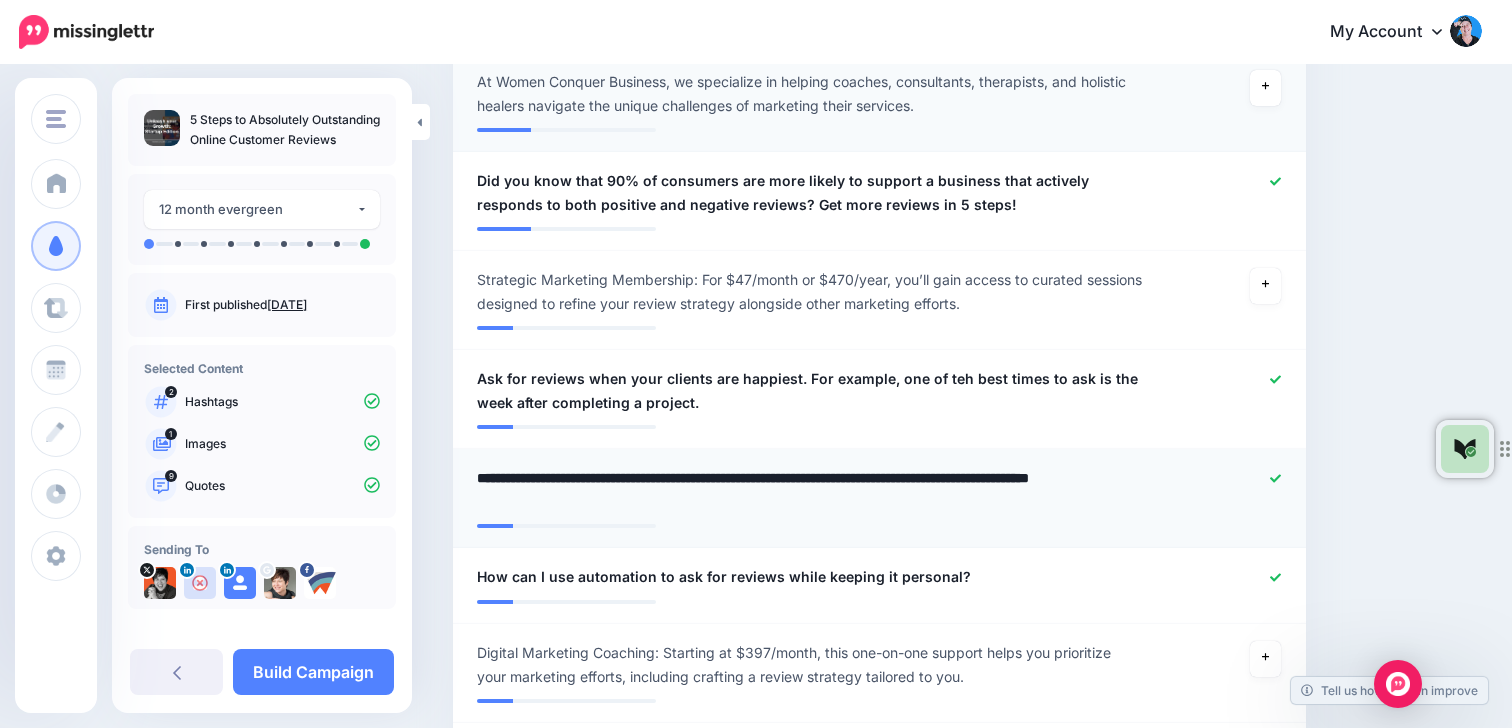 type on "**********" 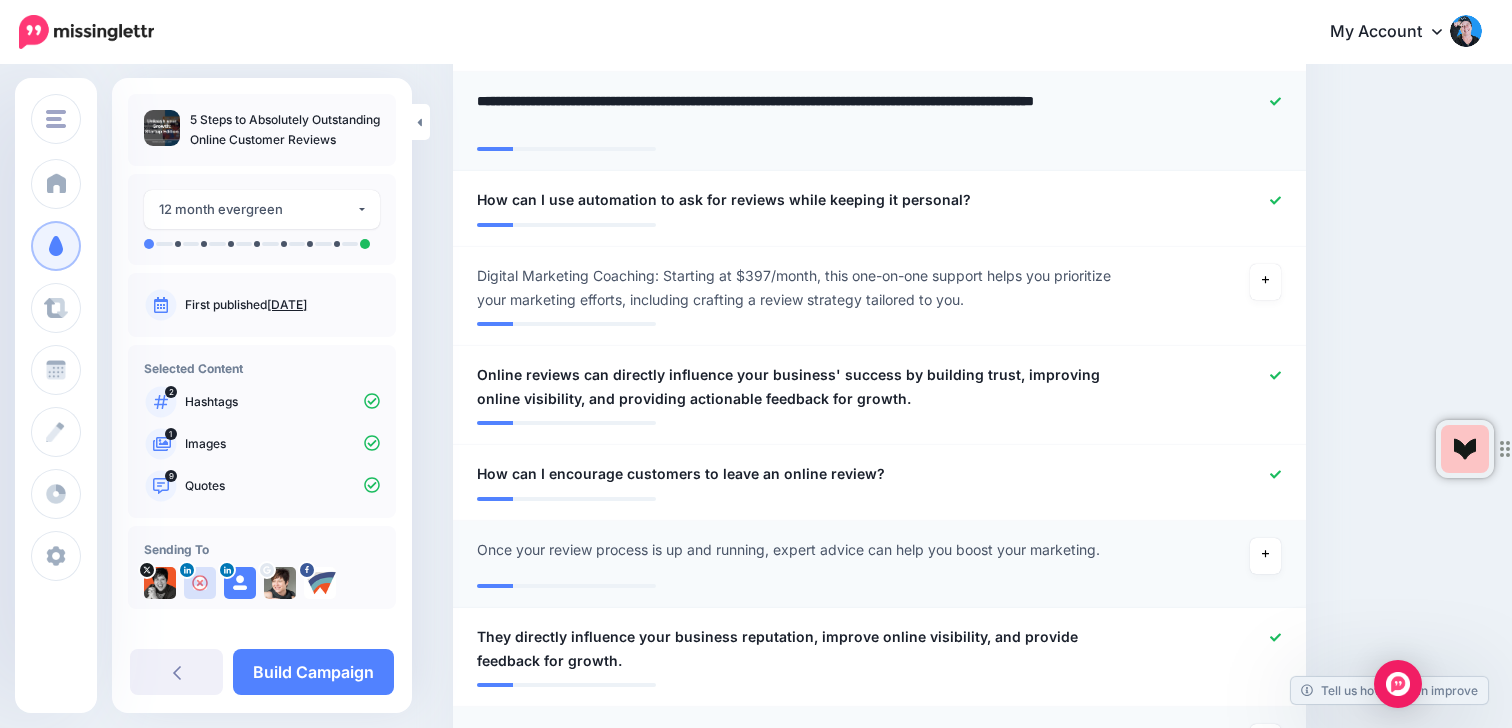 scroll, scrollTop: 1127, scrollLeft: 0, axis: vertical 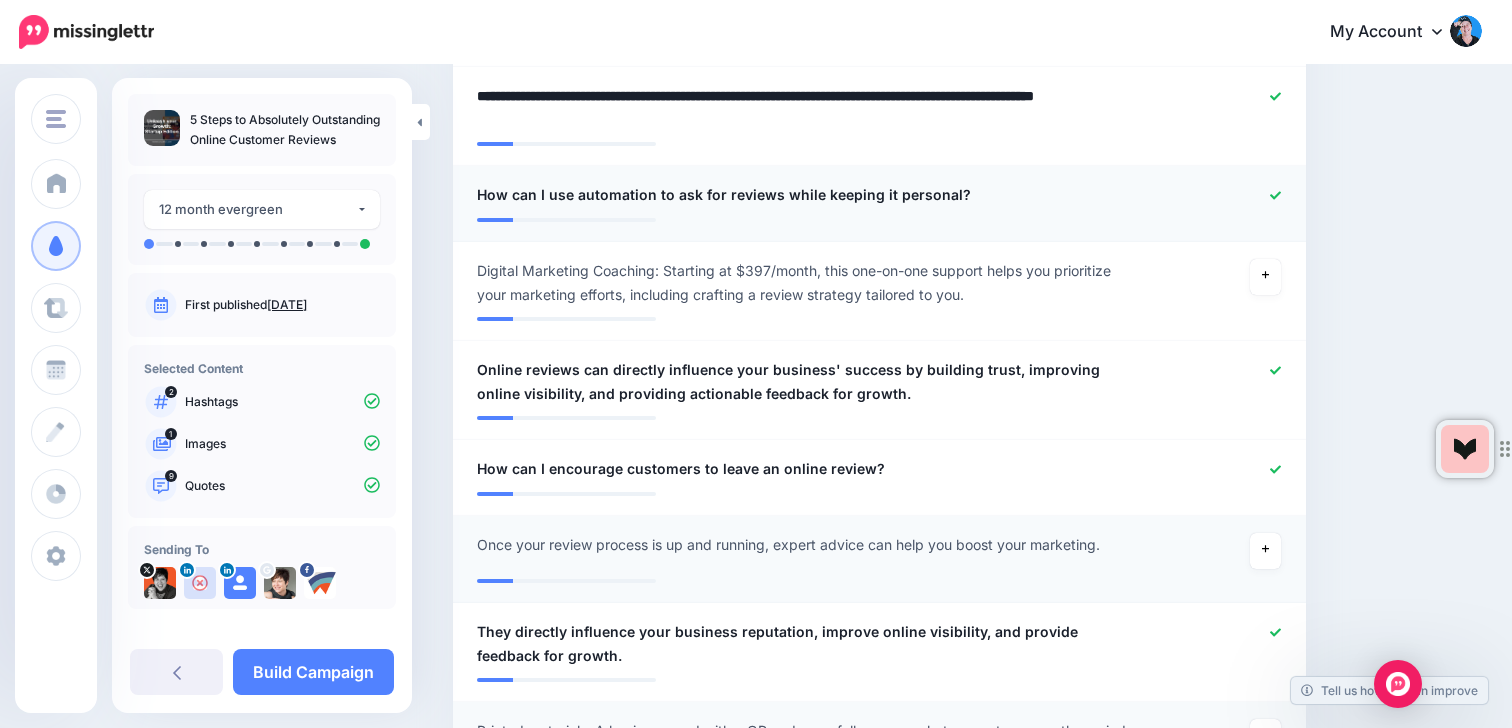click at bounding box center [879, 213] 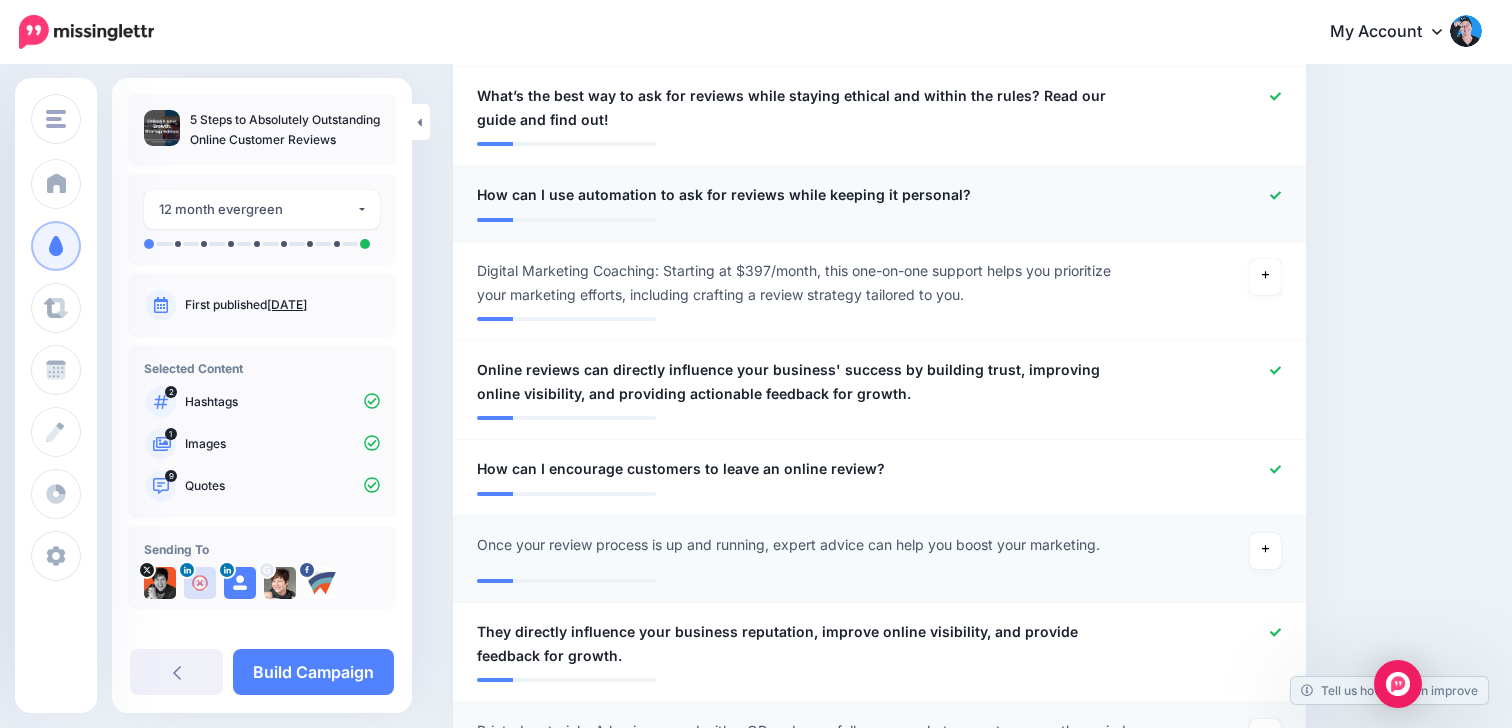 click on "**********" at bounding box center [809, 195] 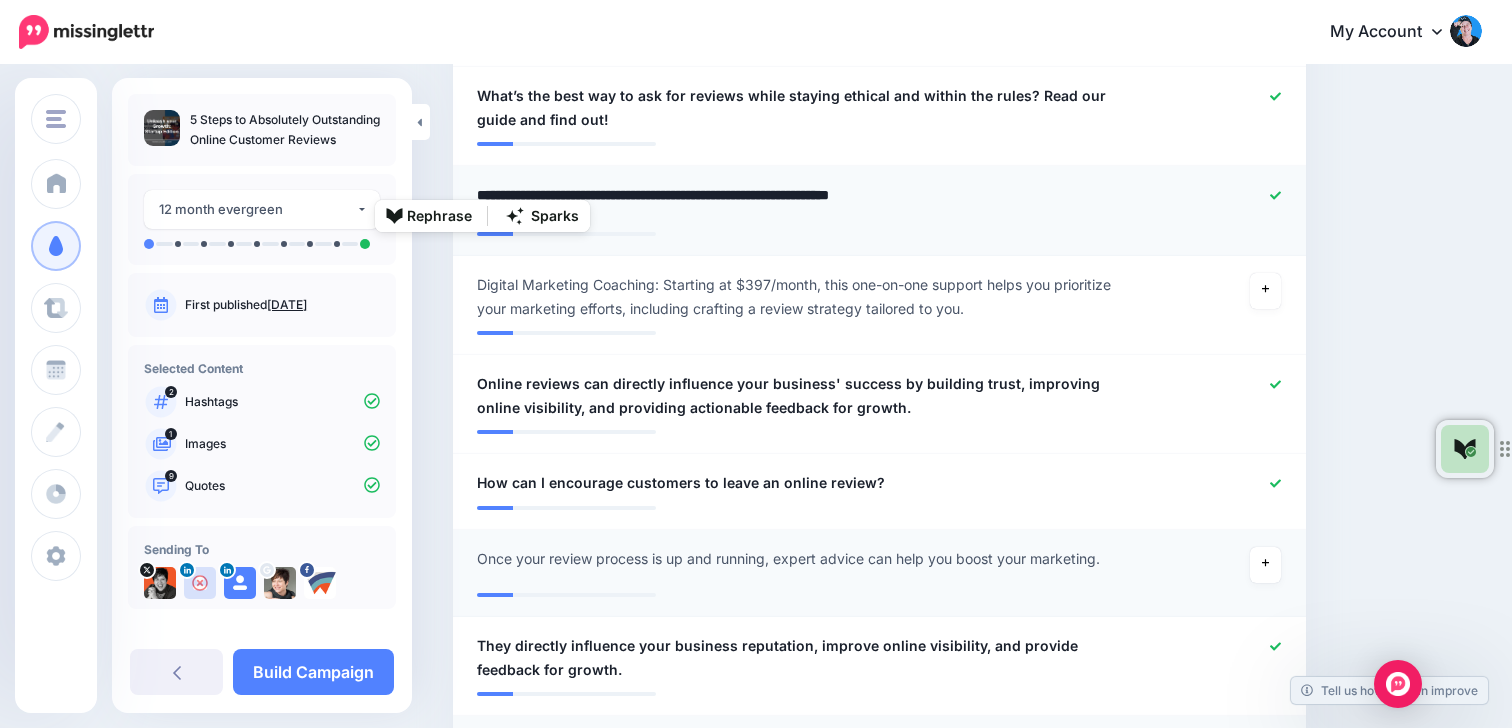drag, startPoint x: 547, startPoint y: 193, endPoint x: 479, endPoint y: 190, distance: 68.06615 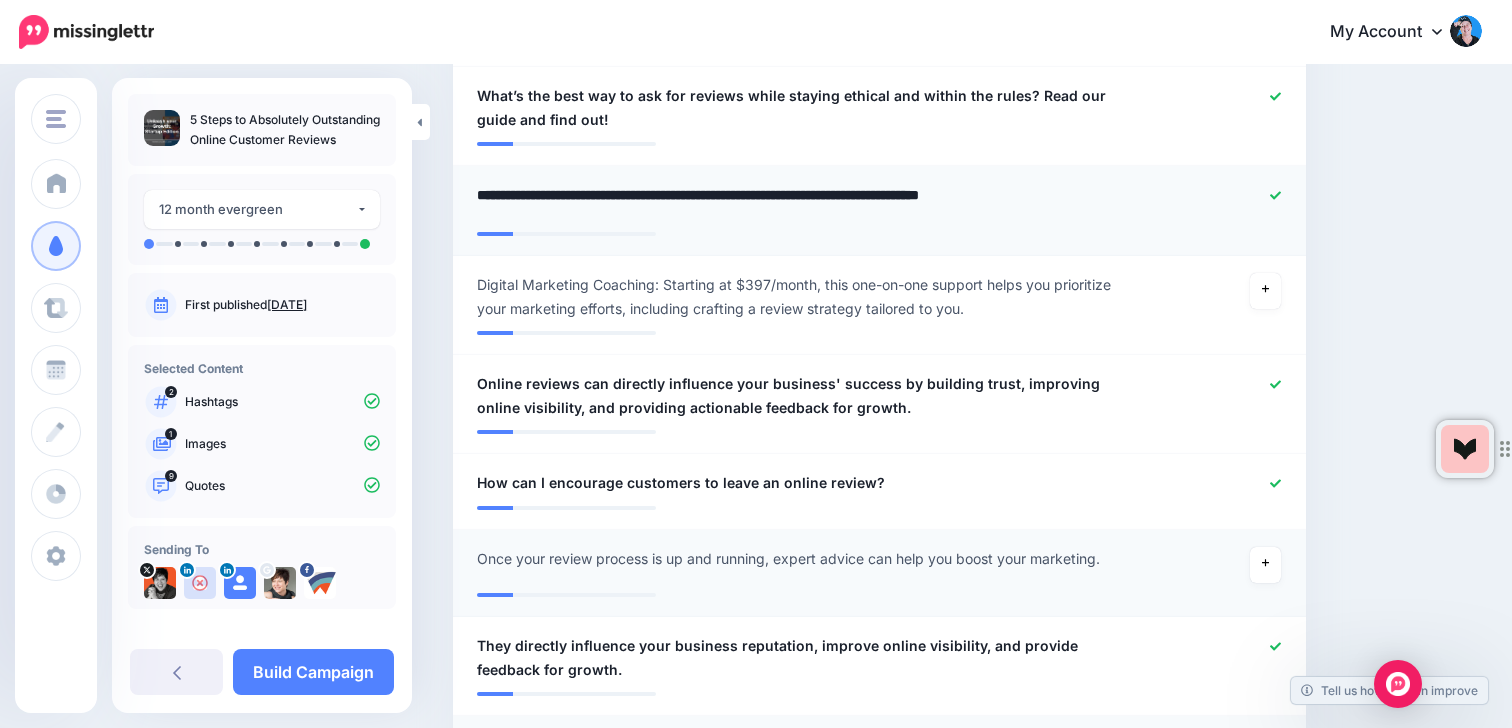 click on "**********" at bounding box center [809, 202] 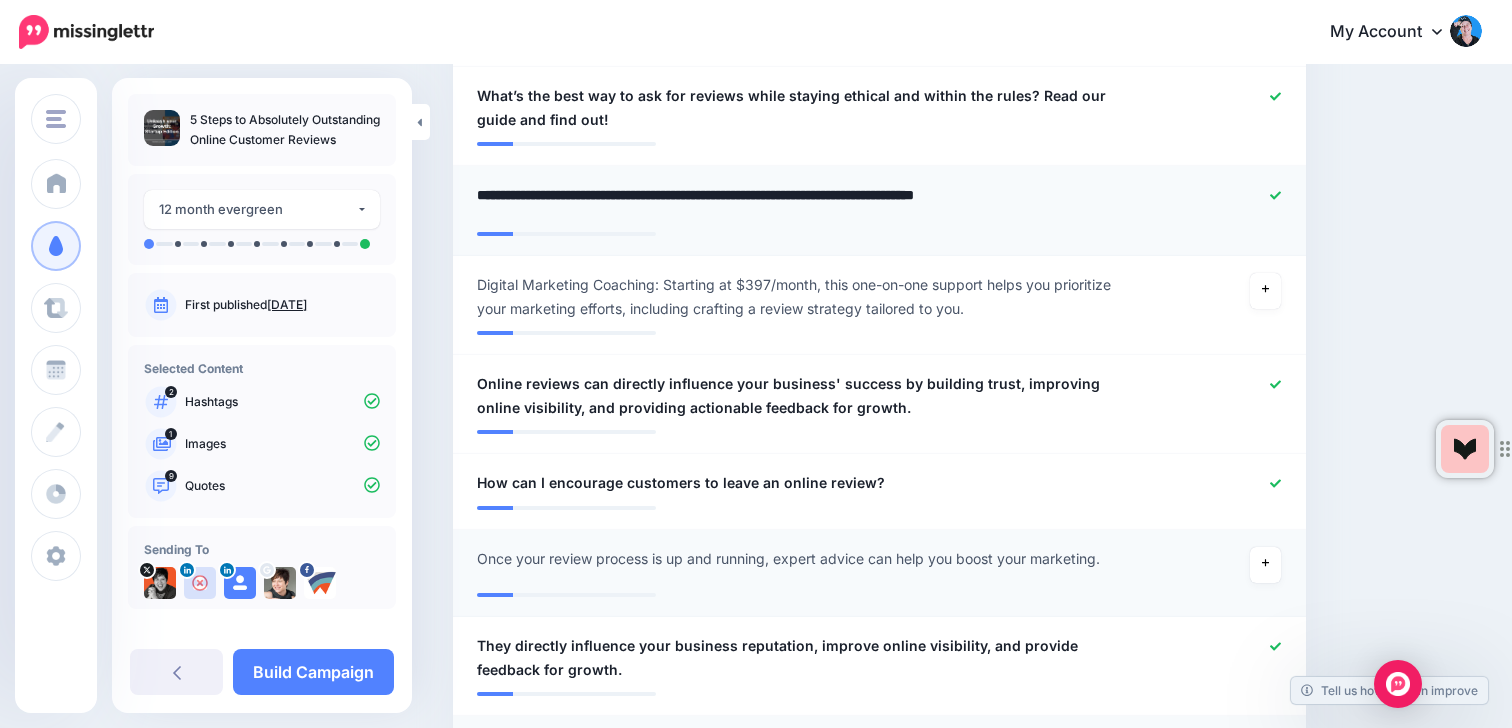 type on "**********" 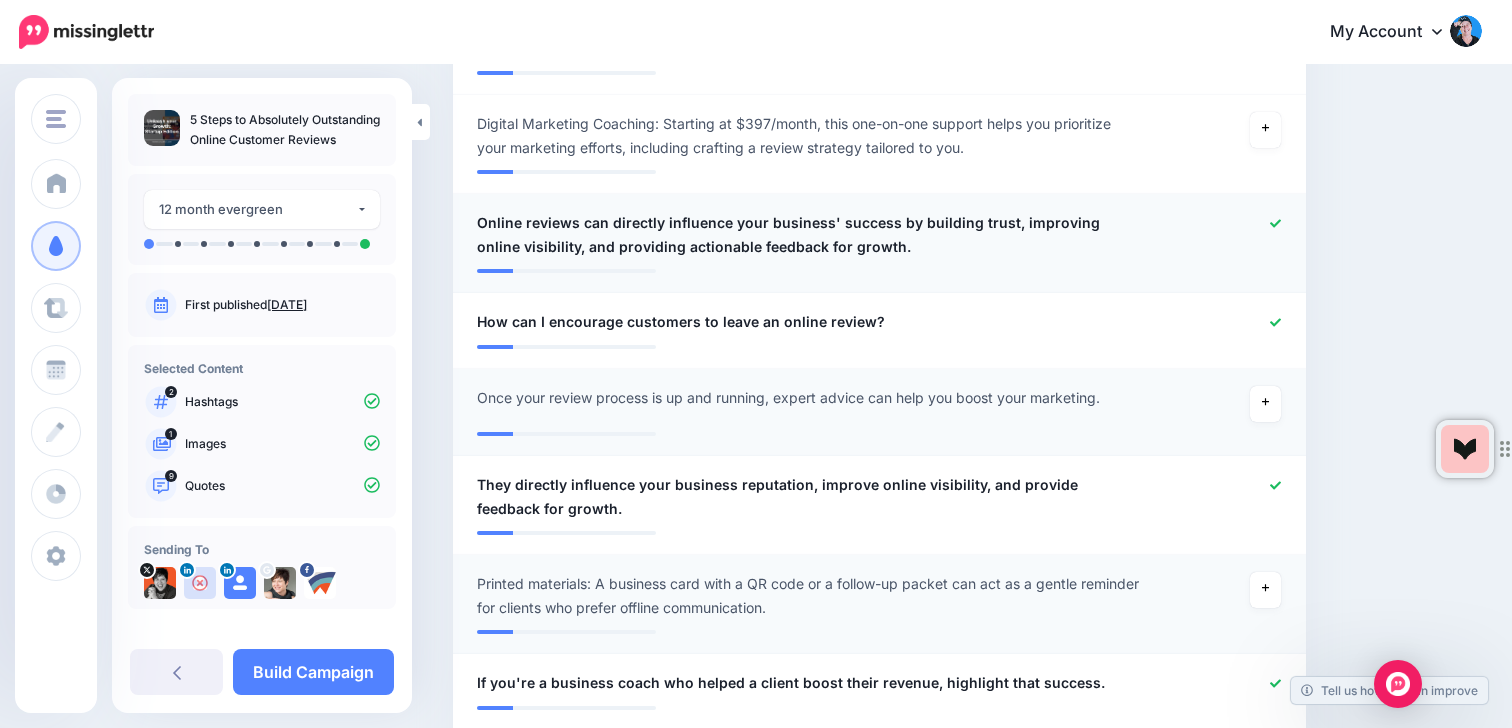 scroll, scrollTop: 1292, scrollLeft: 0, axis: vertical 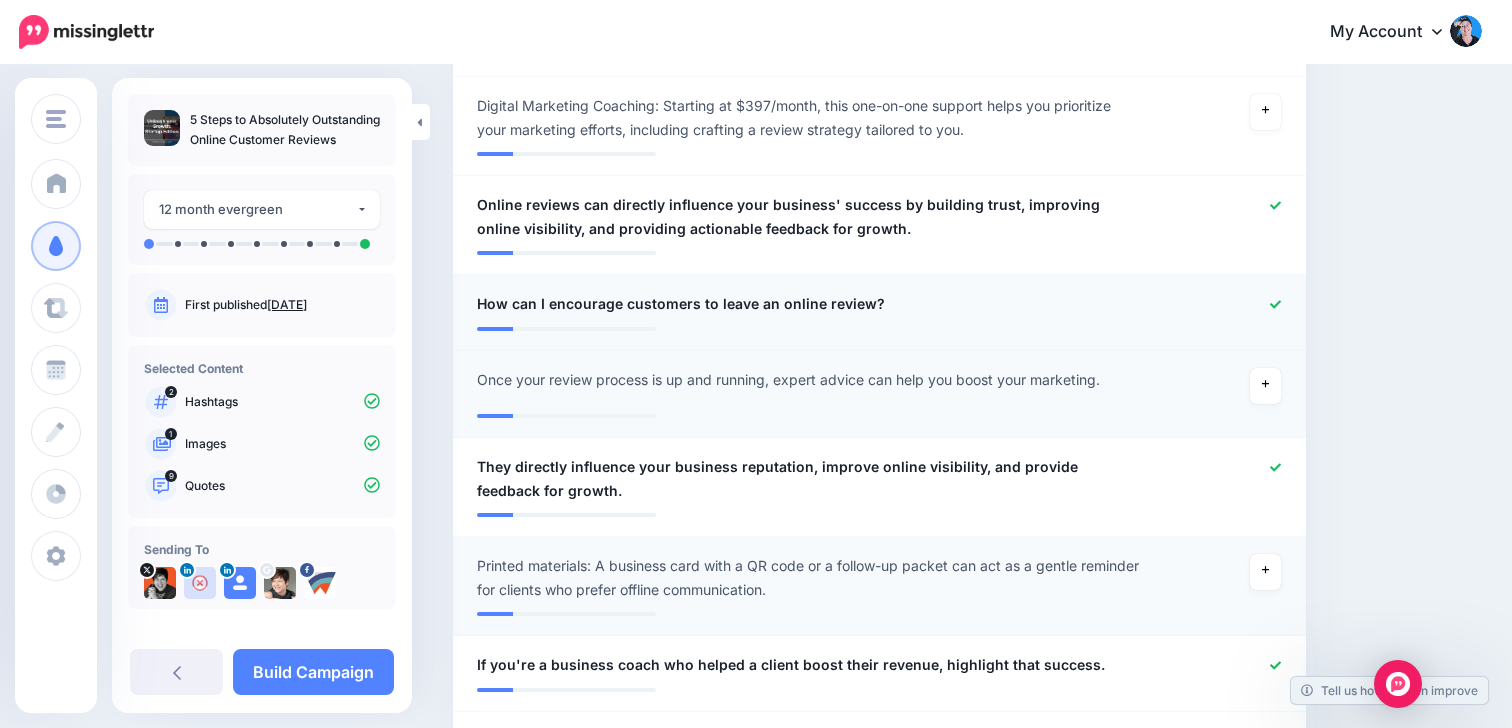 click on "**********" at bounding box center (879, 313) 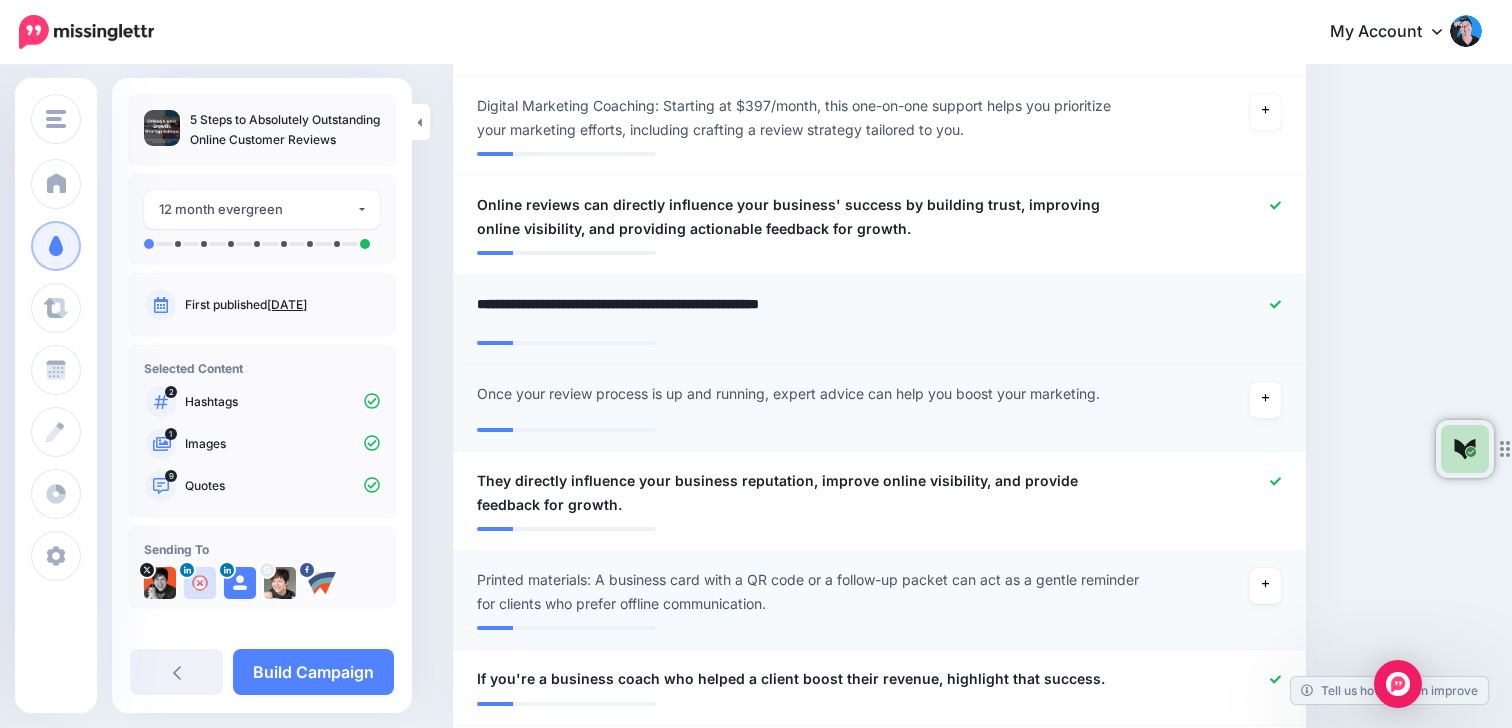 drag, startPoint x: 546, startPoint y: 306, endPoint x: 471, endPoint y: 292, distance: 76.29548 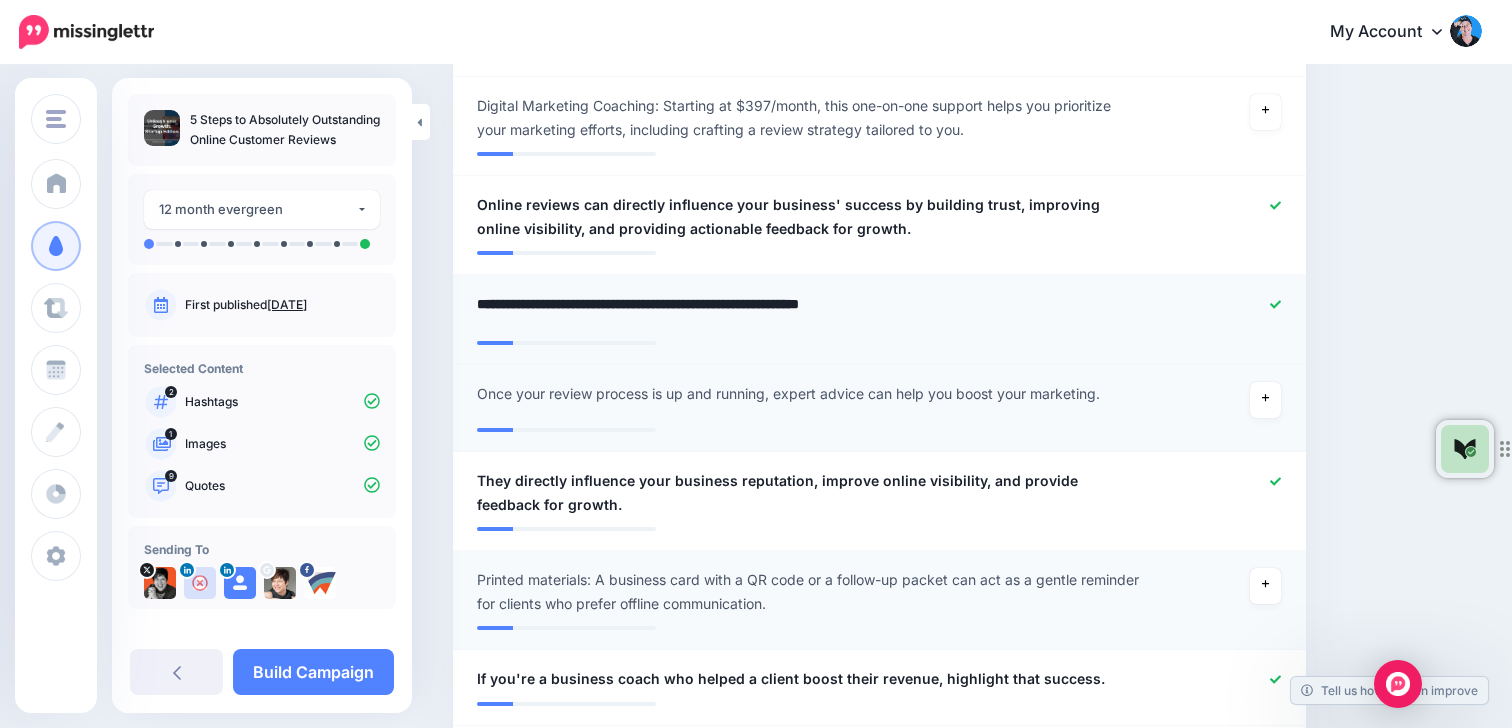 click on "**********" at bounding box center [809, 311] 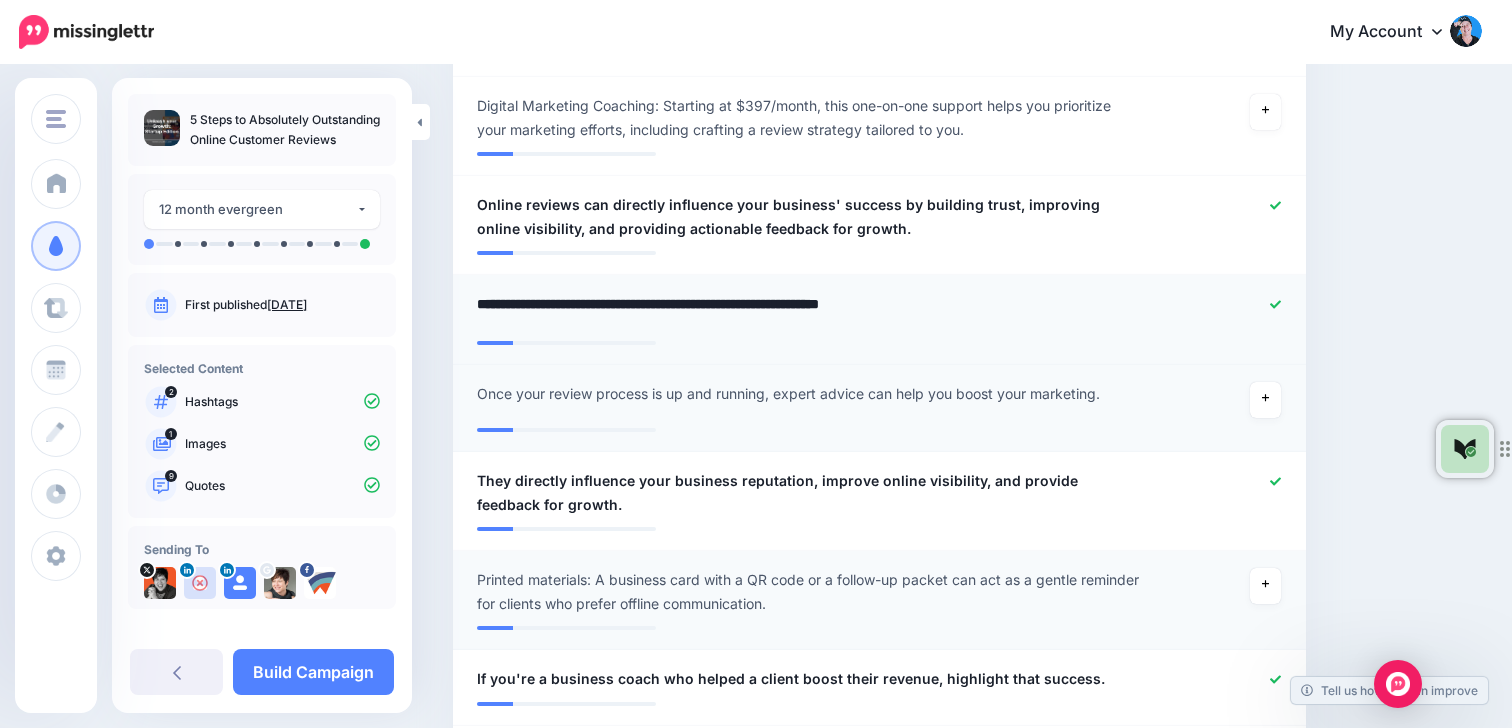 type on "**********" 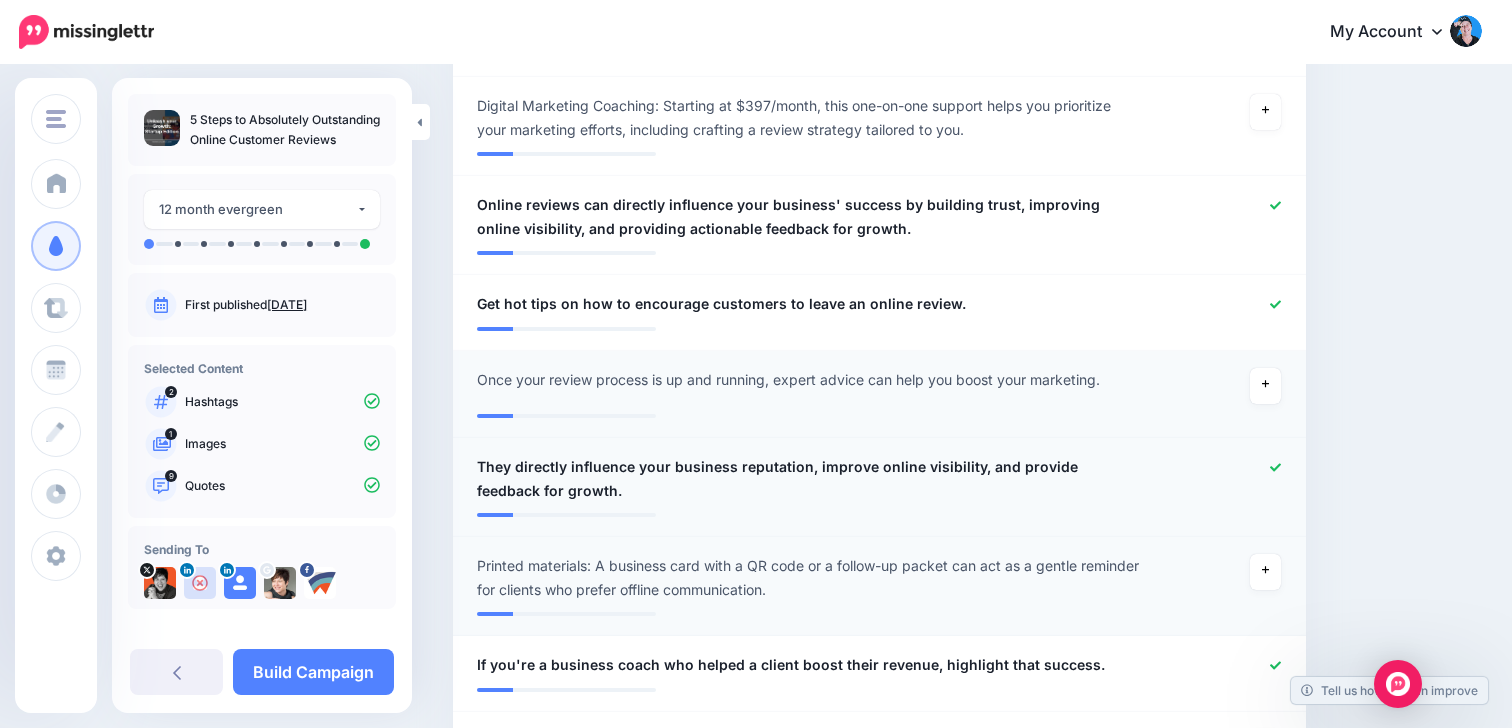 click on "They directly influence your business reputation, improve online visibility, and provide feedback for growth." at bounding box center (809, 479) 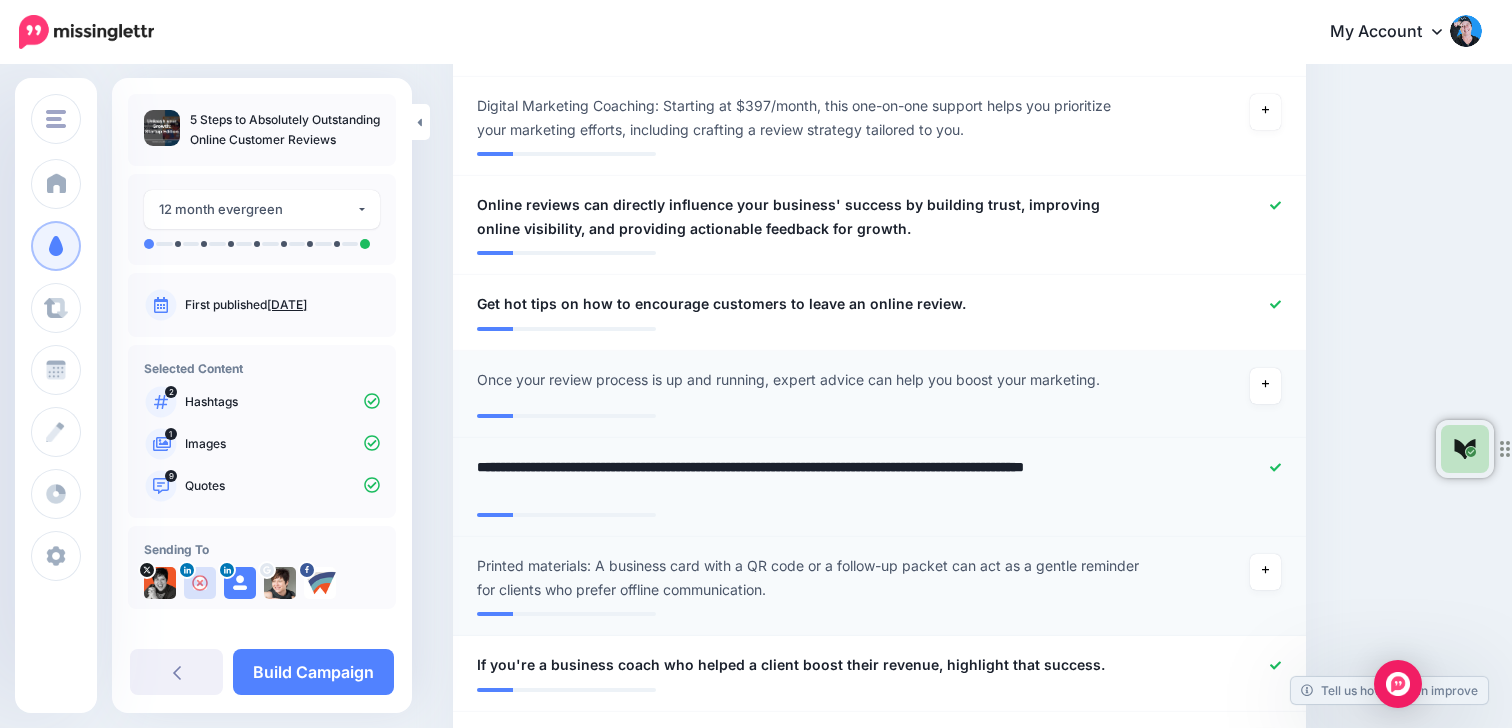 click on "**********" at bounding box center (809, 479) 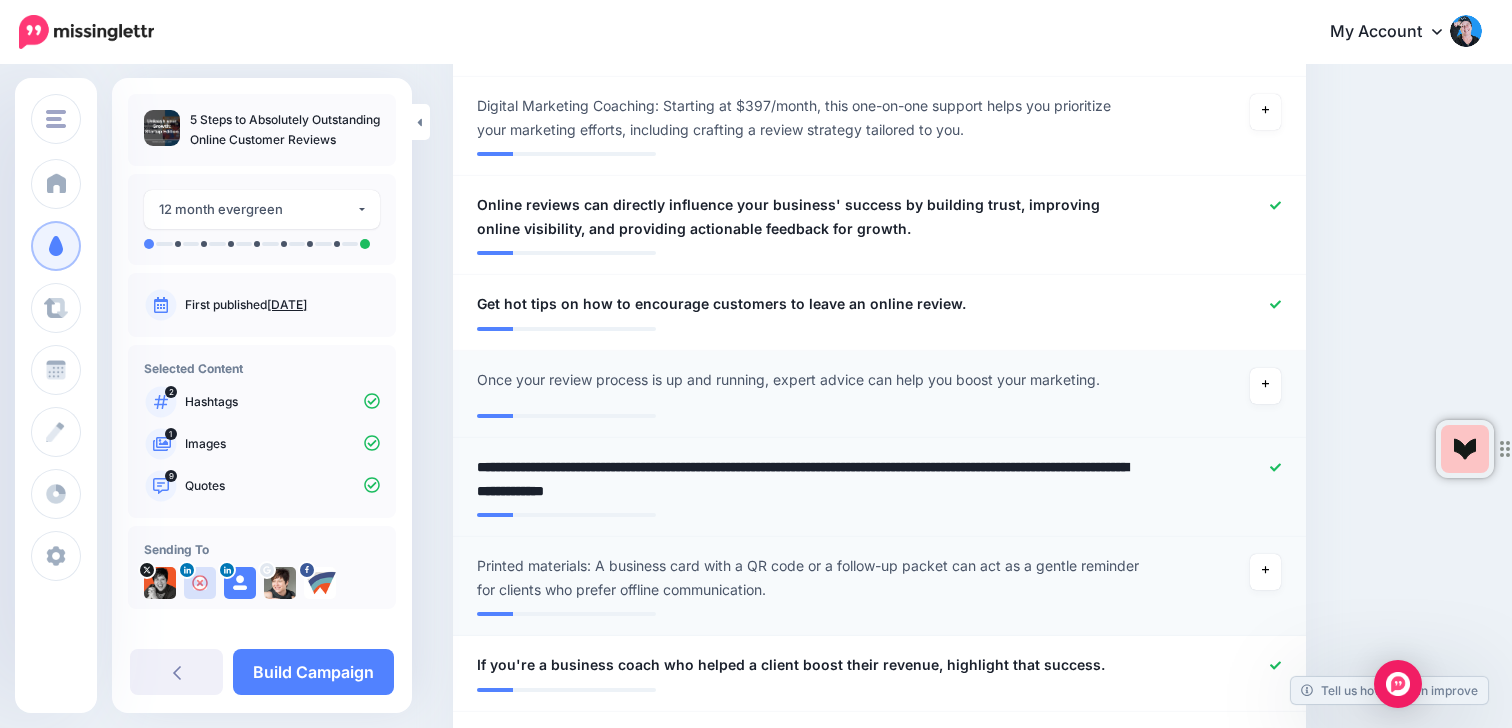 type on "**********" 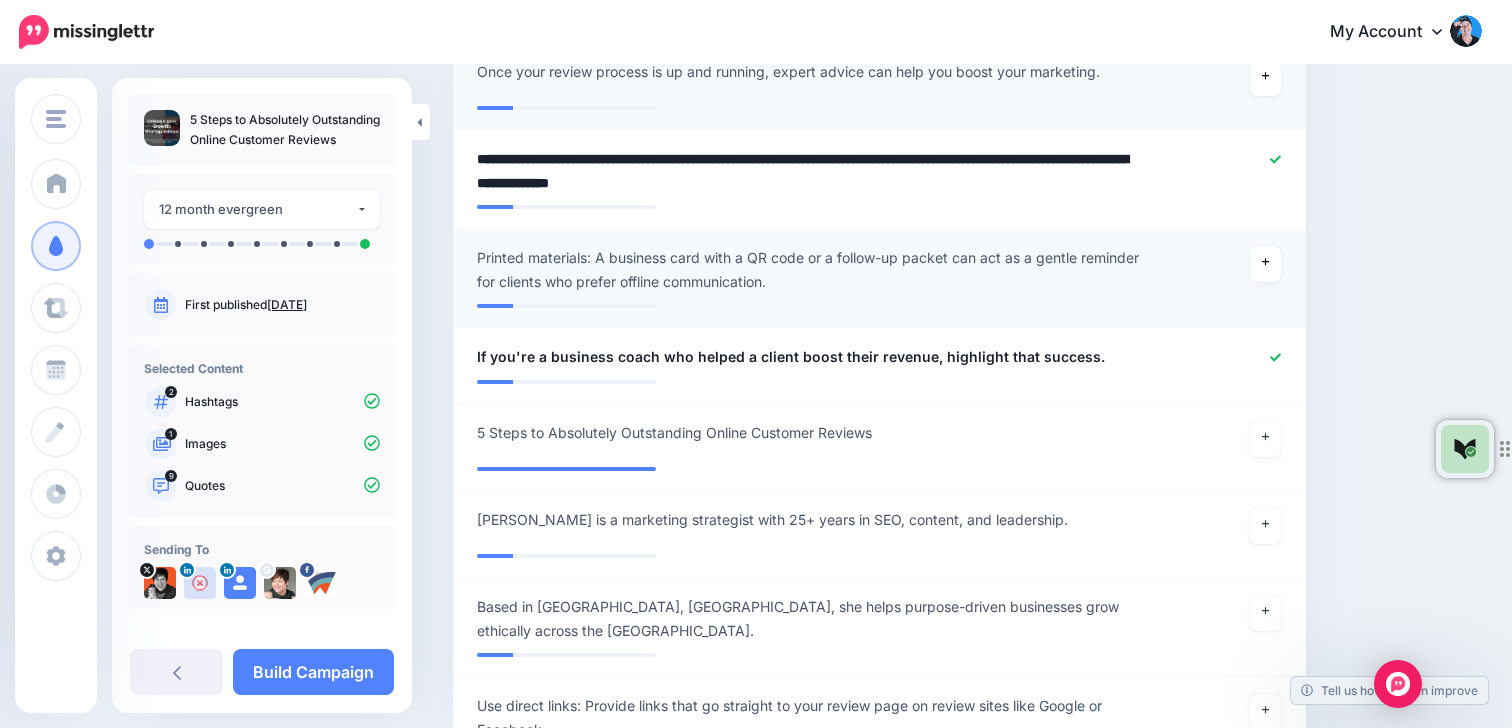 scroll, scrollTop: 1601, scrollLeft: 0, axis: vertical 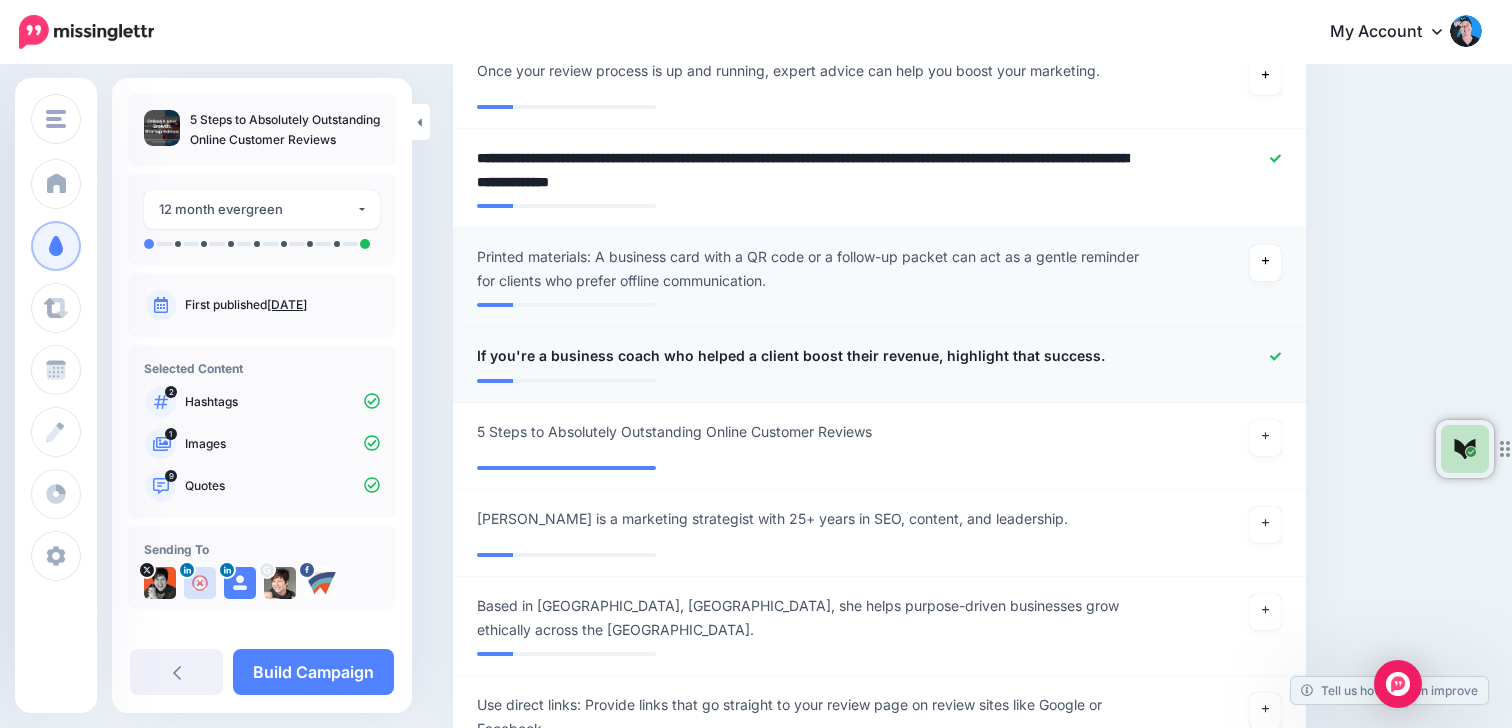 click on "**********" at bounding box center (809, 356) 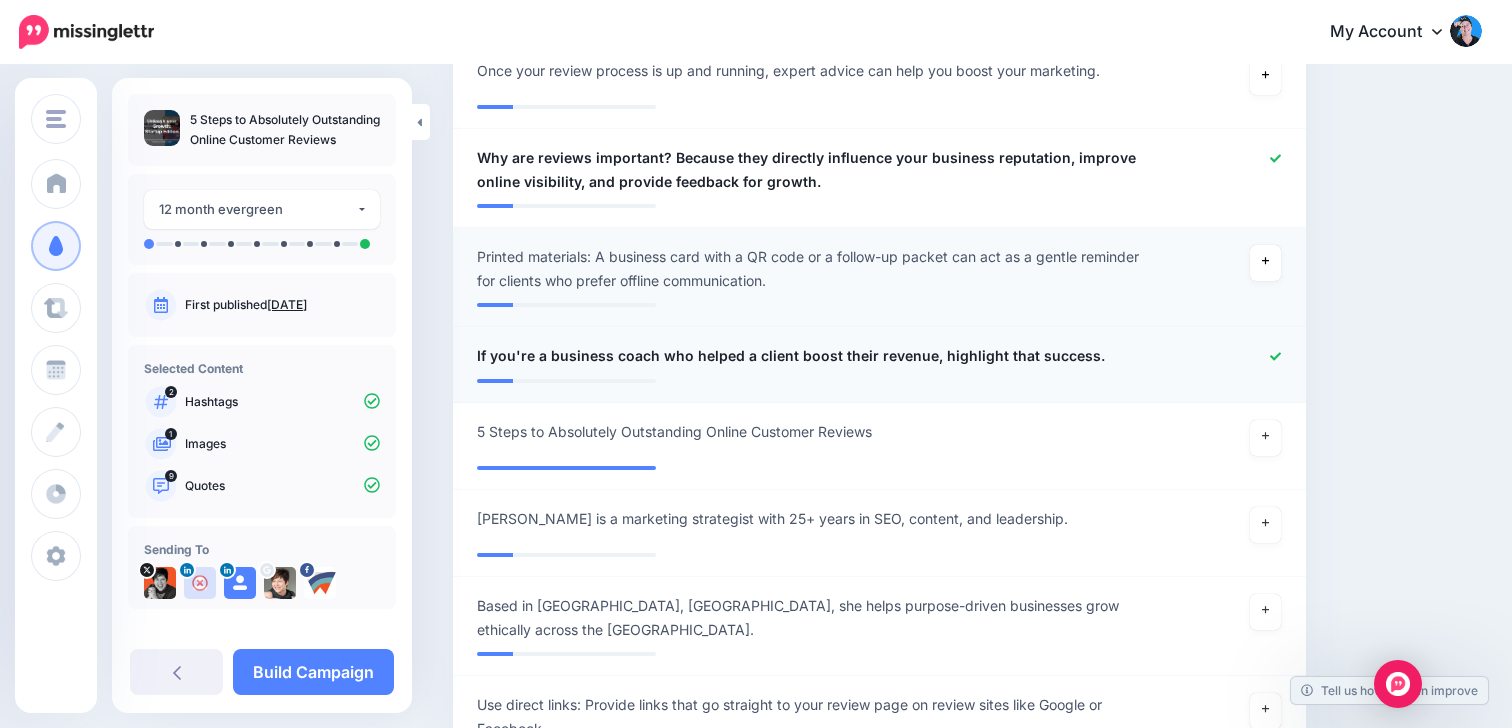 click on "If you're a business coach who helped a client boost their revenue, highlight that success." at bounding box center [791, 356] 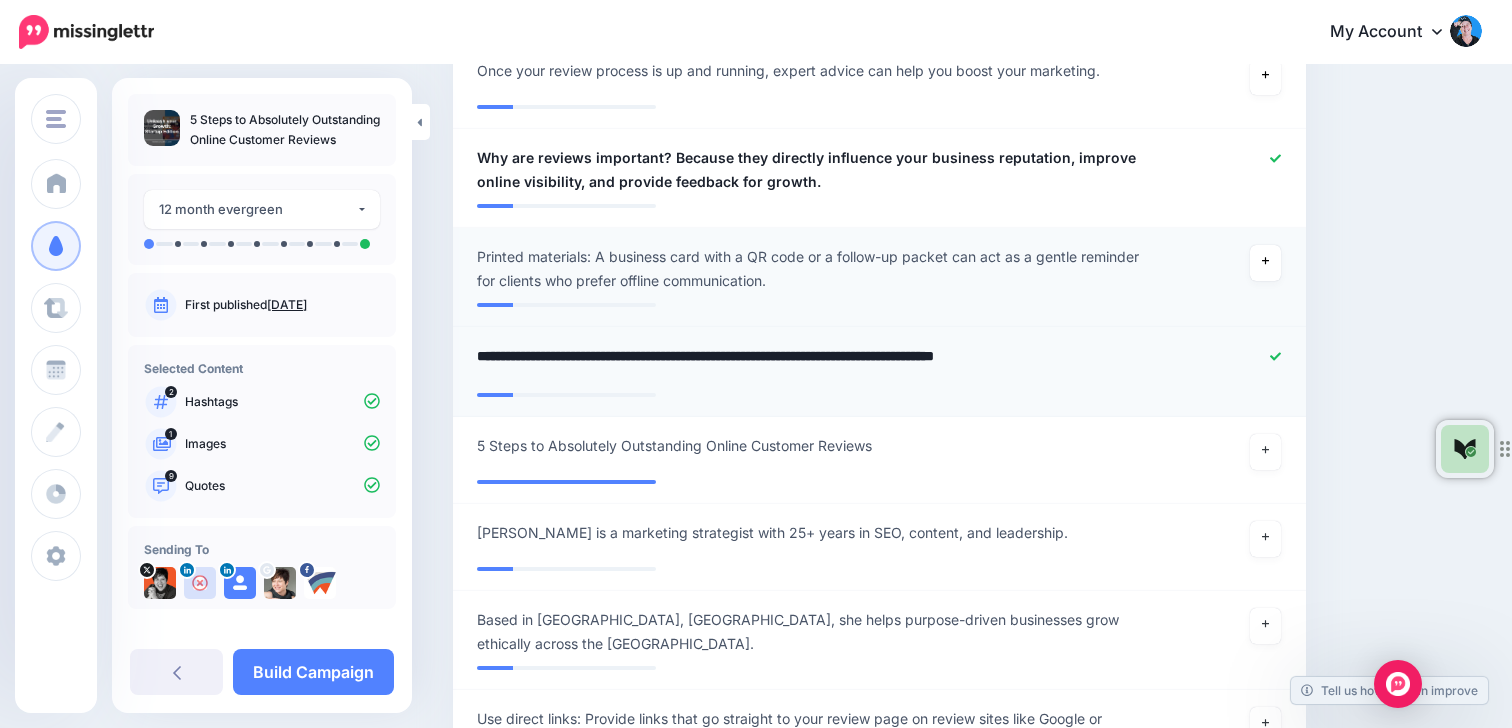 click on "**********" at bounding box center [809, 363] 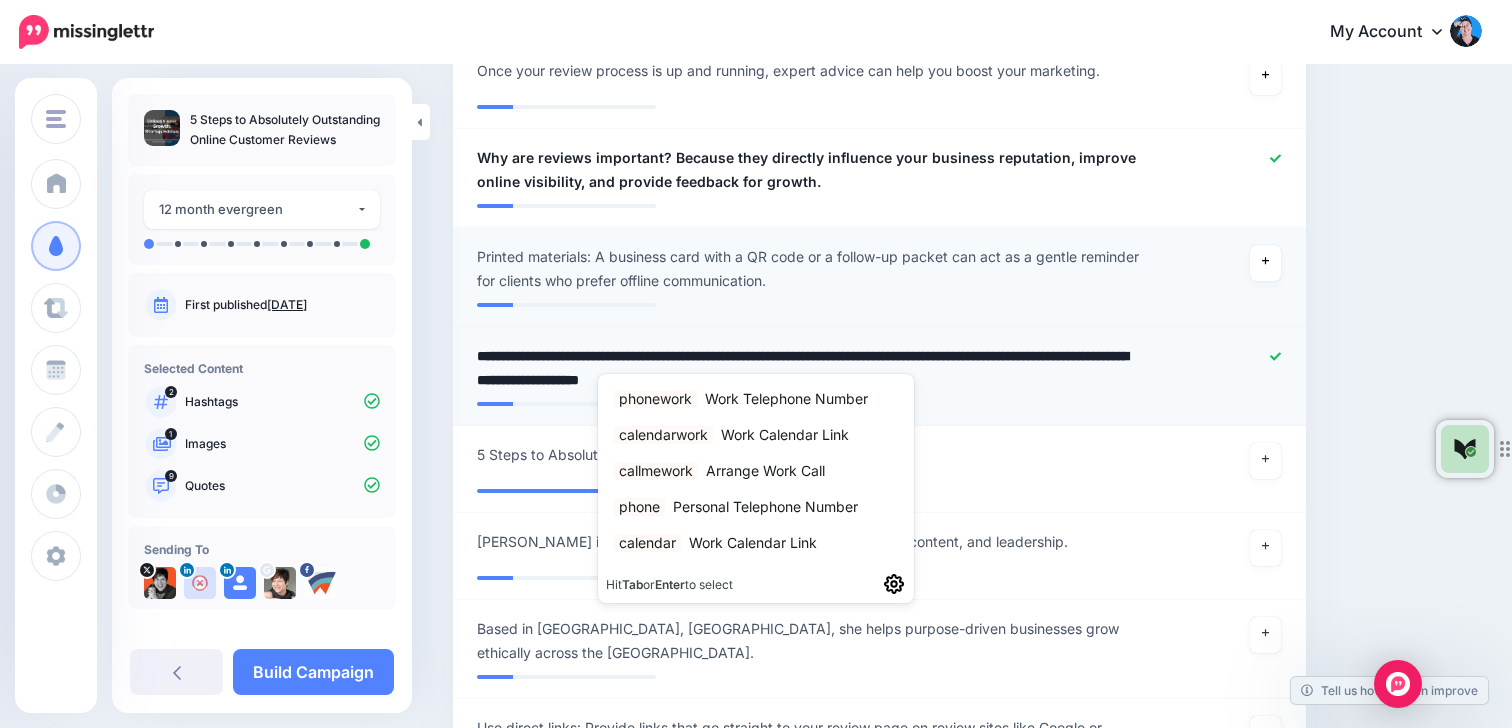 scroll, scrollTop: 65, scrollLeft: 0, axis: vertical 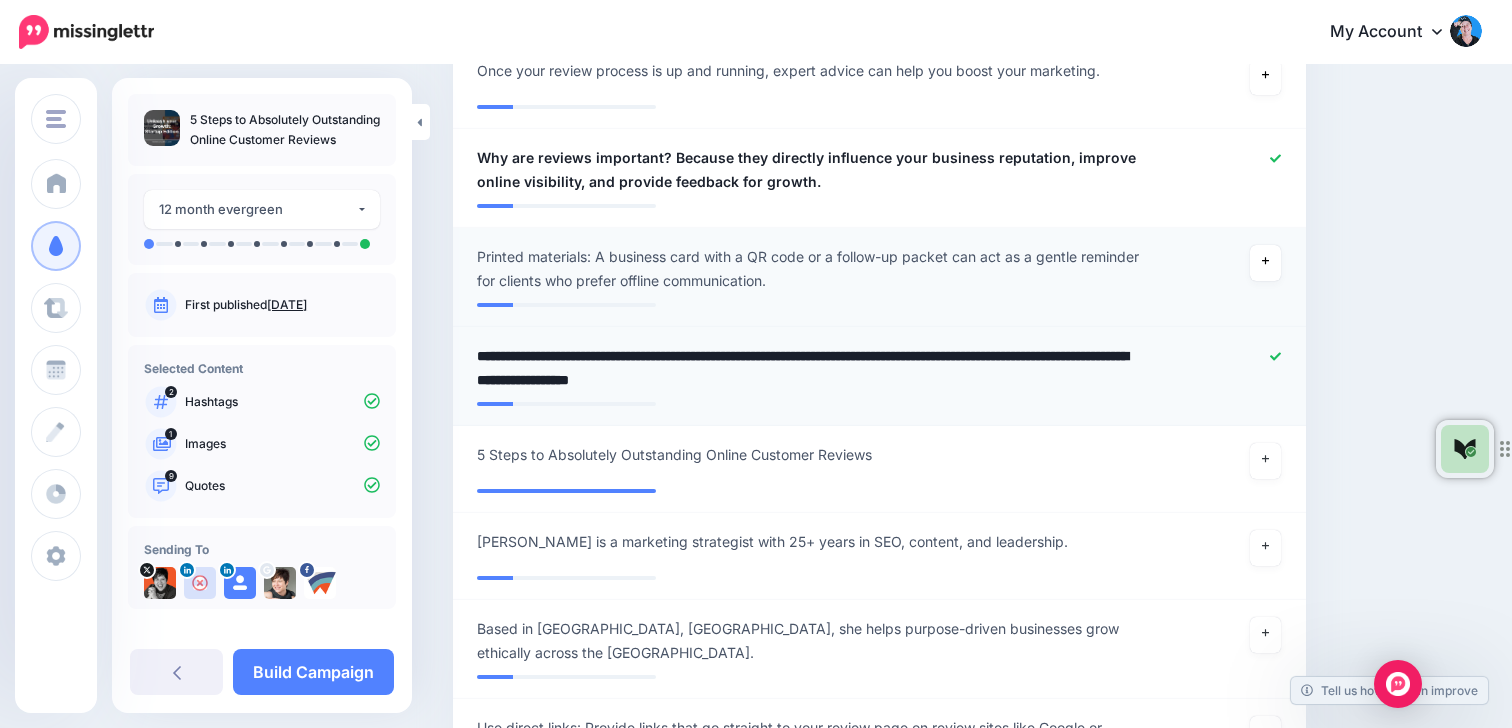 type on "**********" 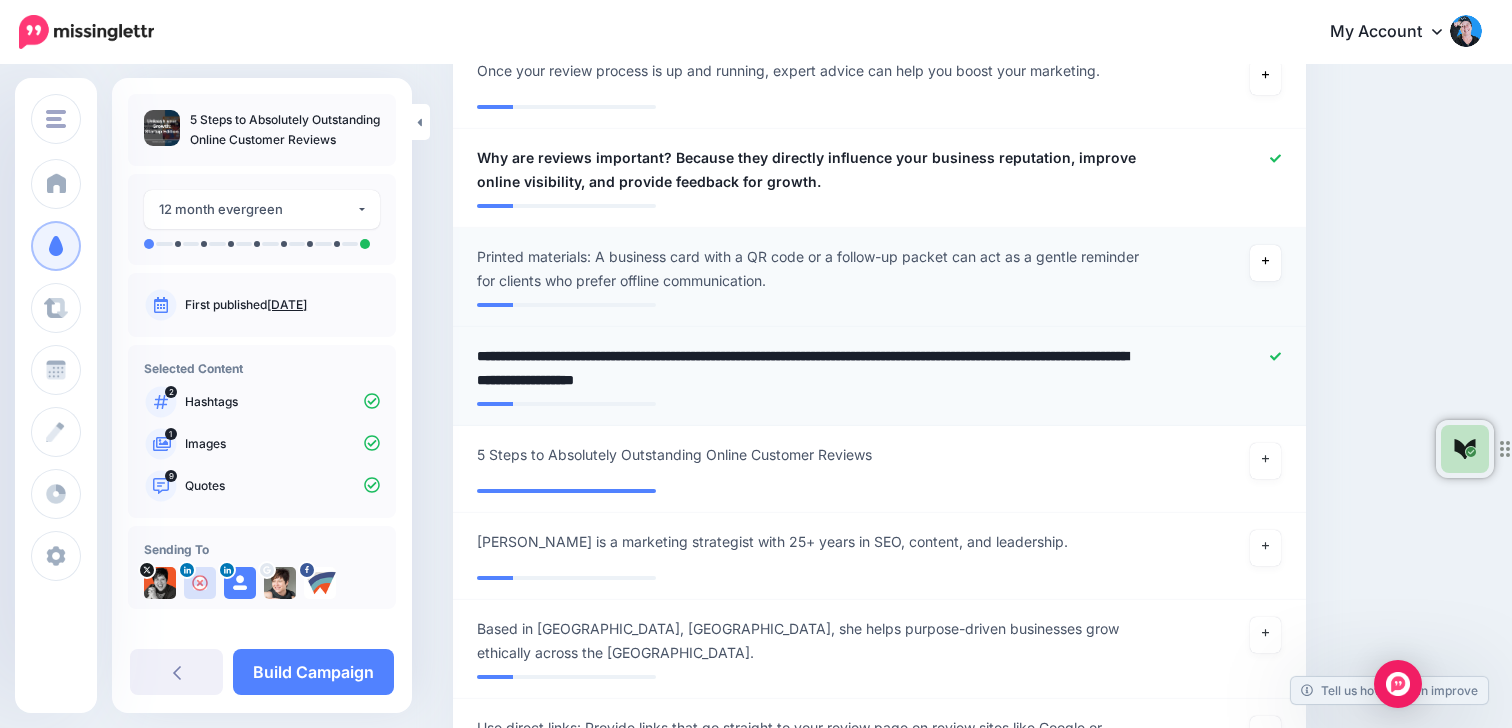 click on "**********" at bounding box center (809, 368) 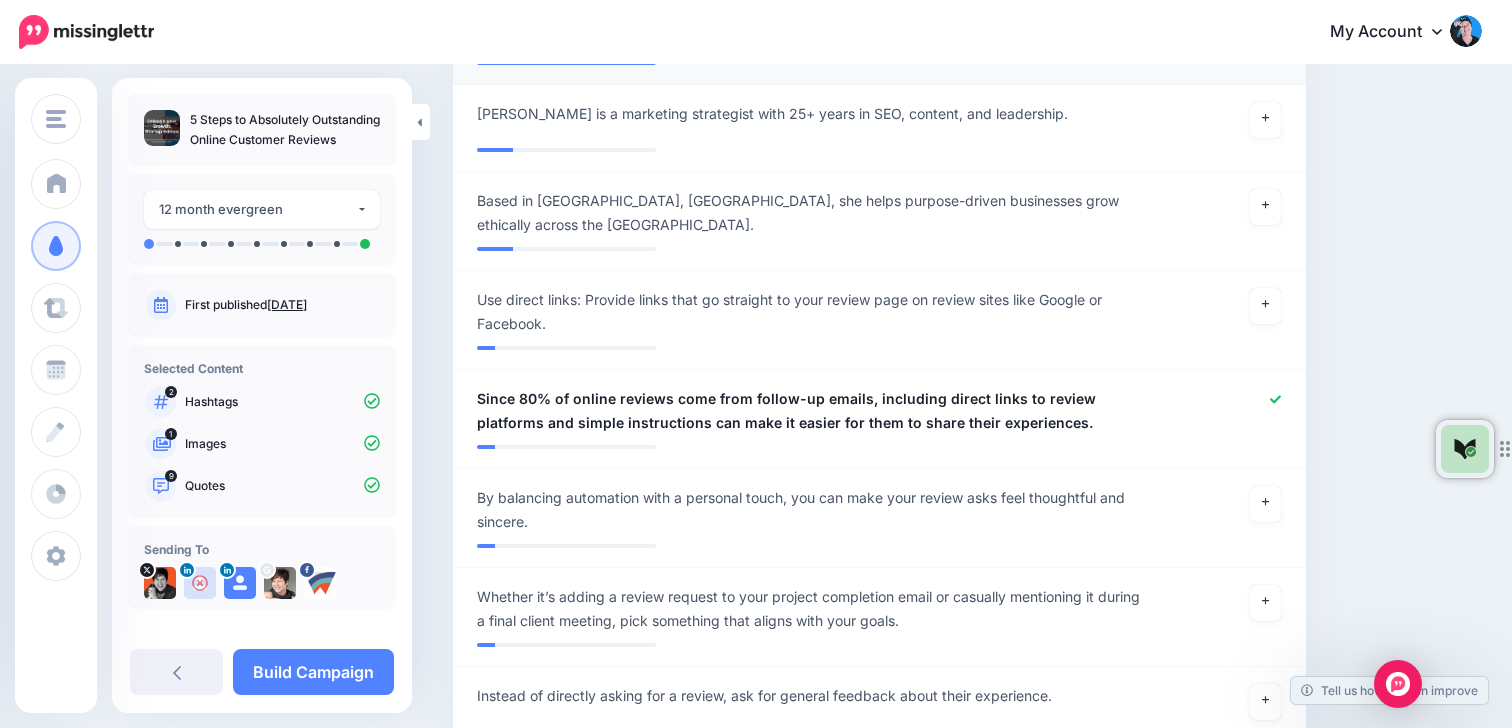 scroll, scrollTop: 2030, scrollLeft: 0, axis: vertical 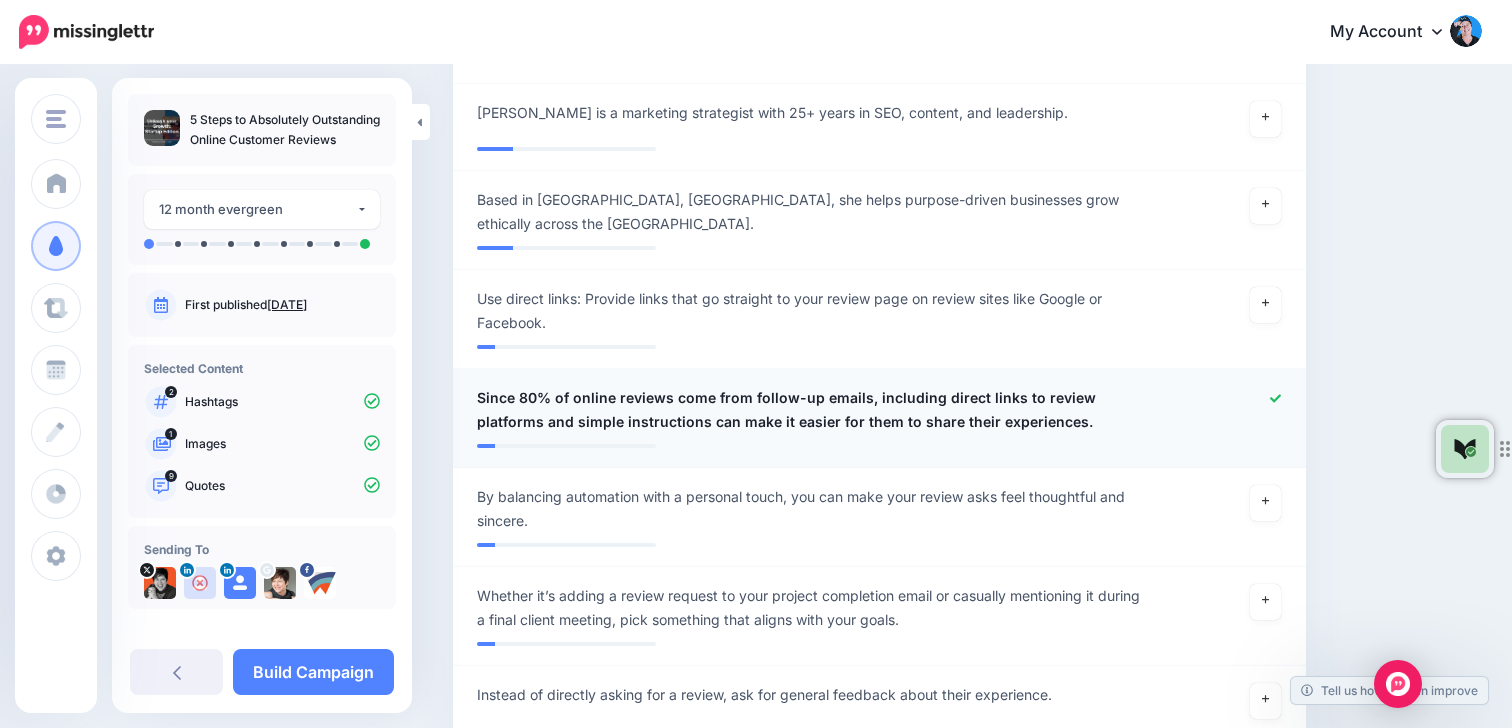click on "Since 80% of online reviews come from follow-up emails, including direct links to review platforms and simple instructions can make it easier for them to share their experiences." at bounding box center (809, 410) 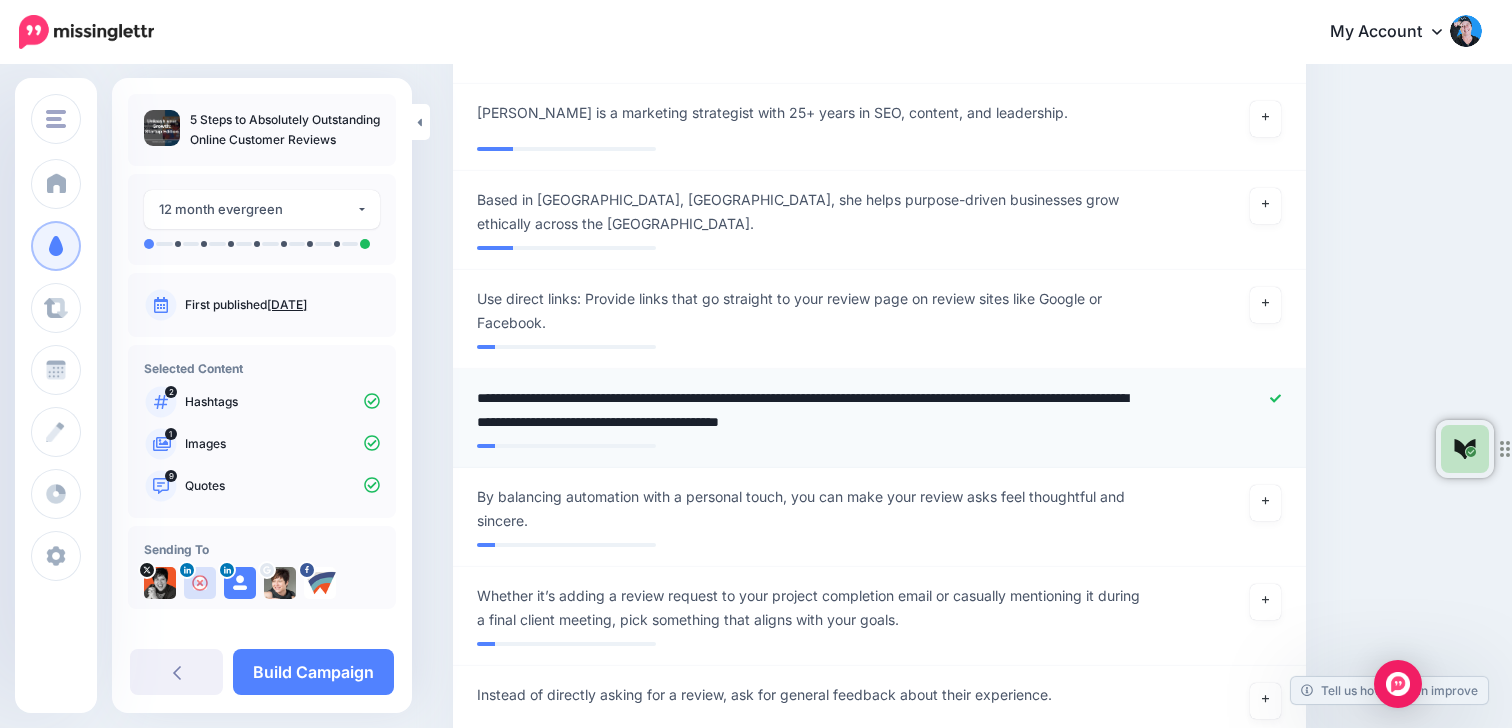 click on "**********" at bounding box center [809, 410] 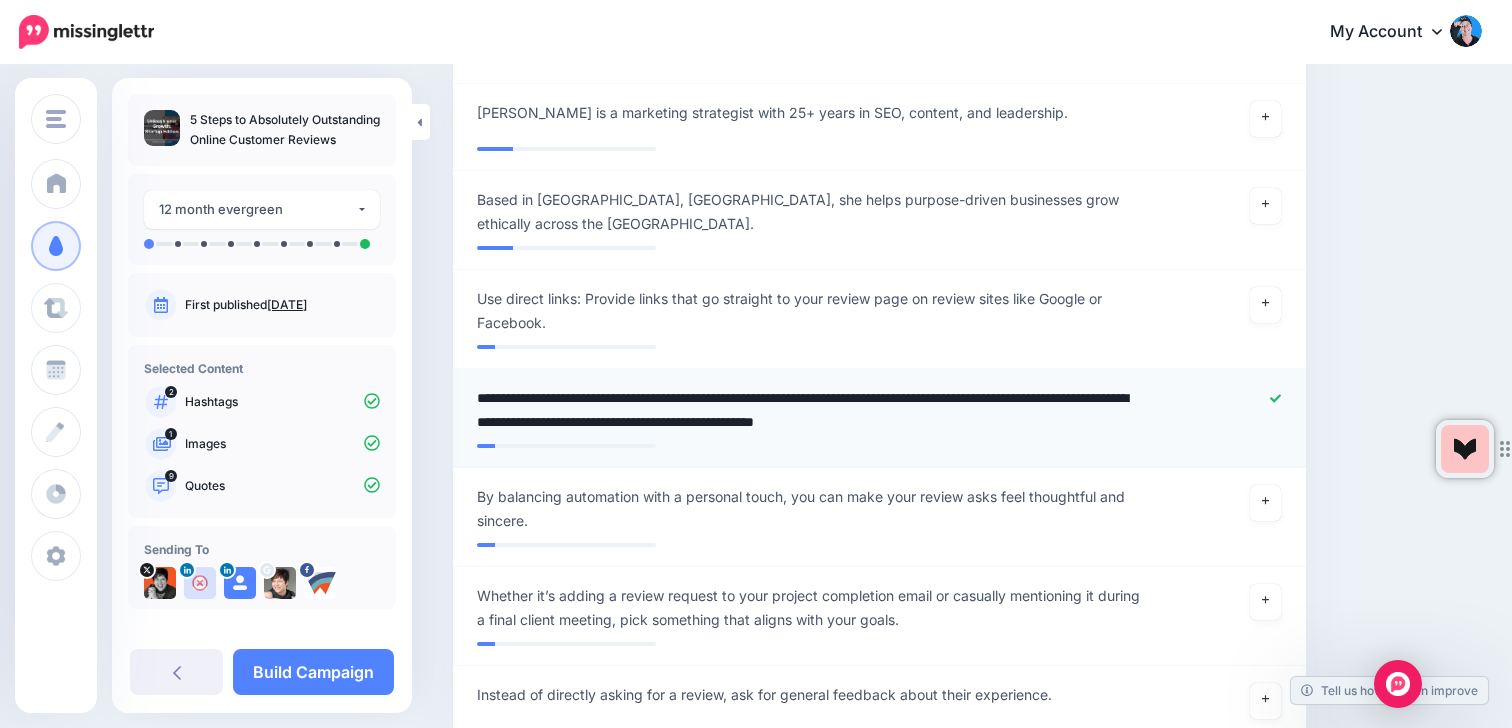click on "**********" at bounding box center [809, 410] 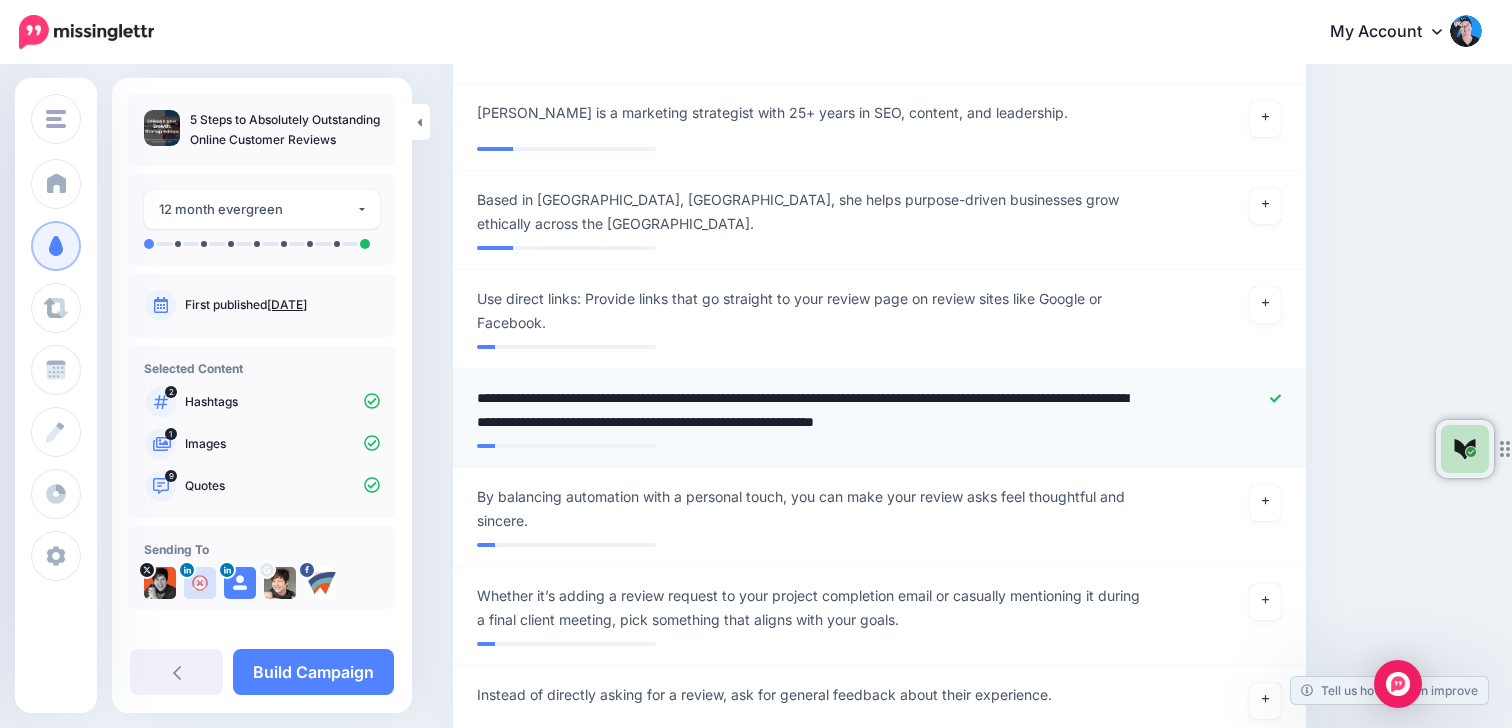 click on "**********" at bounding box center (809, 410) 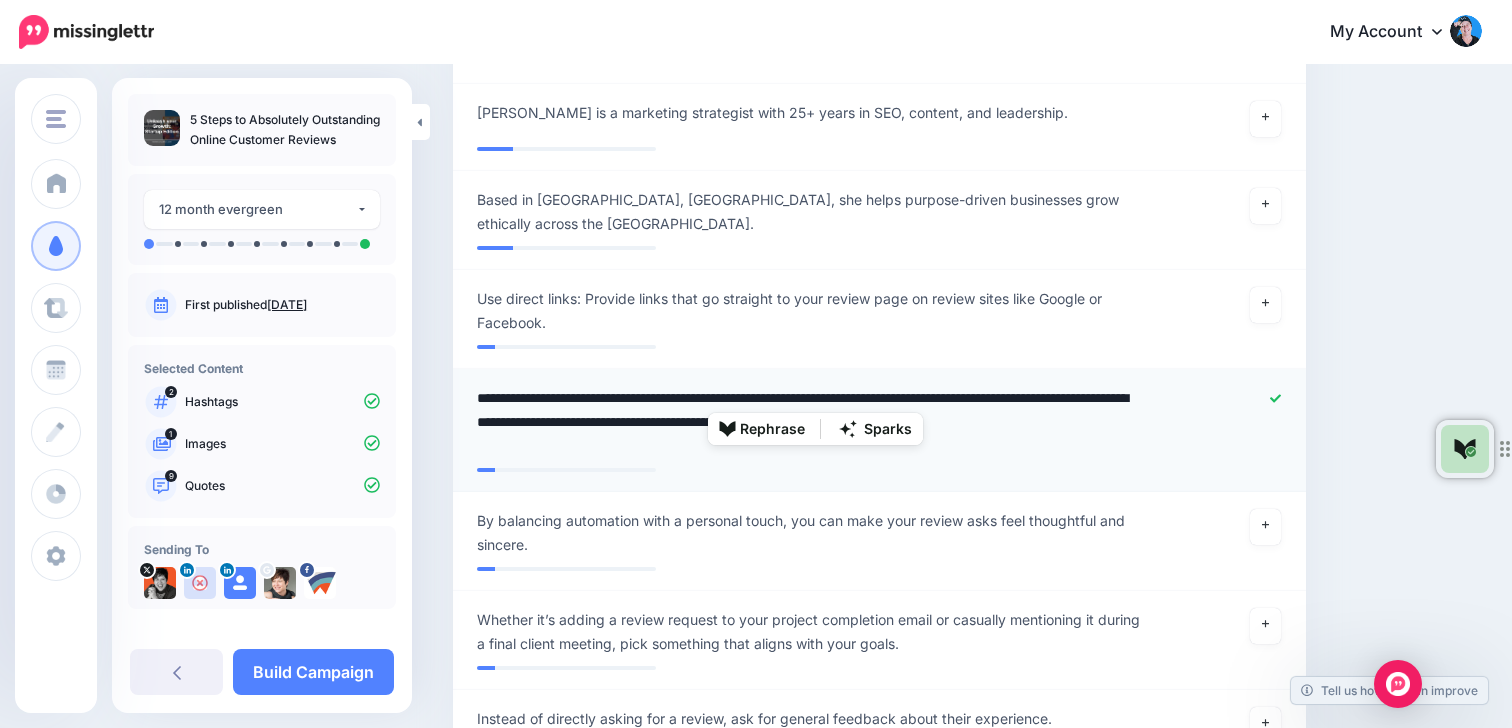 drag, startPoint x: 580, startPoint y: 433, endPoint x: 815, endPoint y: 403, distance: 236.90715 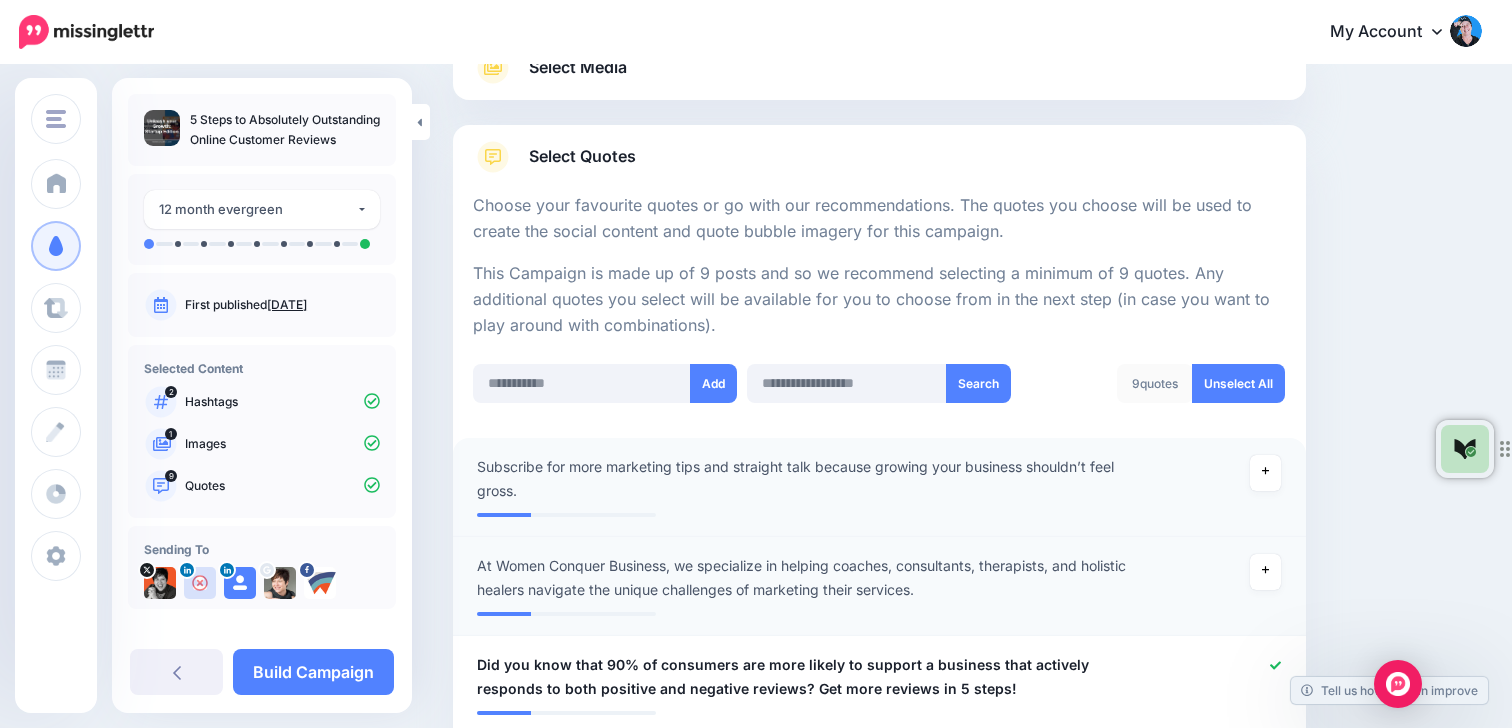 scroll, scrollTop: 262, scrollLeft: 0, axis: vertical 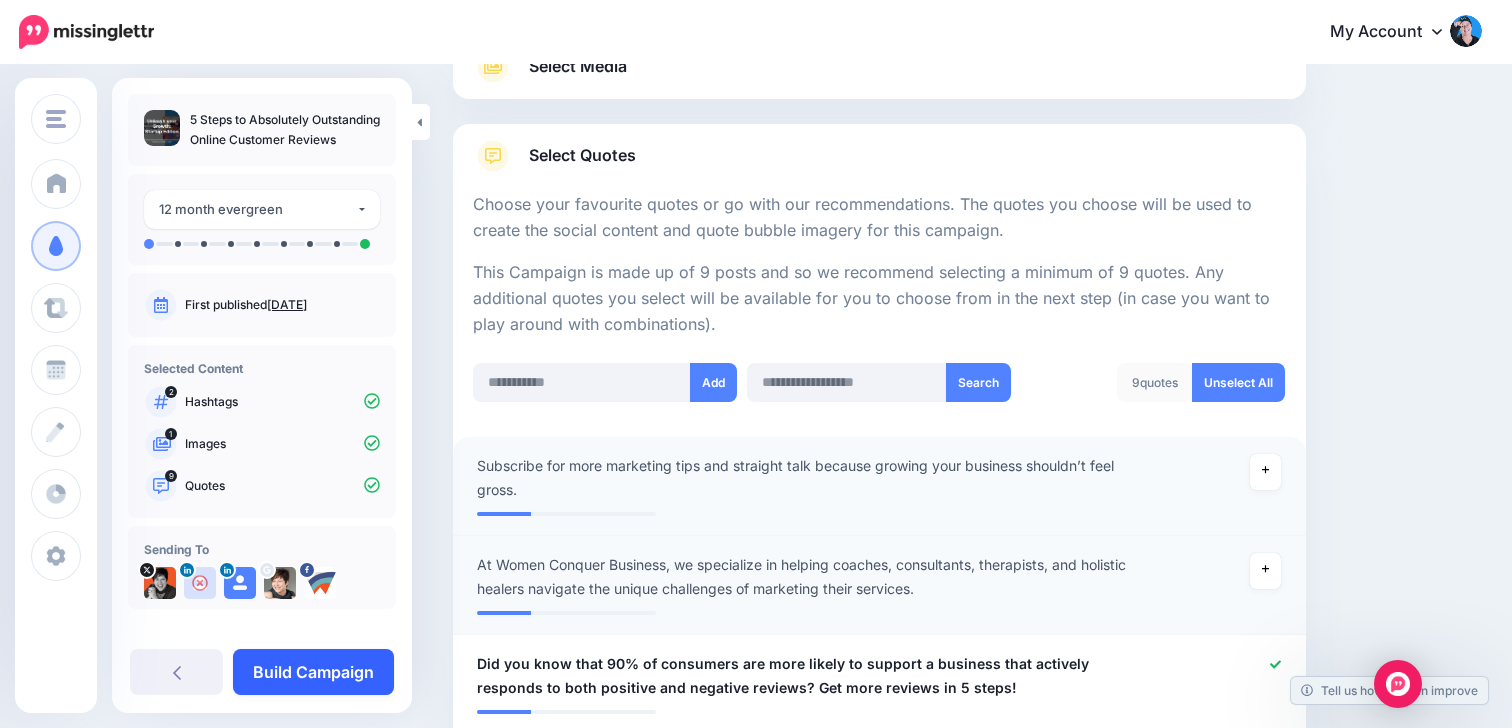 click on "Build Campaign" at bounding box center [313, 672] 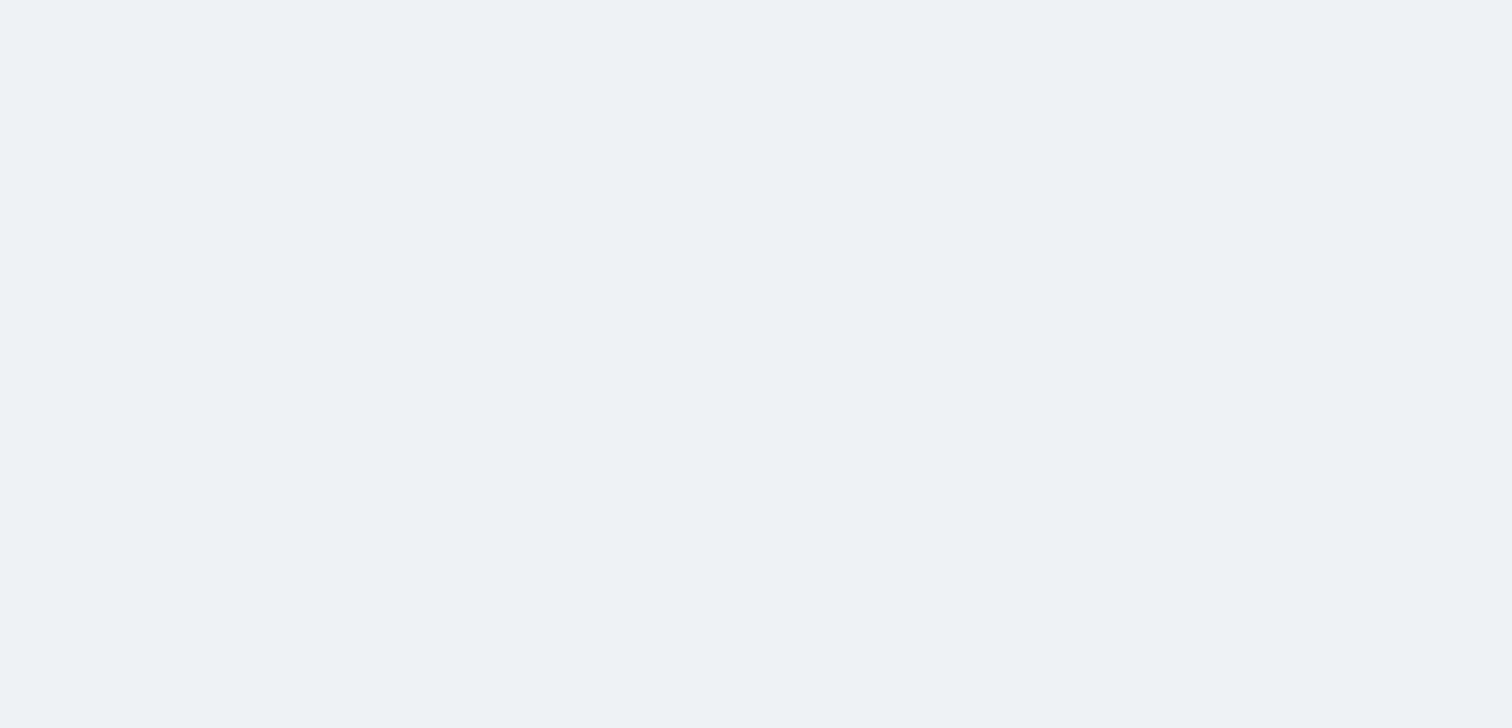 scroll, scrollTop: 0, scrollLeft: 0, axis: both 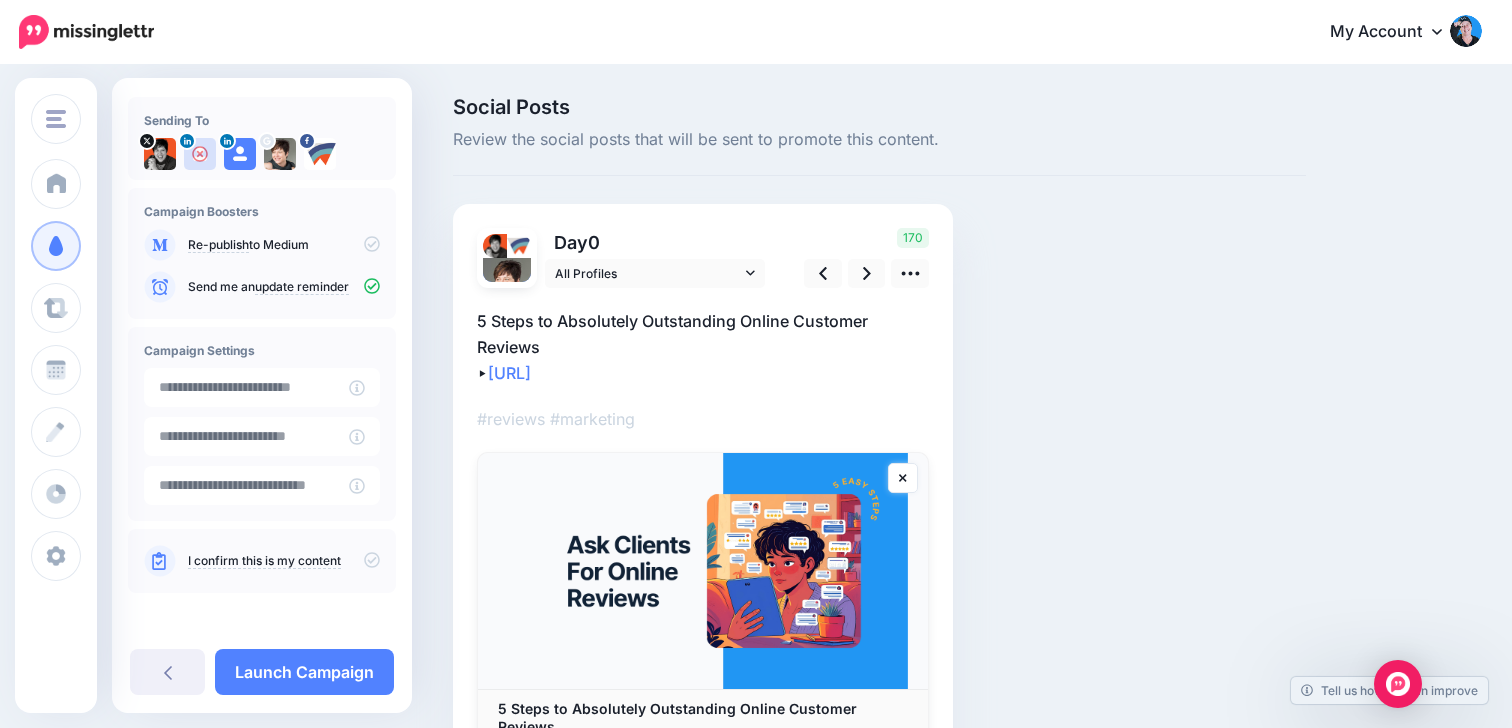 click 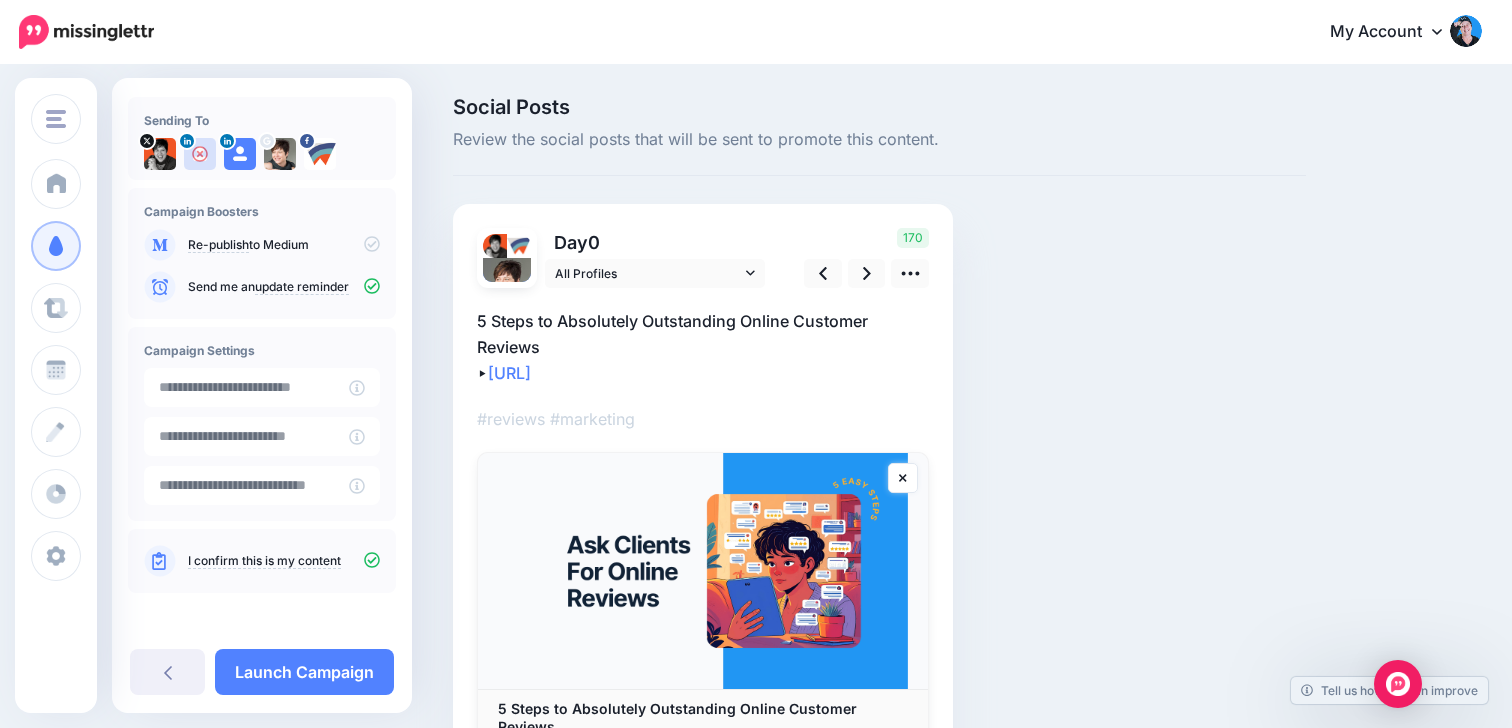 click 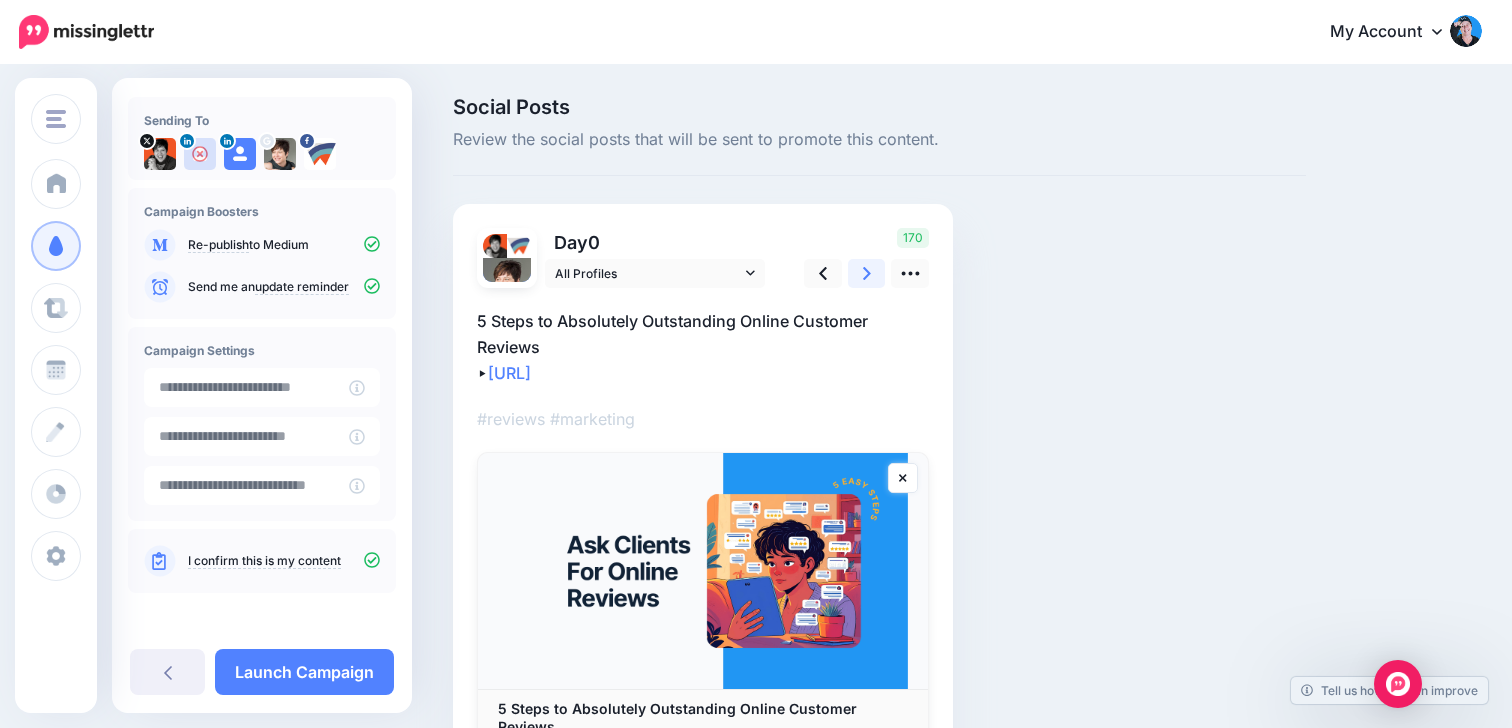 click at bounding box center [867, 273] 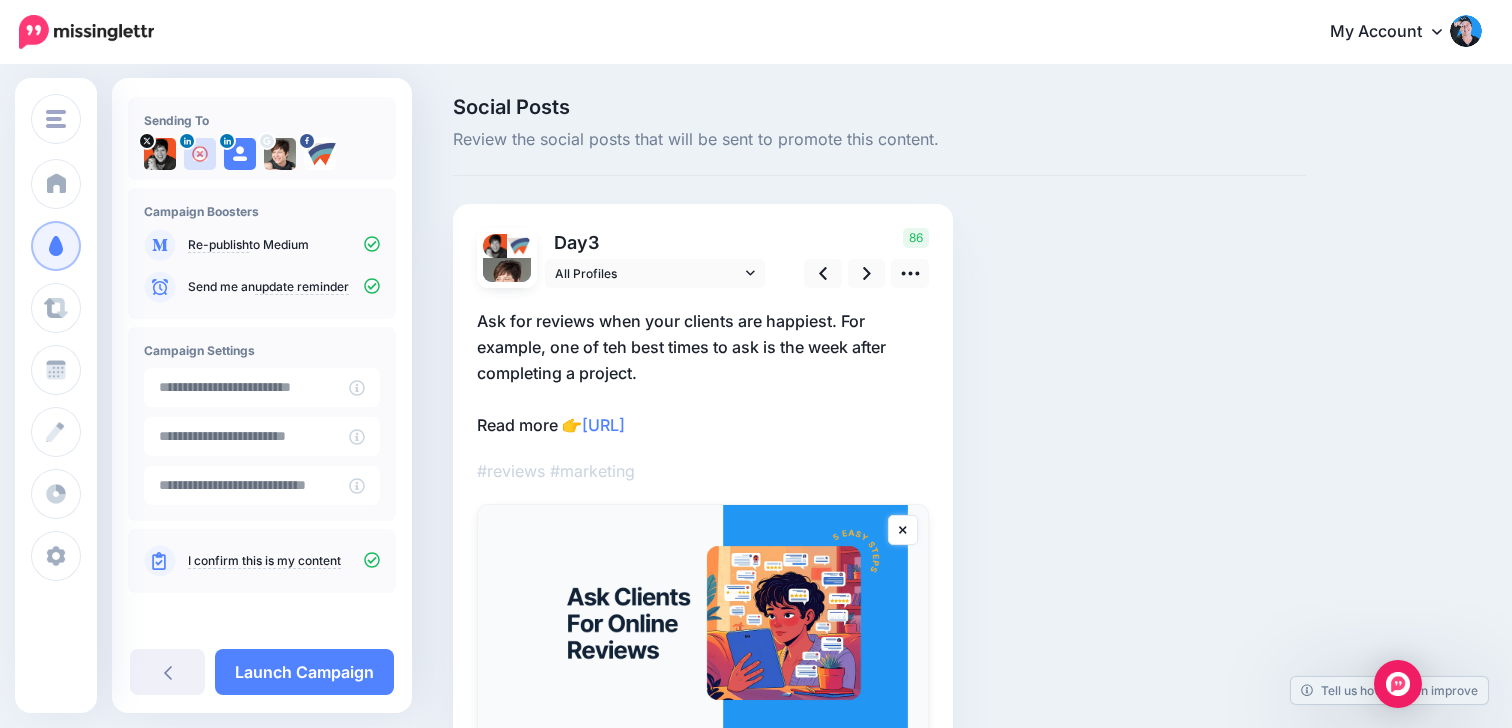 click on "Ask for reviews when your clients are happiest. For example, one of teh best times to ask is the week after completing a project. Read more 👉  https://lttr.ai/AgQtf" at bounding box center (703, 373) 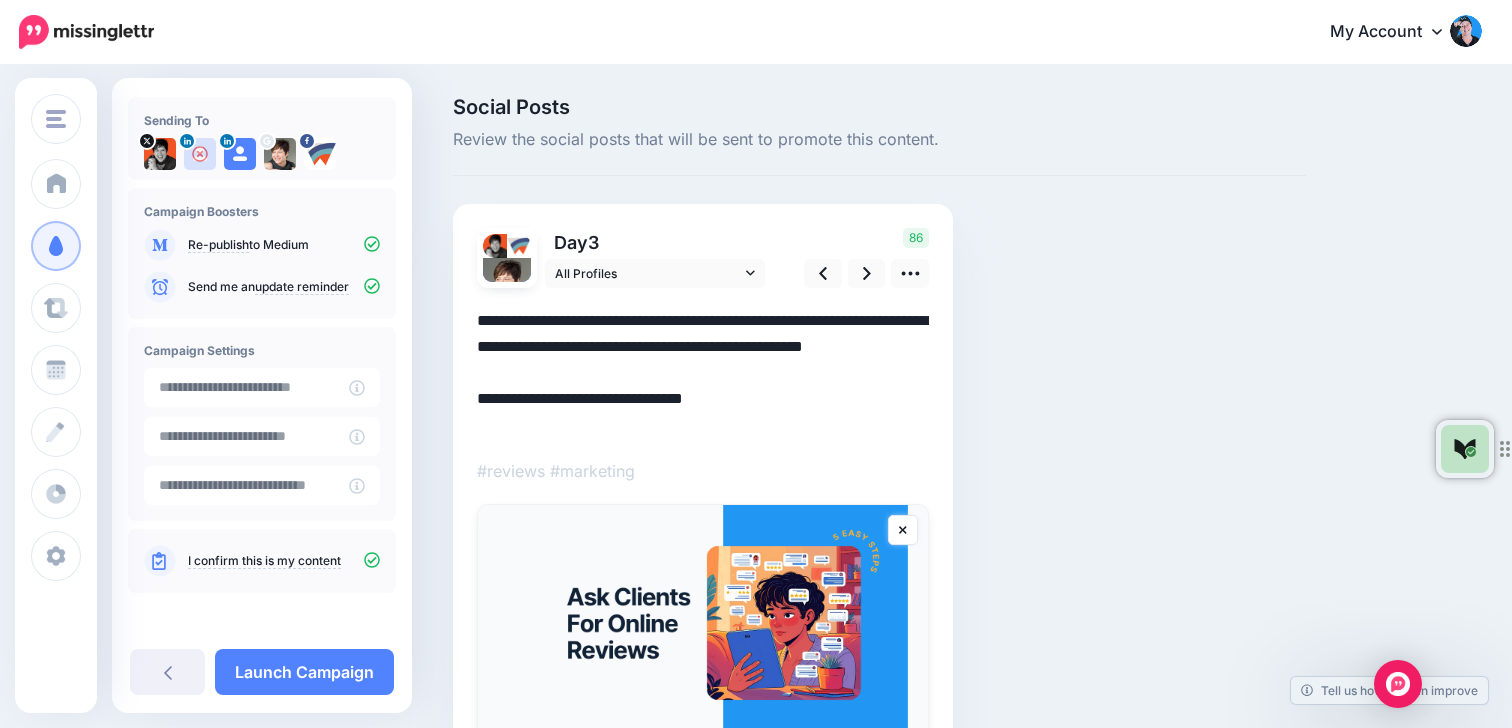 click on "**********" at bounding box center [703, 373] 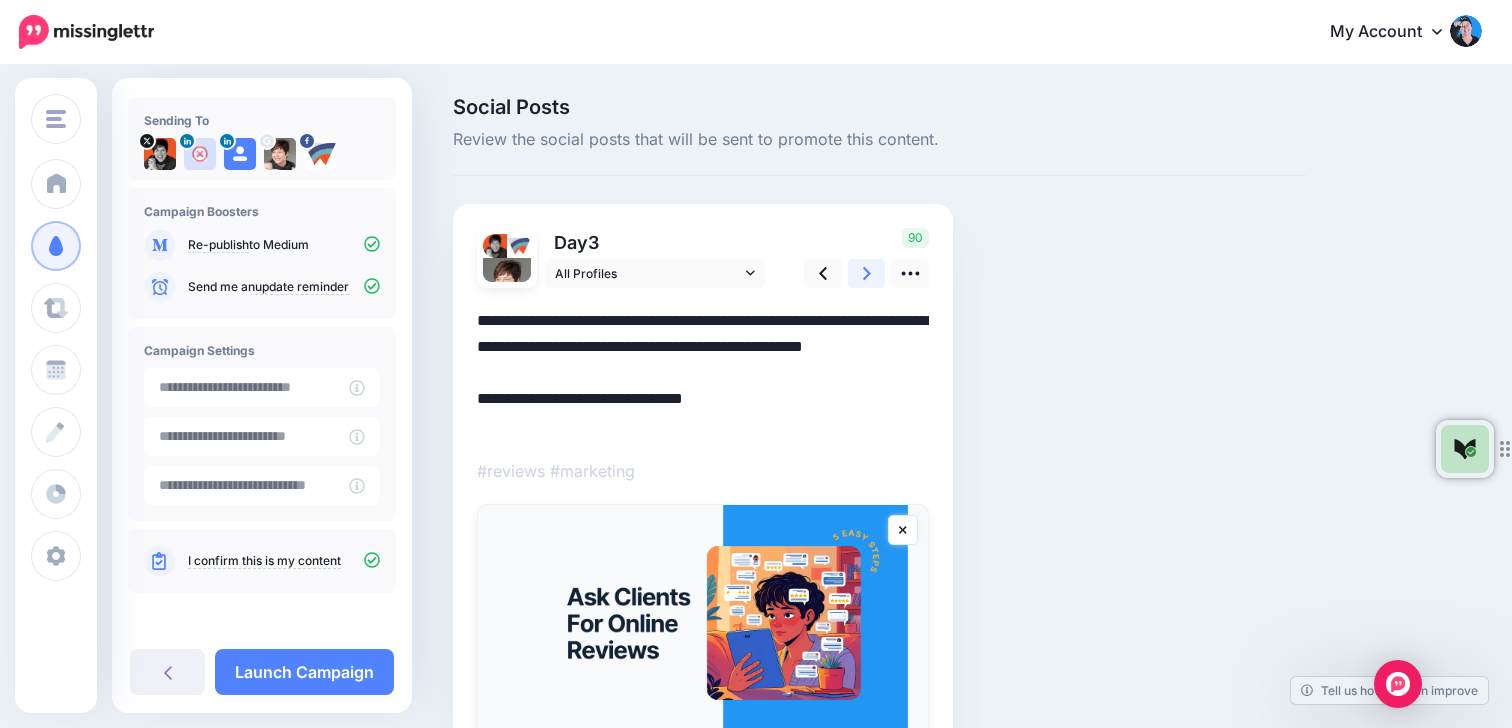 click 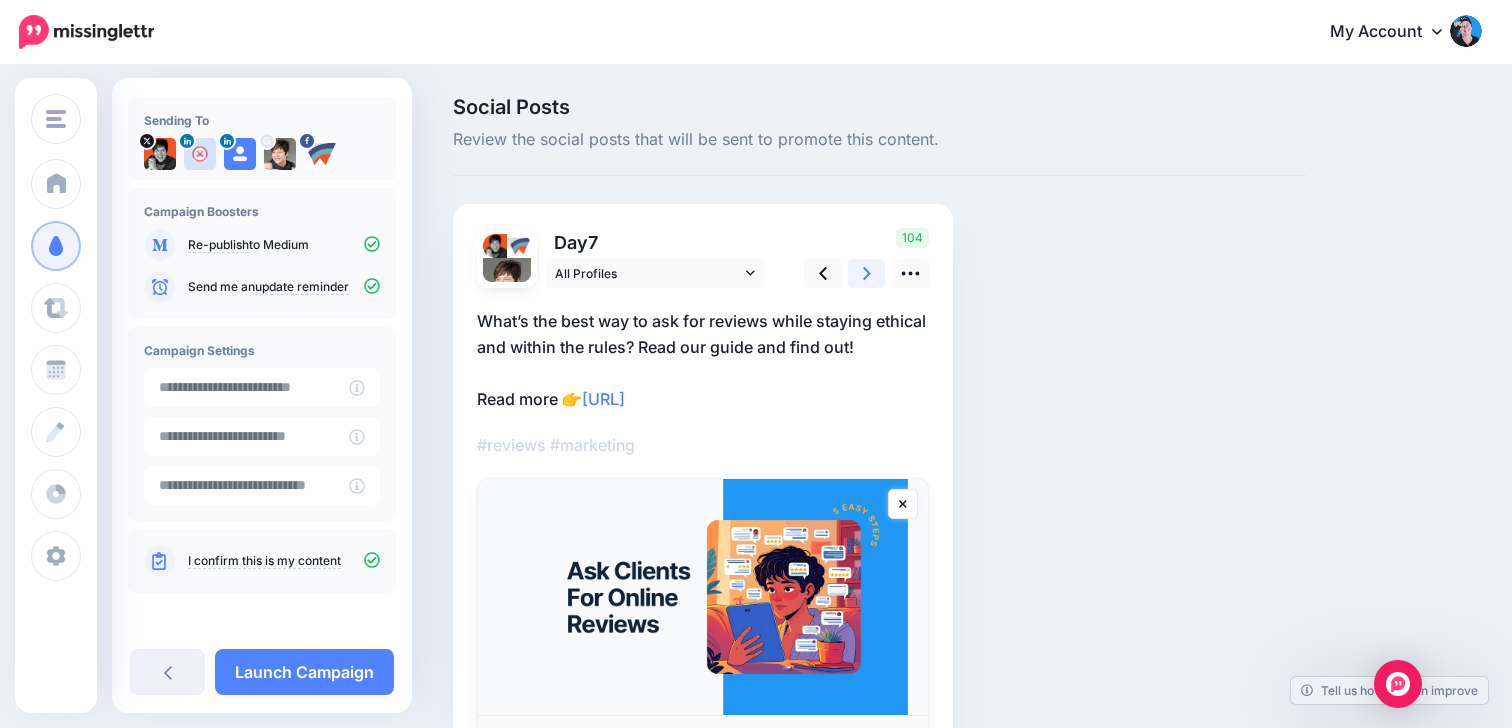 click 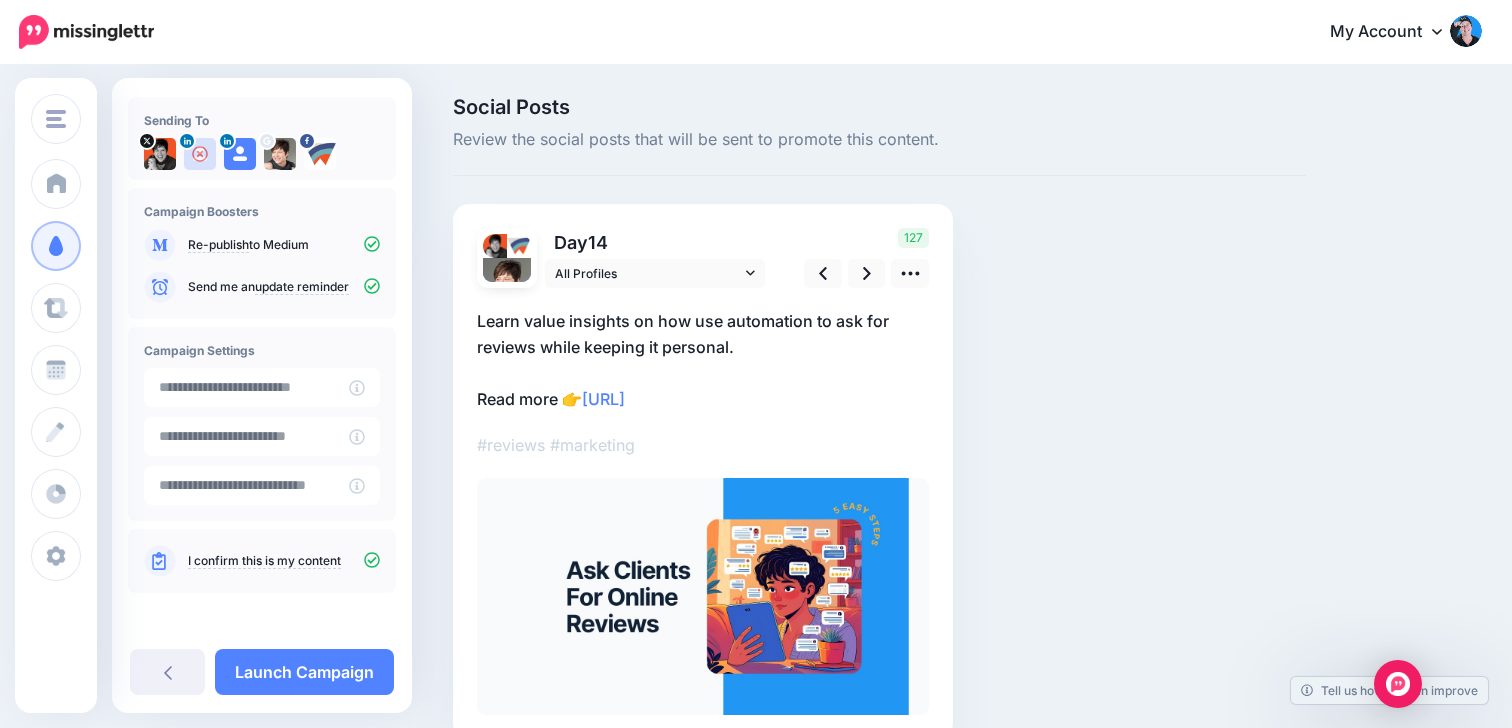 click on "Learn value insights on how use automation to ask for reviews while keeping it personal. Read more 👉  https://lttr.ai/AgQtf" at bounding box center (703, 360) 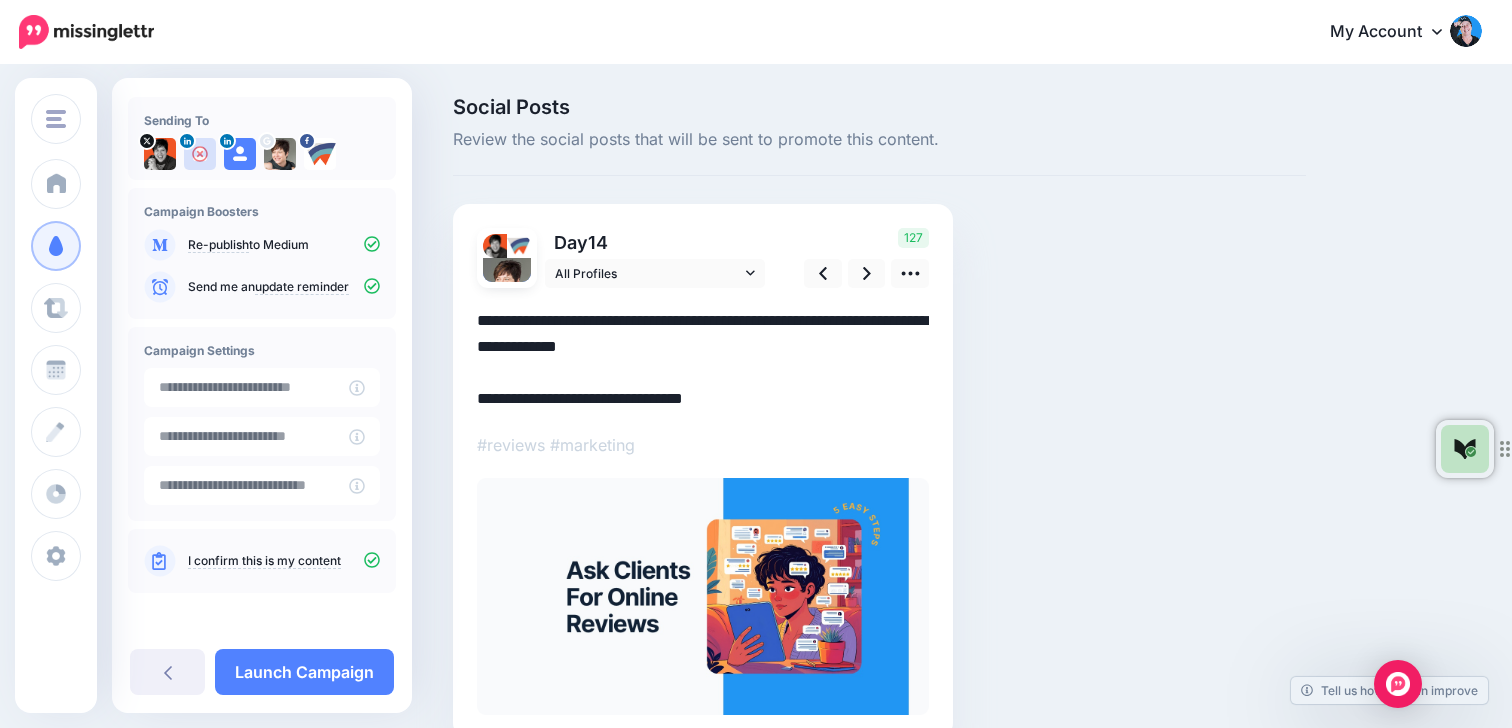 click on "**********" at bounding box center (703, 360) 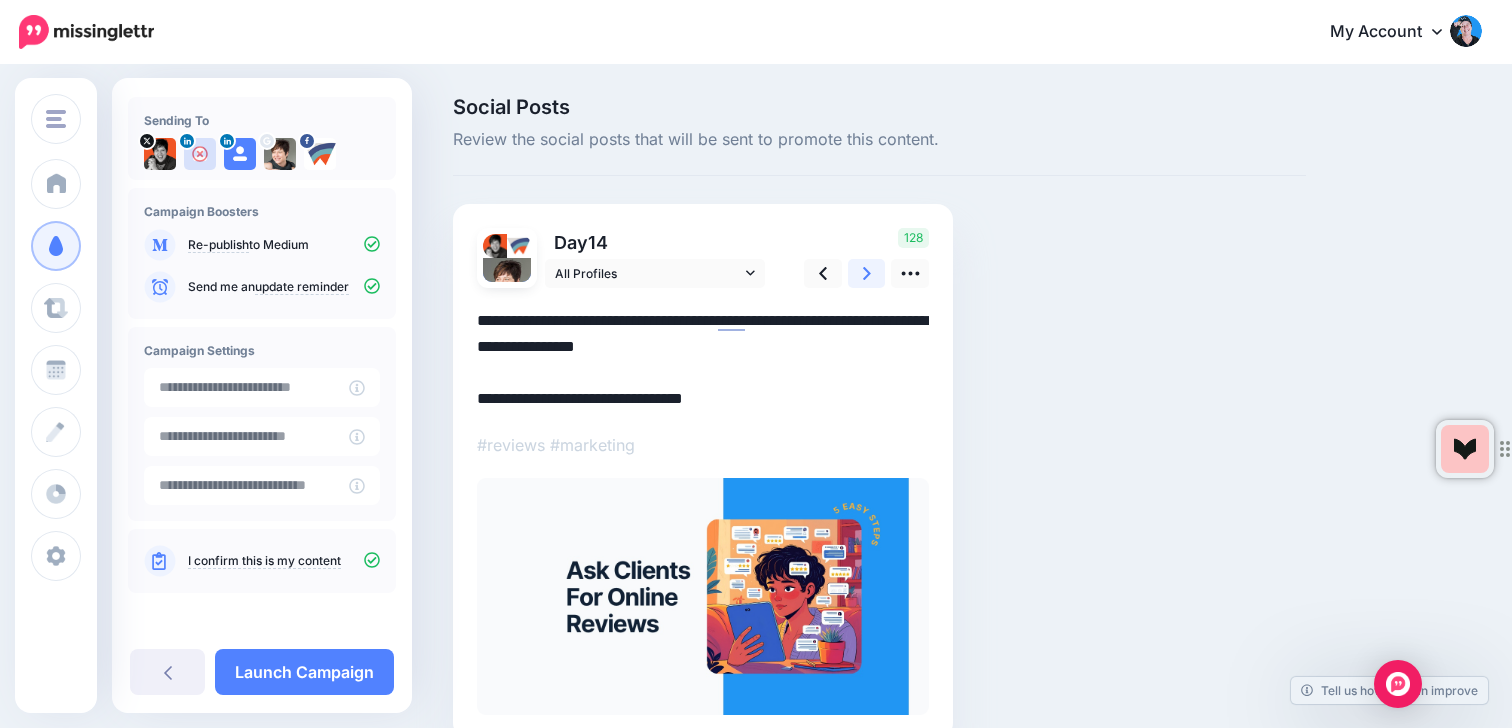click 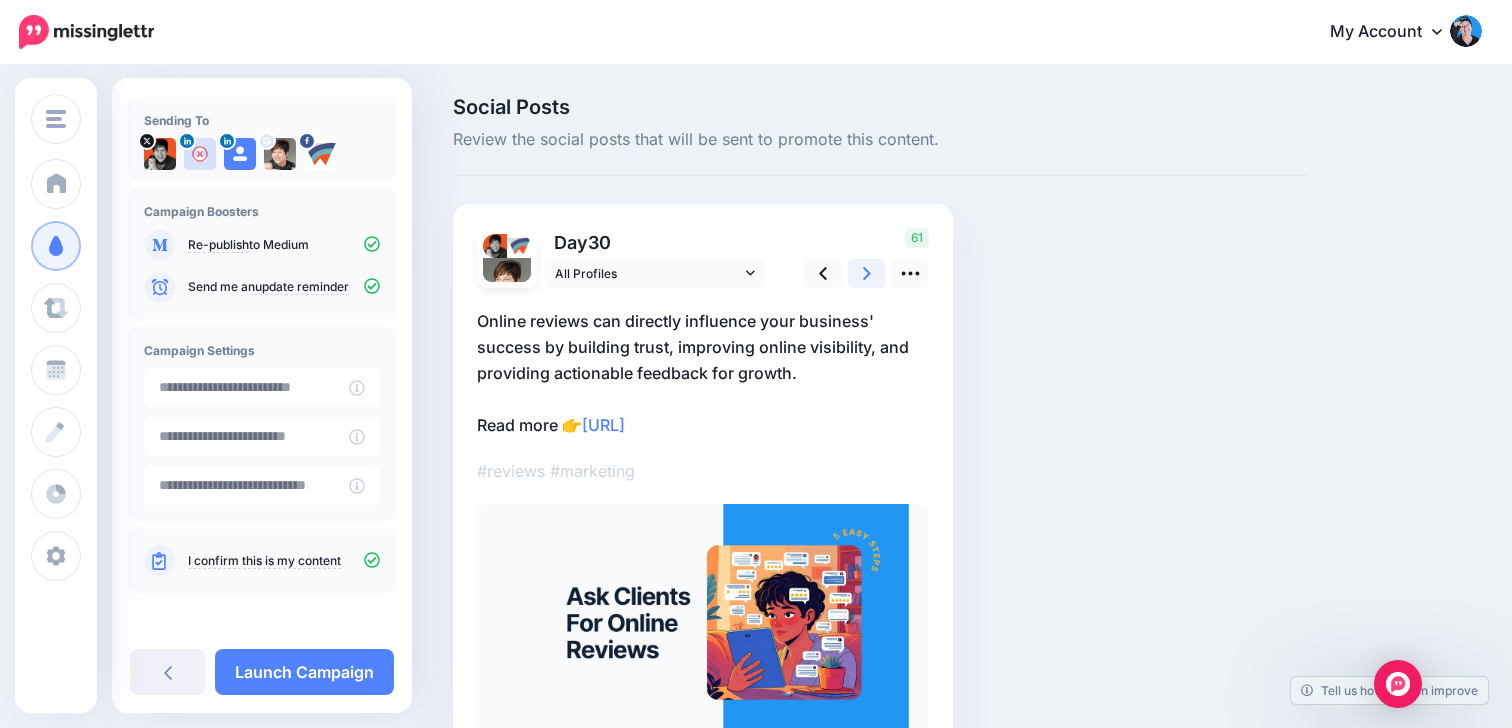 click 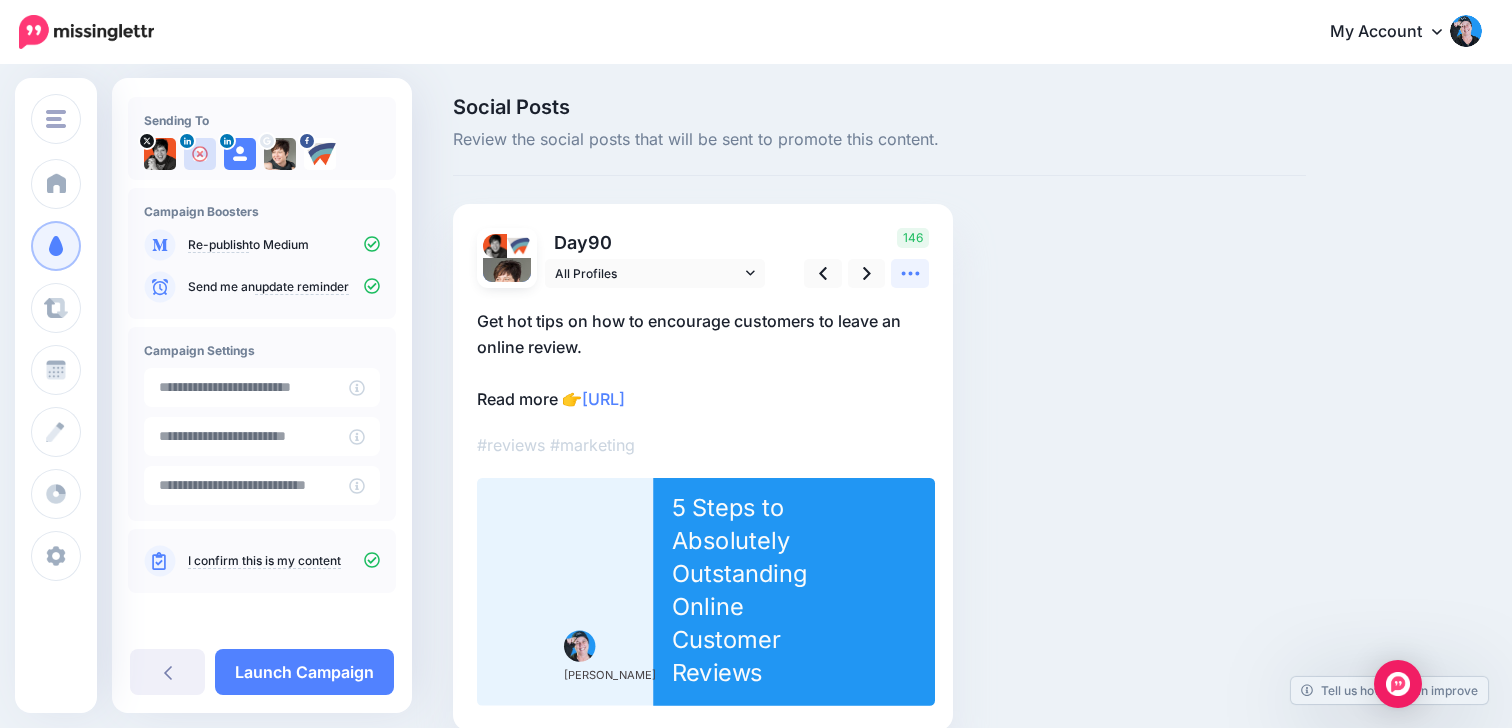 click at bounding box center (910, 273) 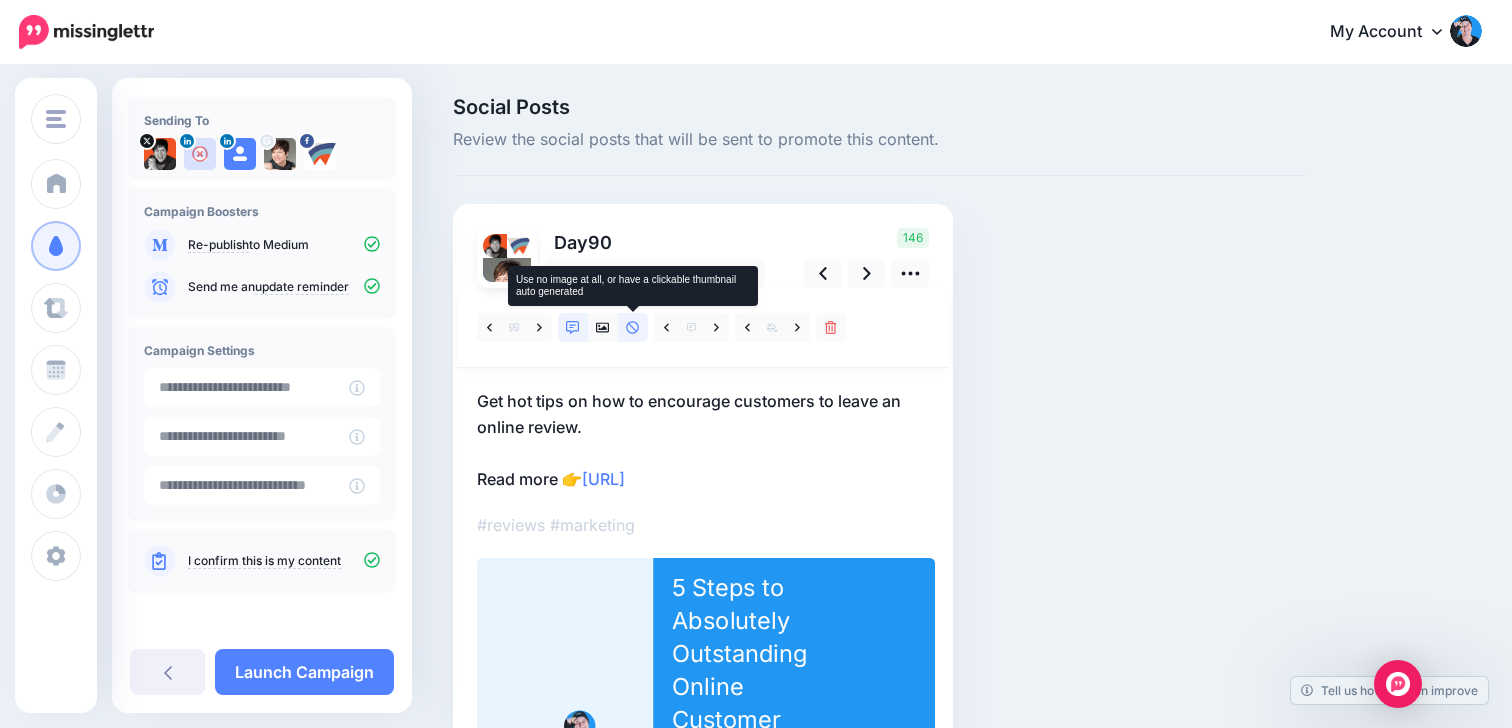 click 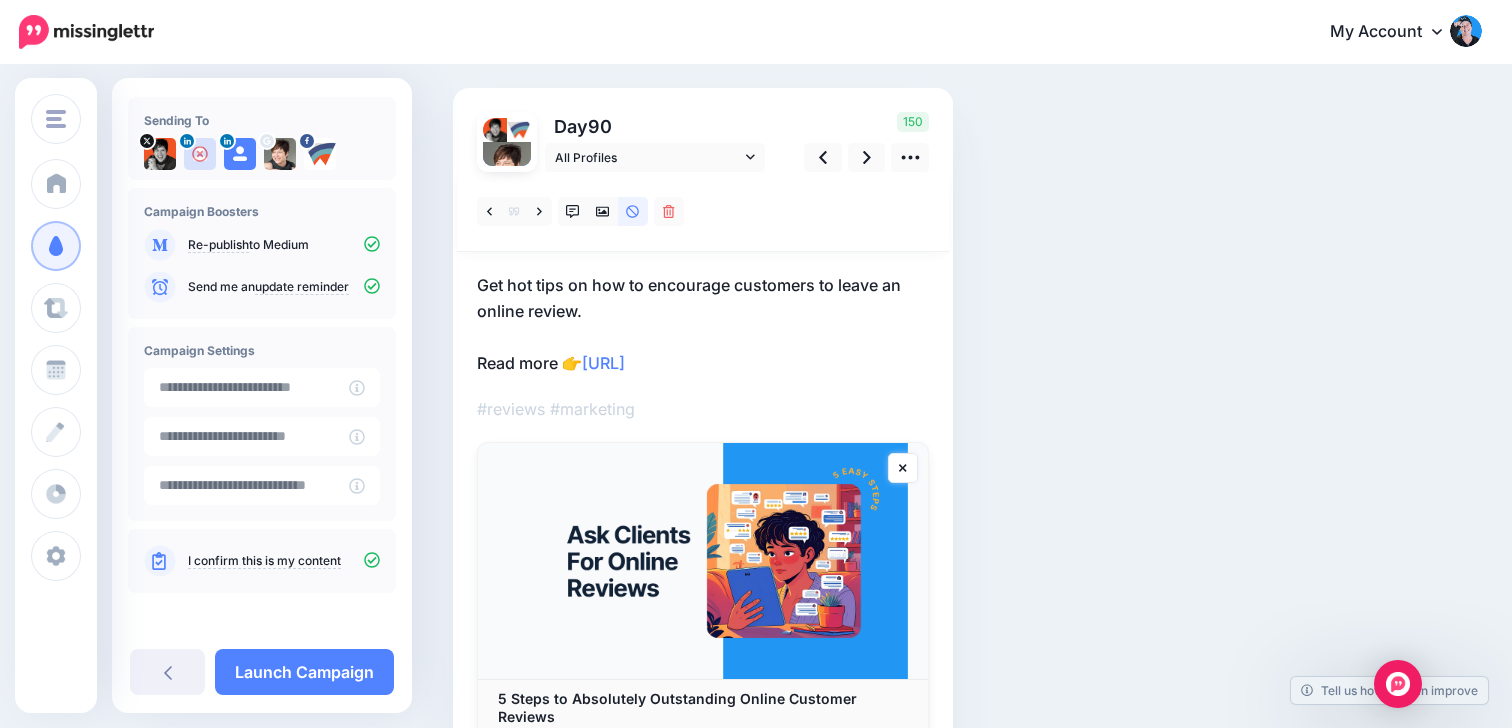 scroll, scrollTop: 111, scrollLeft: 0, axis: vertical 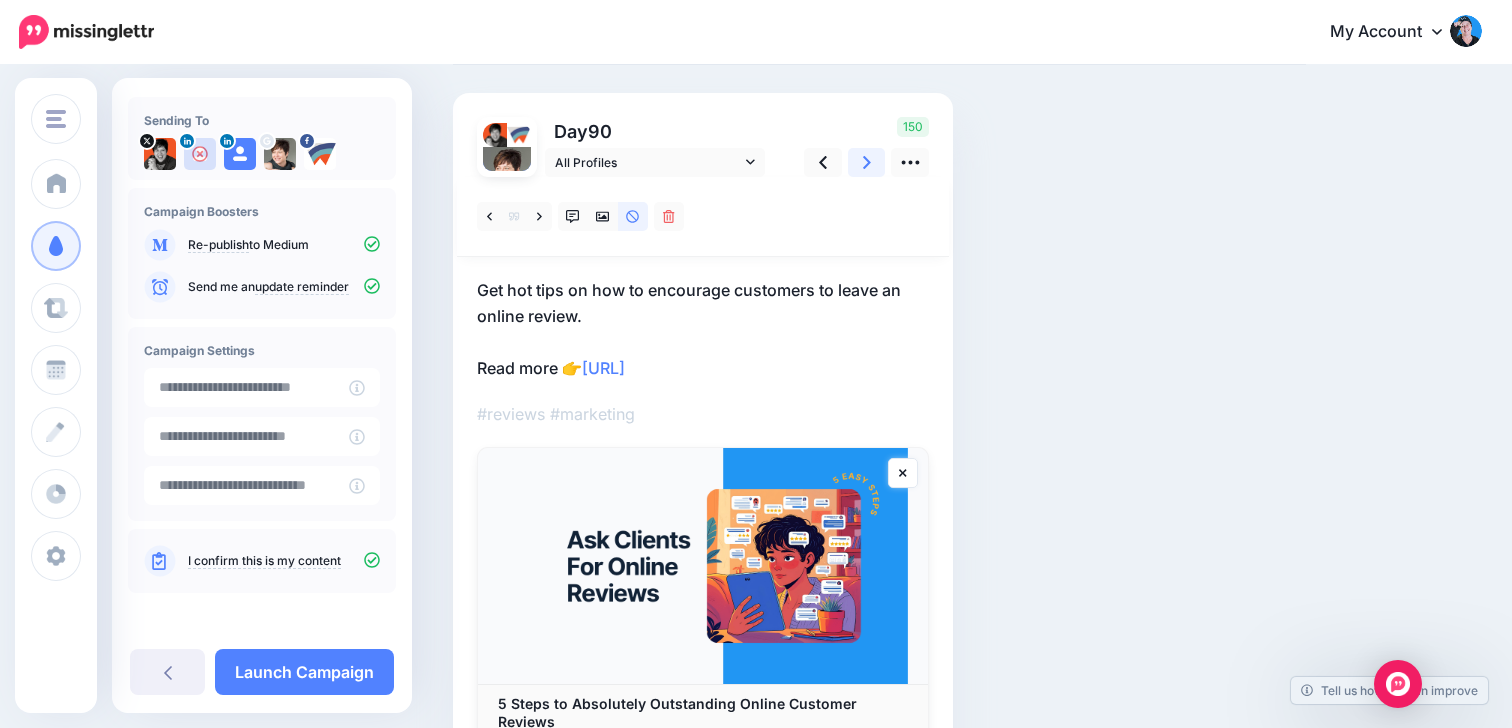 click at bounding box center (867, 162) 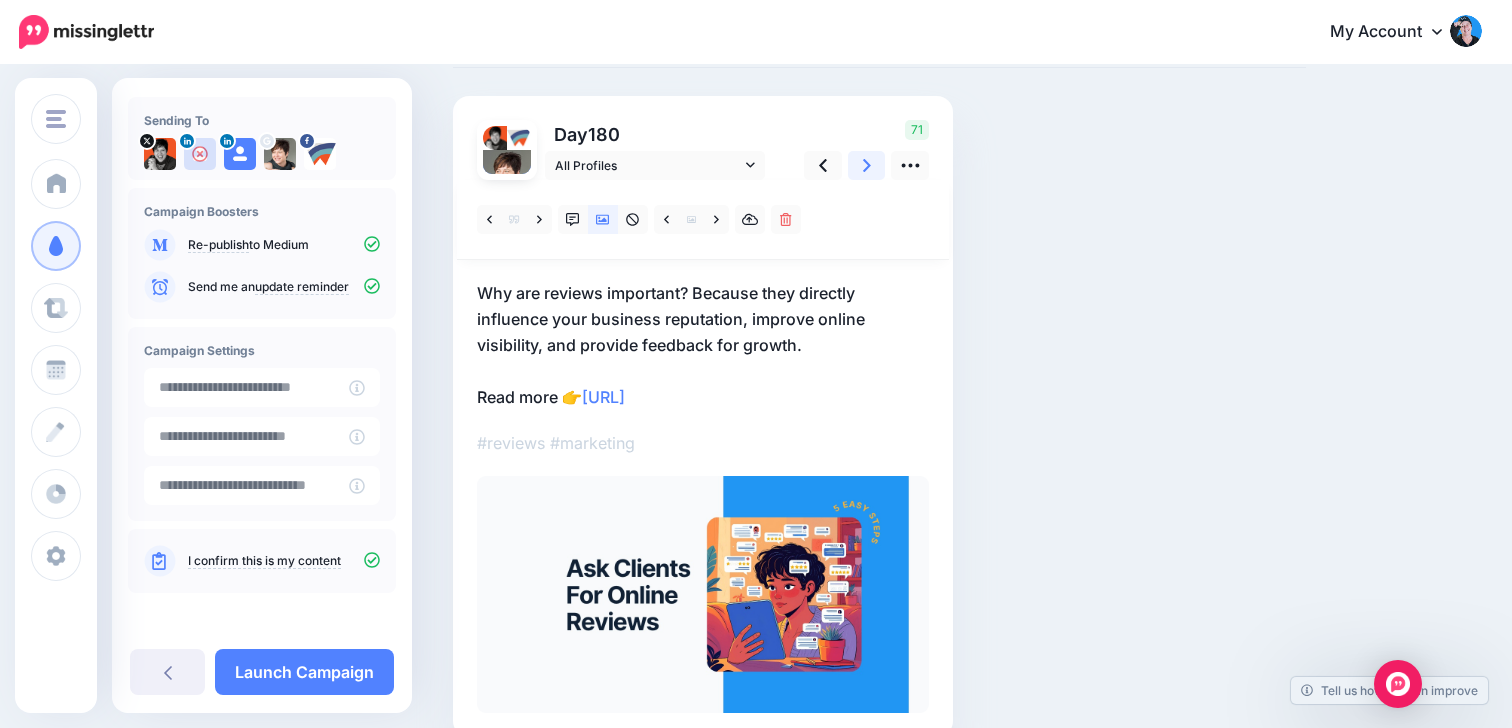 scroll, scrollTop: 129, scrollLeft: 0, axis: vertical 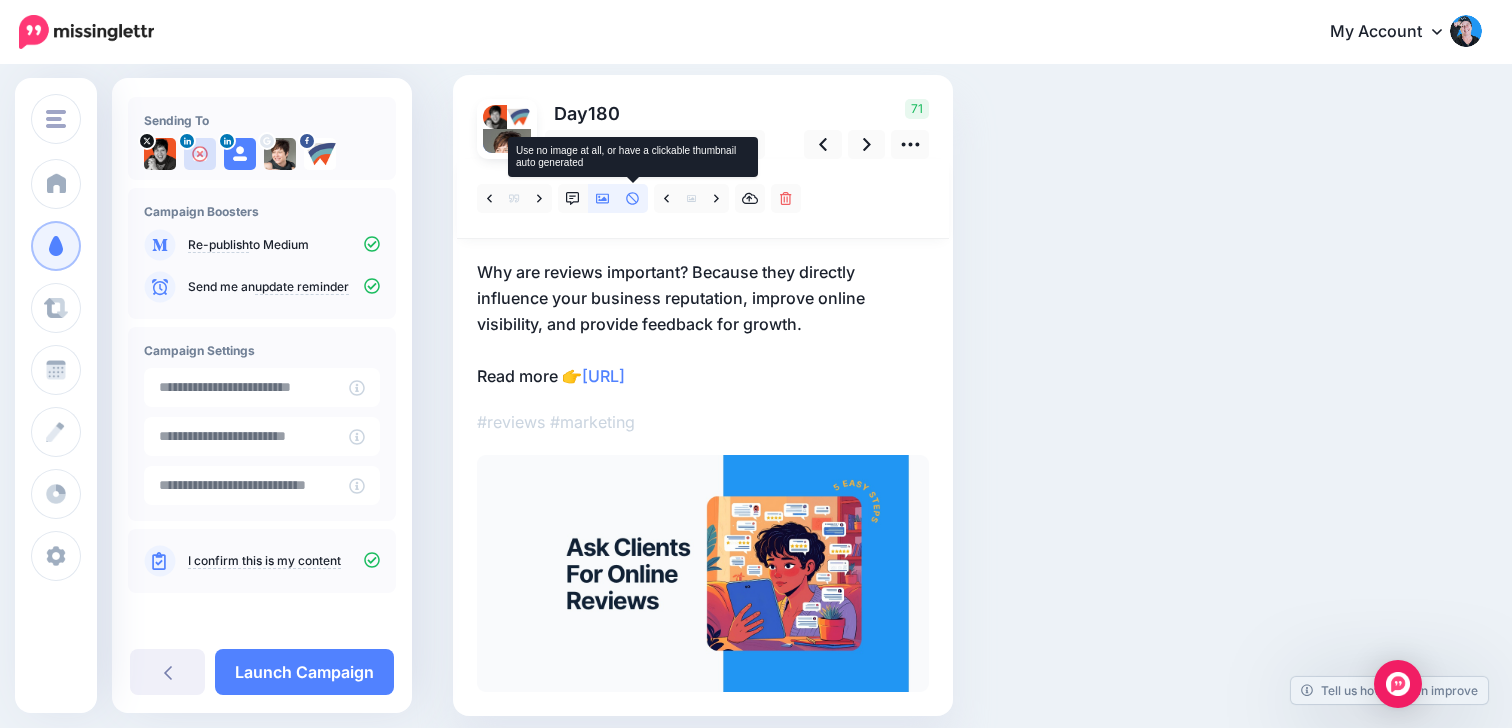 click at bounding box center (633, 198) 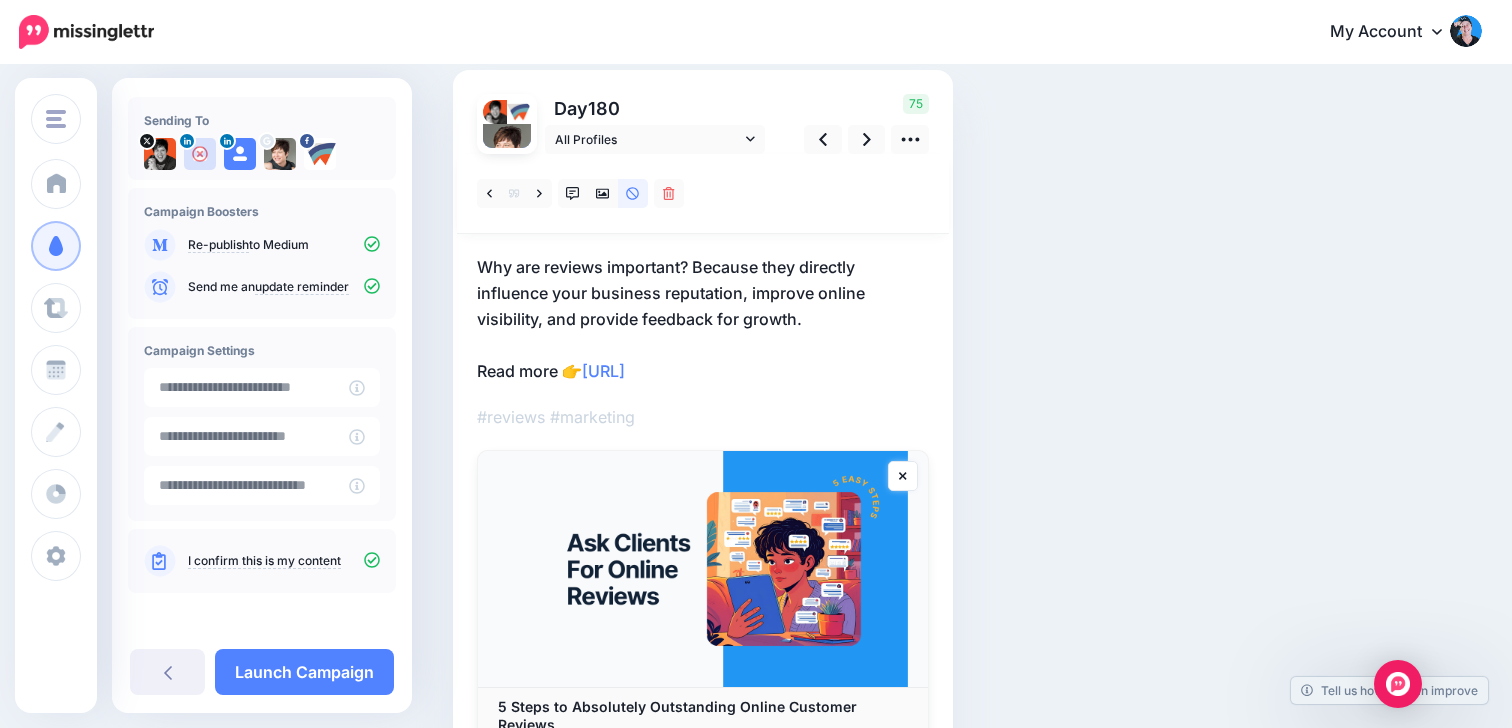 scroll, scrollTop: 132, scrollLeft: 0, axis: vertical 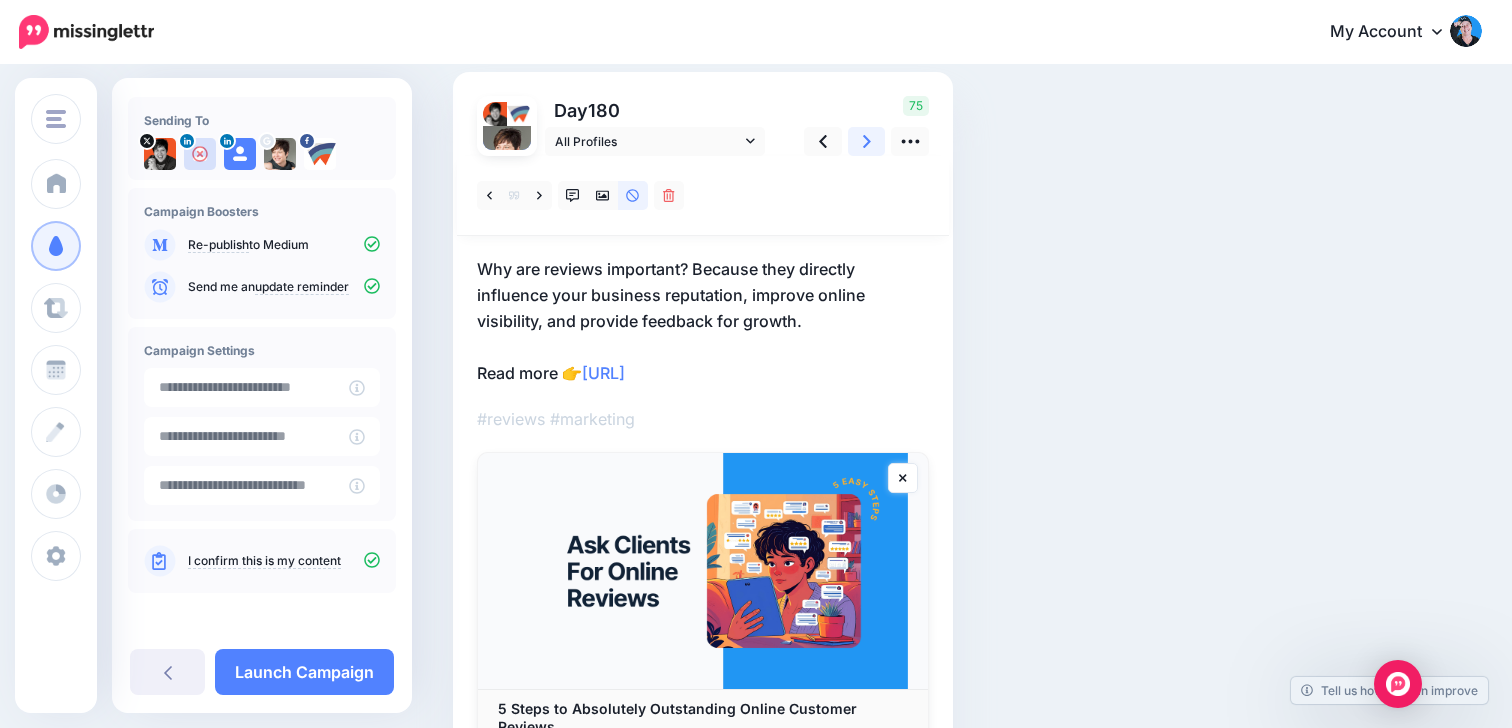 click at bounding box center (867, 141) 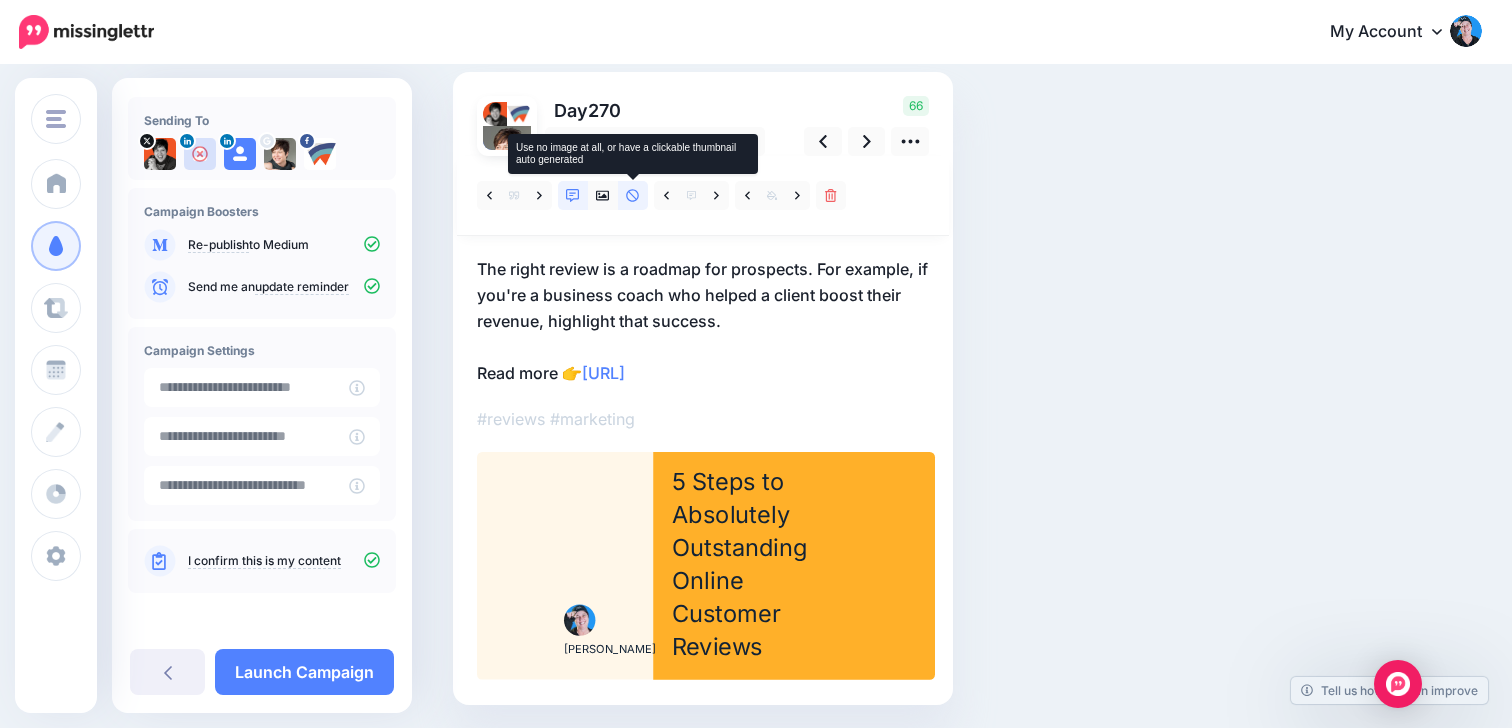 click 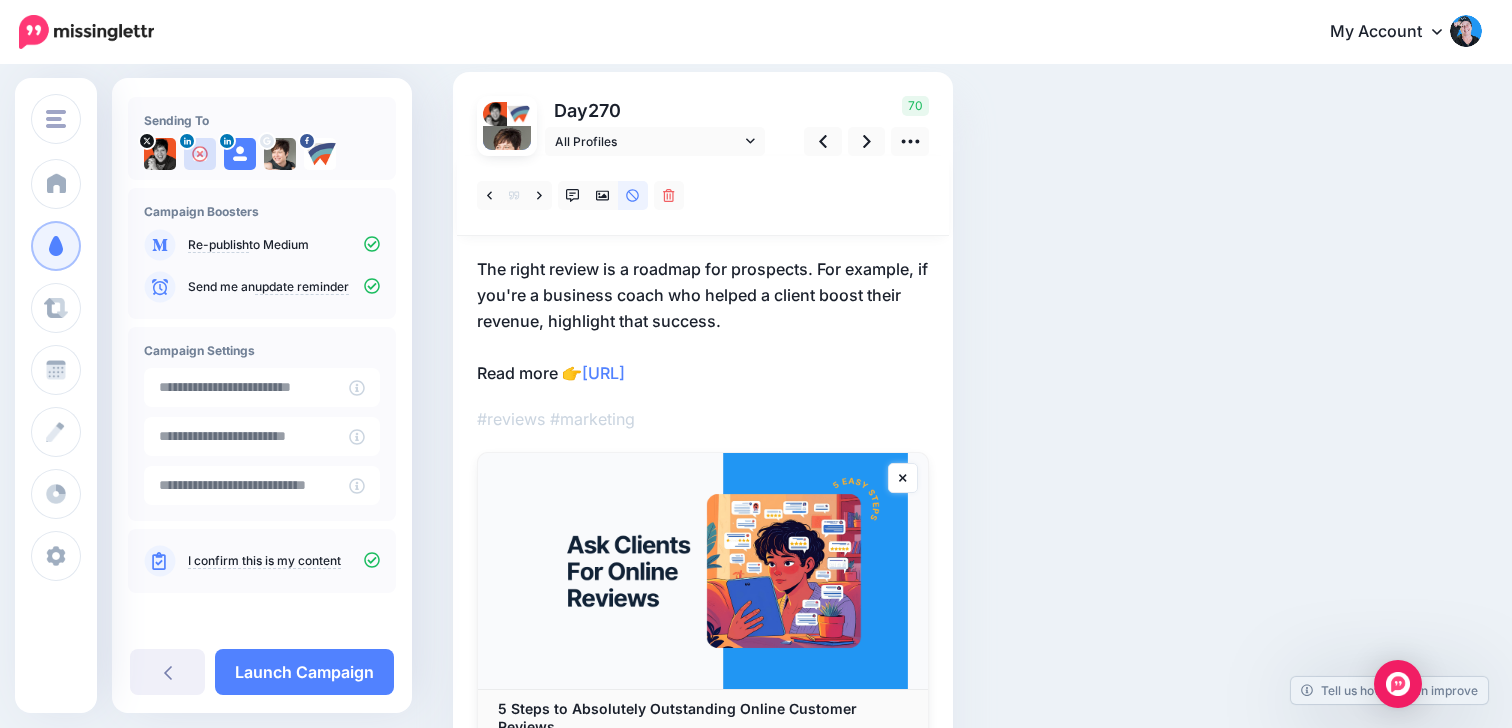 click on "The right review is a roadmap for prospects. For example, if you're a business coach who helped a client boost their revenue, highlight that success. Read more 👉  https://lttr.ai/AgQtf" at bounding box center [703, 321] 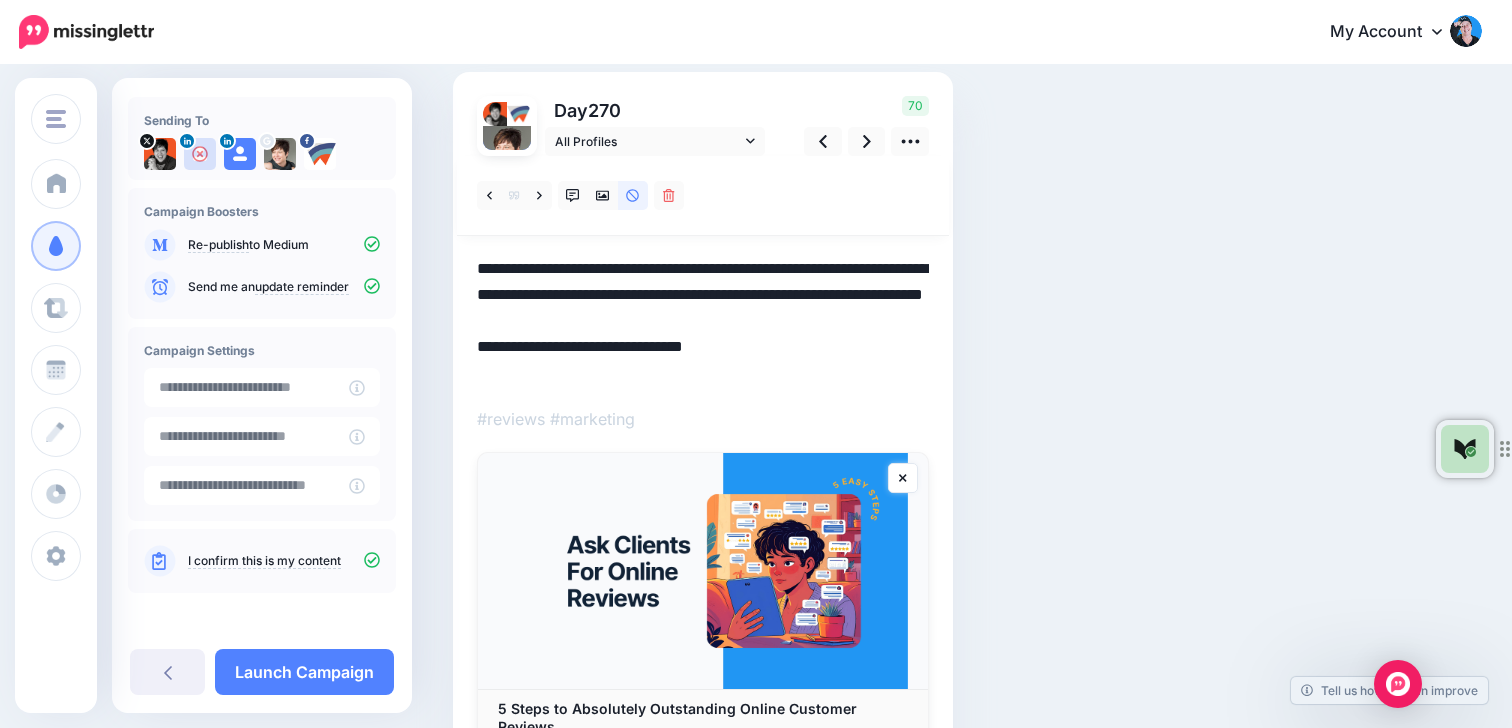 click on "**********" at bounding box center [703, 321] 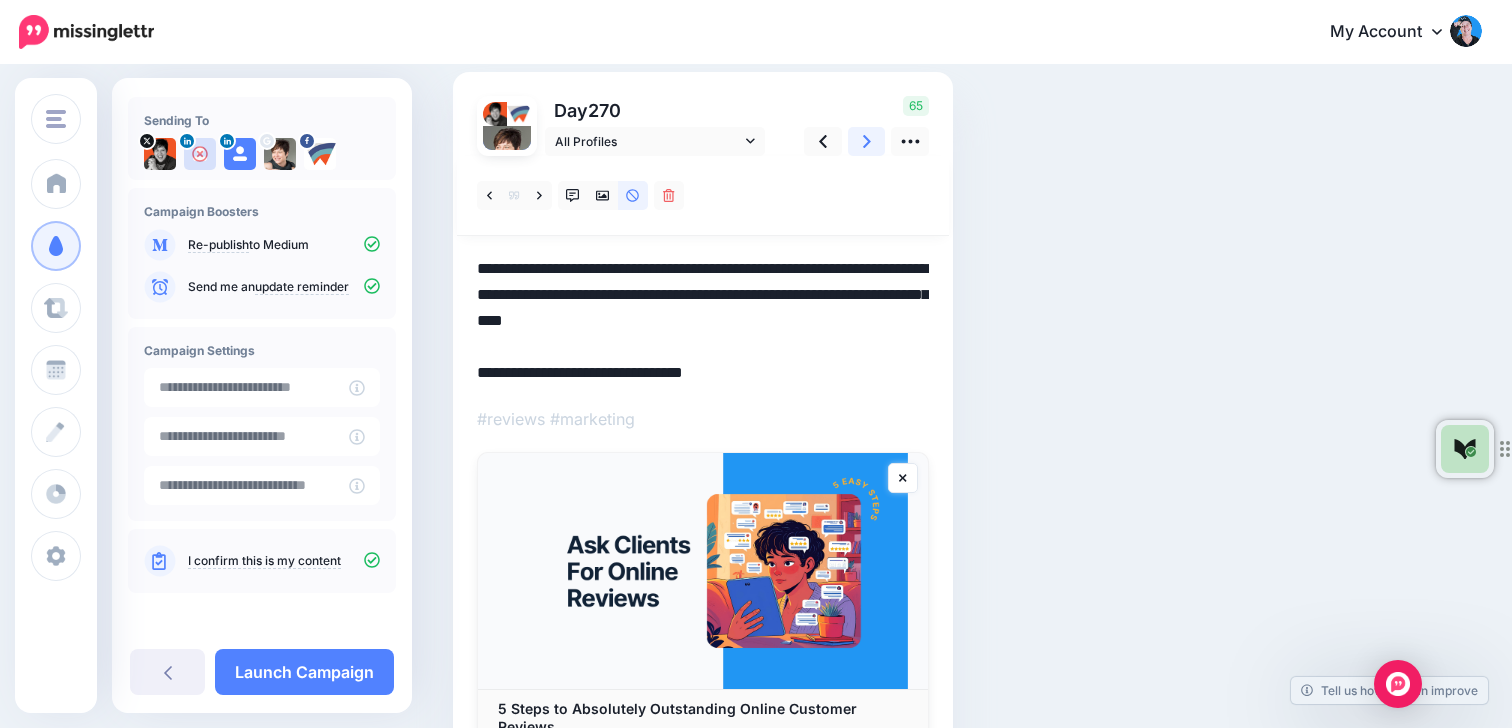 type on "**********" 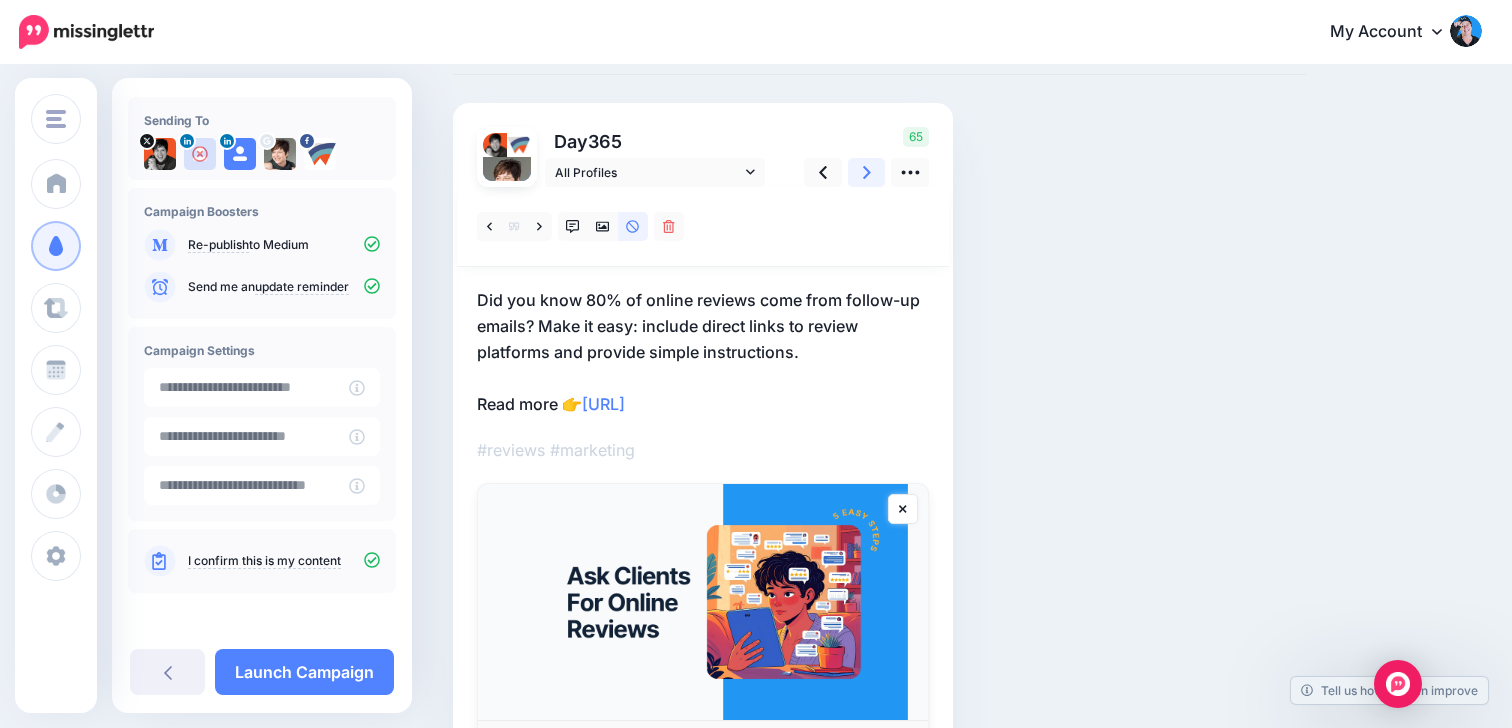 scroll, scrollTop: 95, scrollLeft: 0, axis: vertical 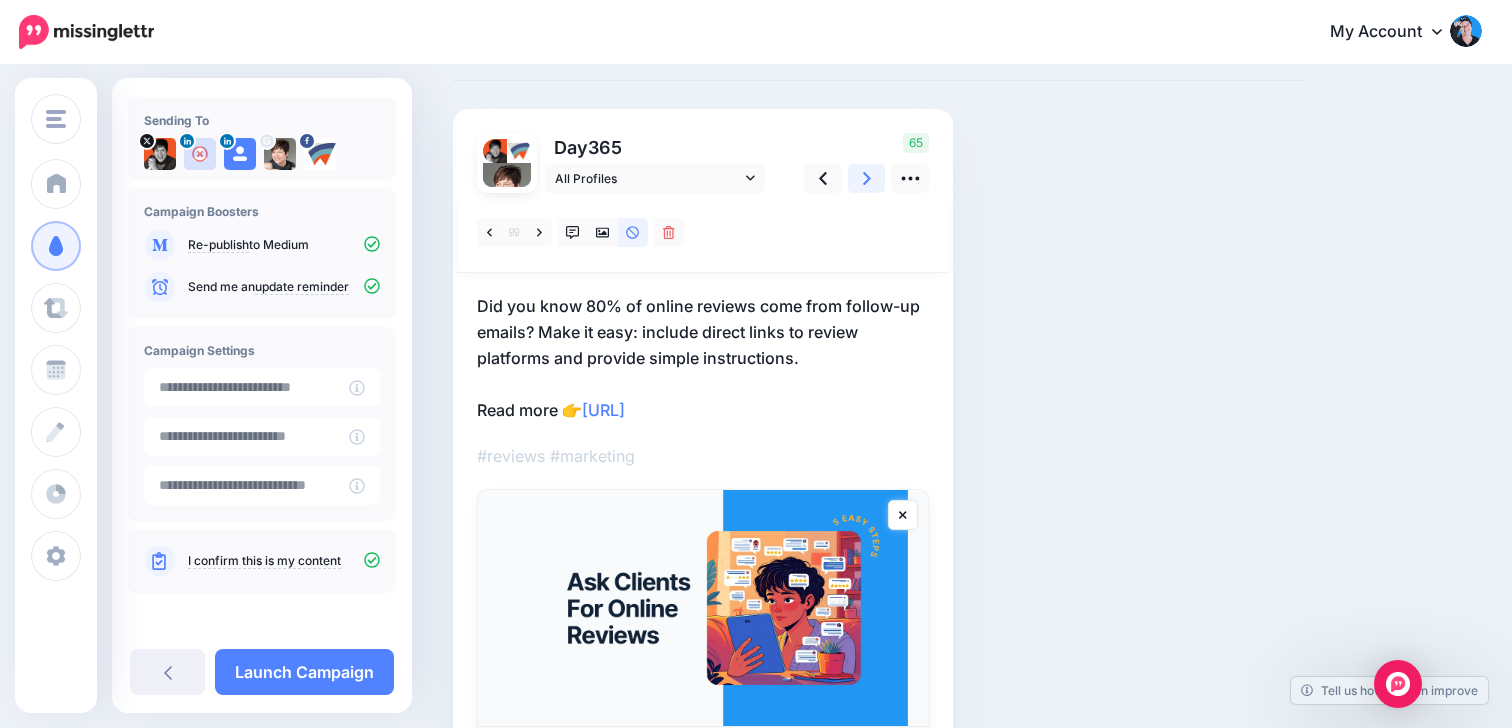 click 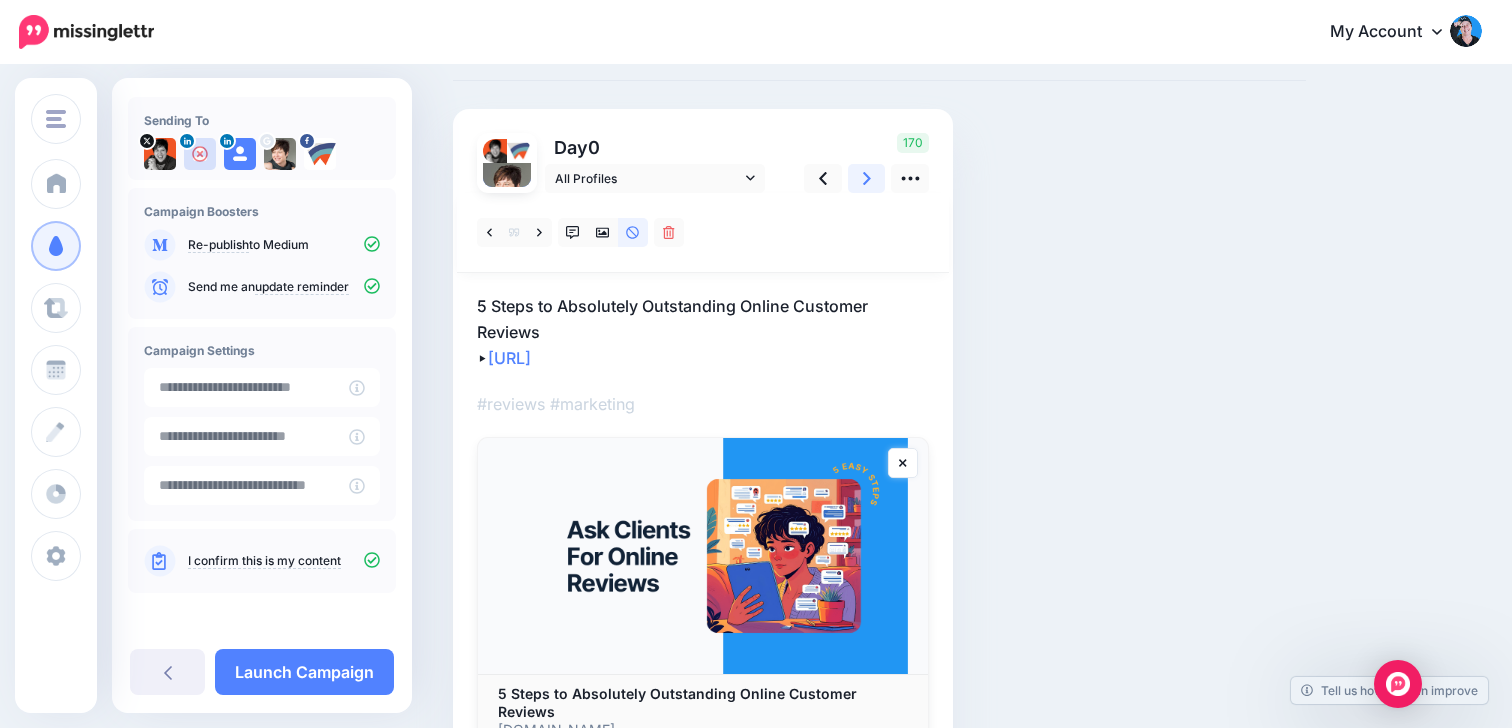 click 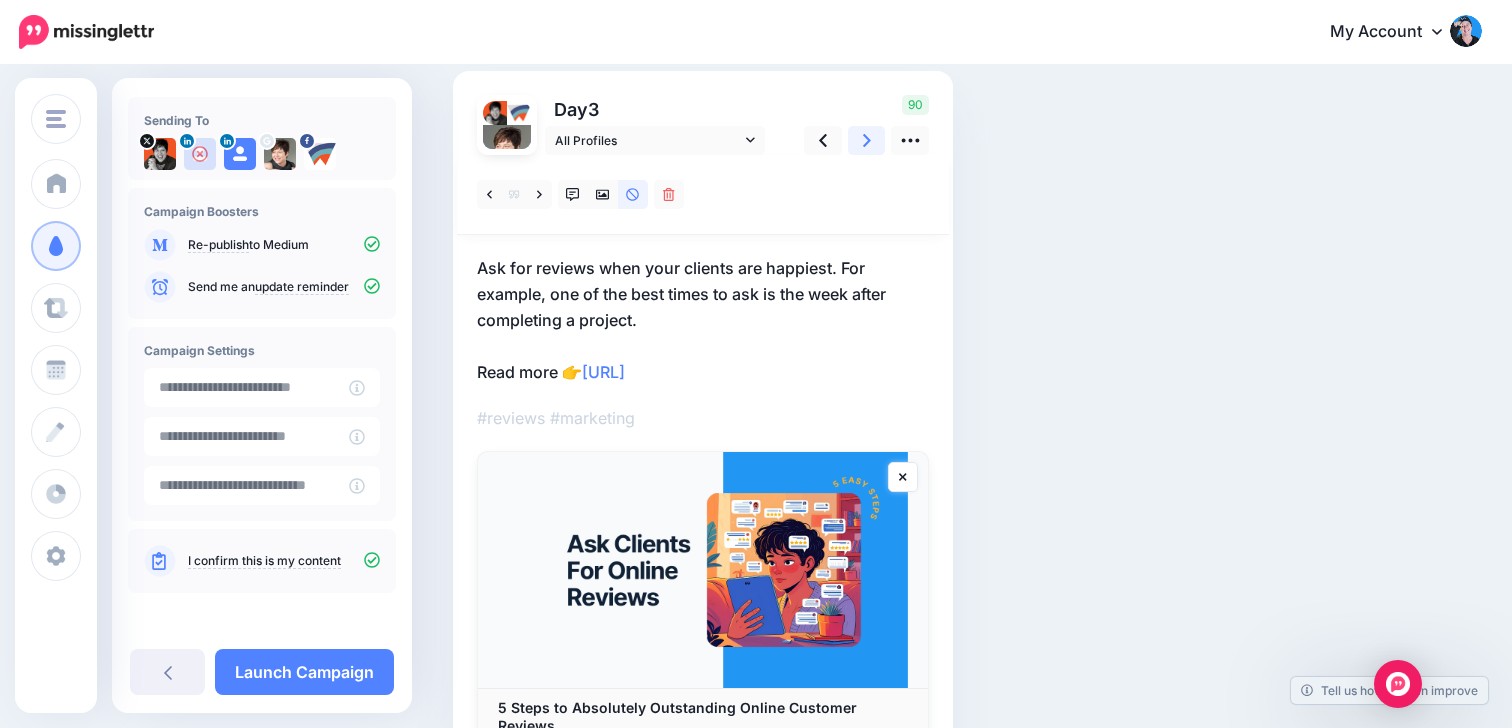 scroll, scrollTop: 125, scrollLeft: 0, axis: vertical 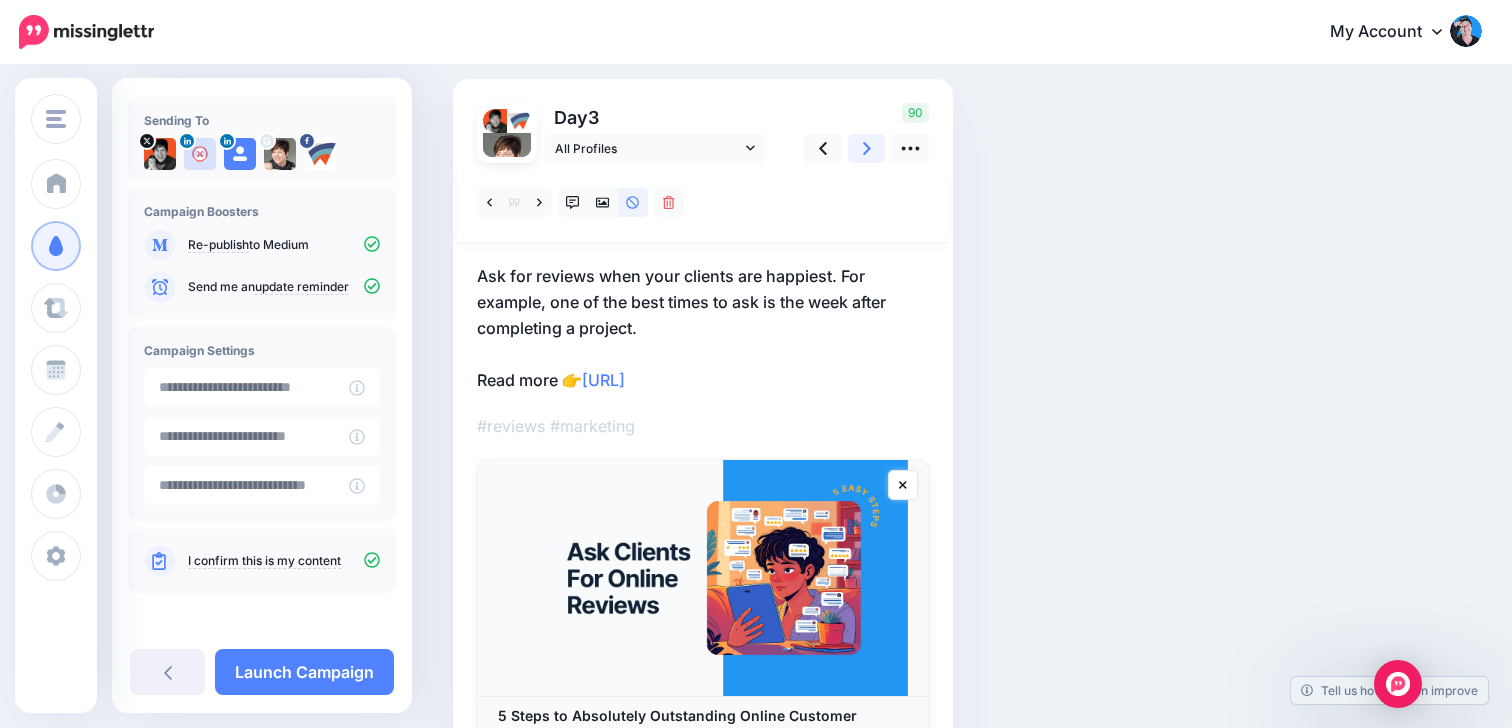 click at bounding box center (867, 148) 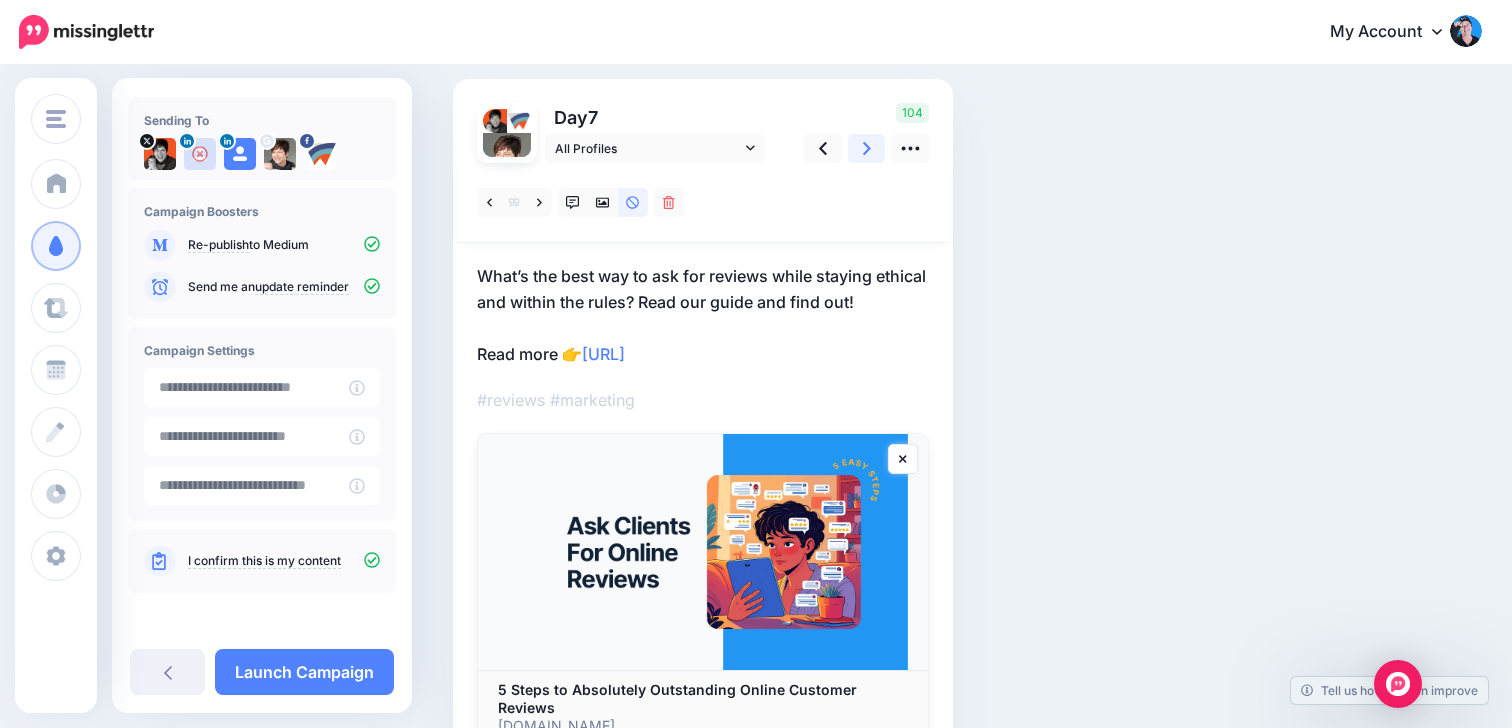 click at bounding box center [867, 148] 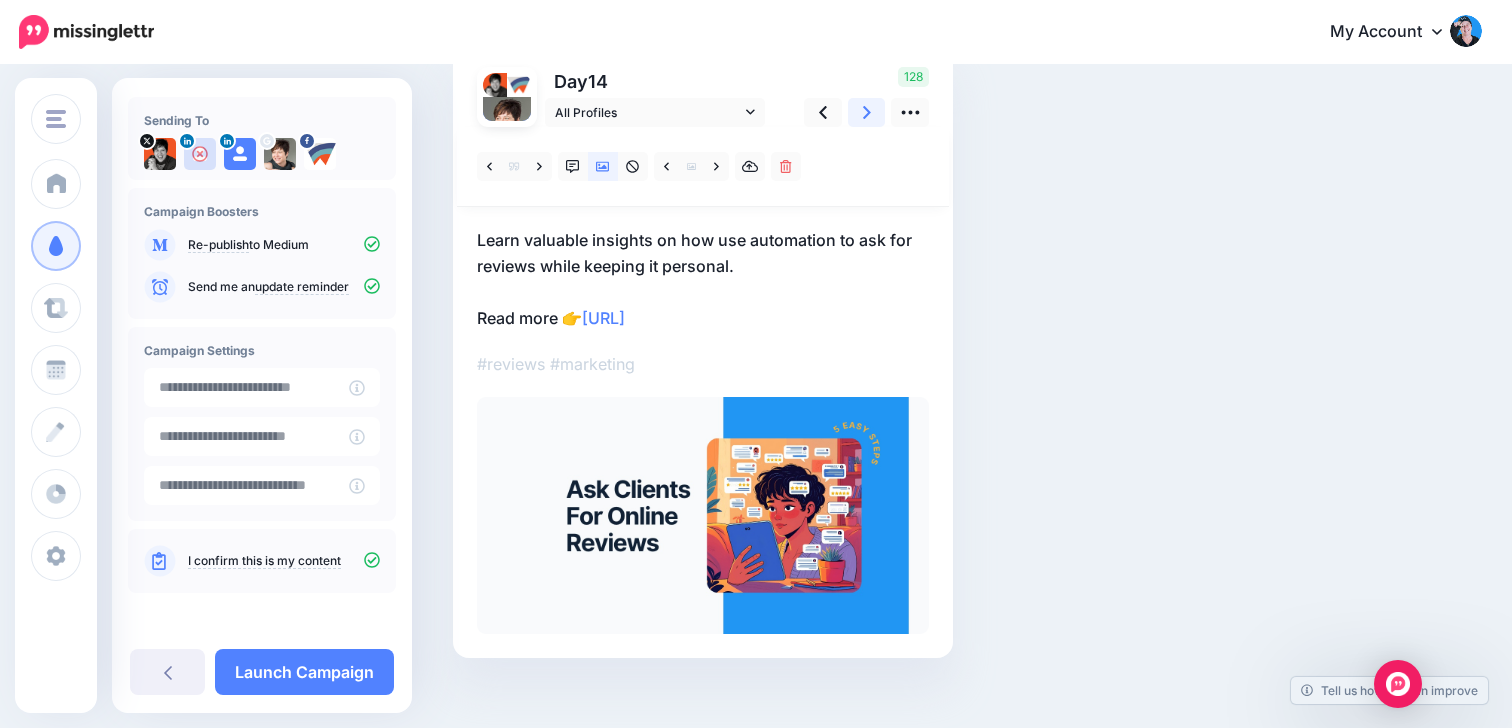 scroll, scrollTop: 181, scrollLeft: 0, axis: vertical 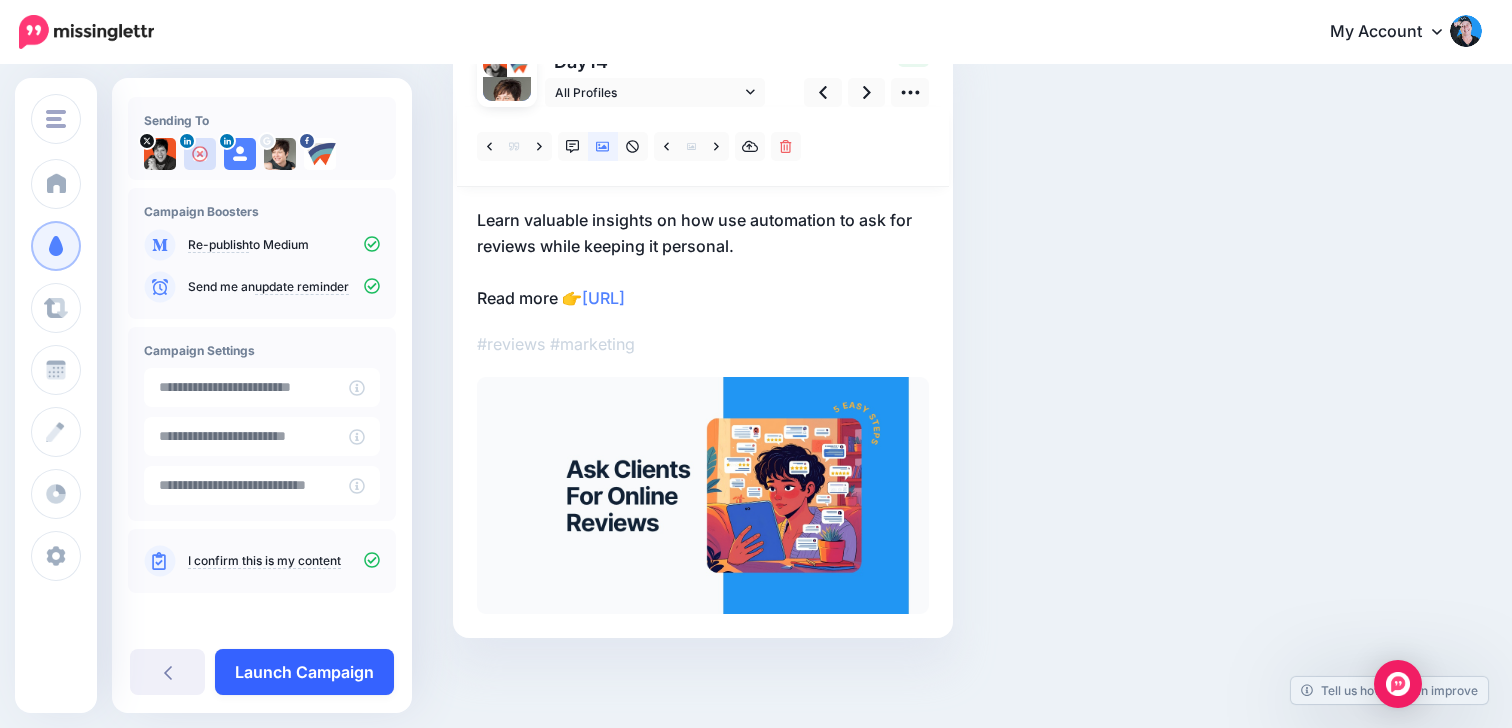 click on "Launch Campaign" at bounding box center [304, 672] 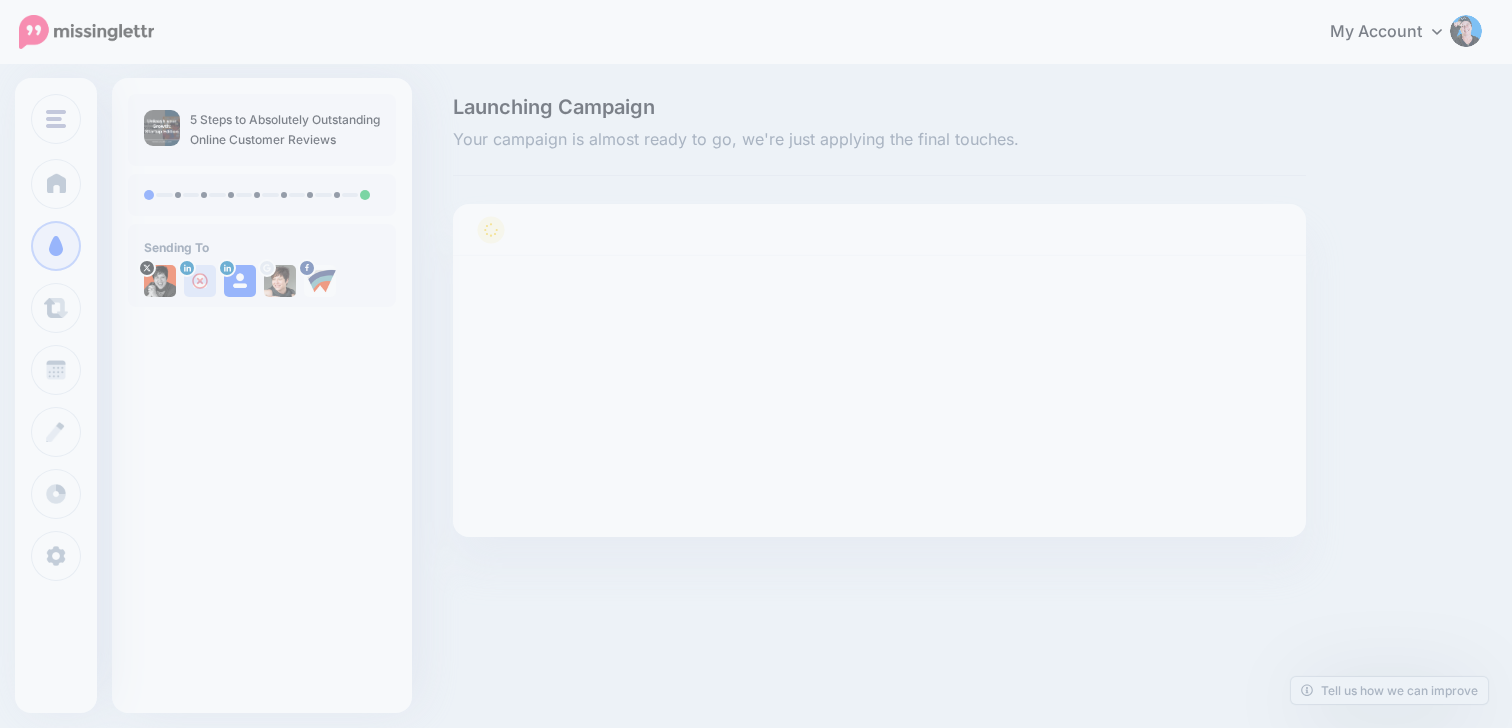scroll, scrollTop: 0, scrollLeft: 0, axis: both 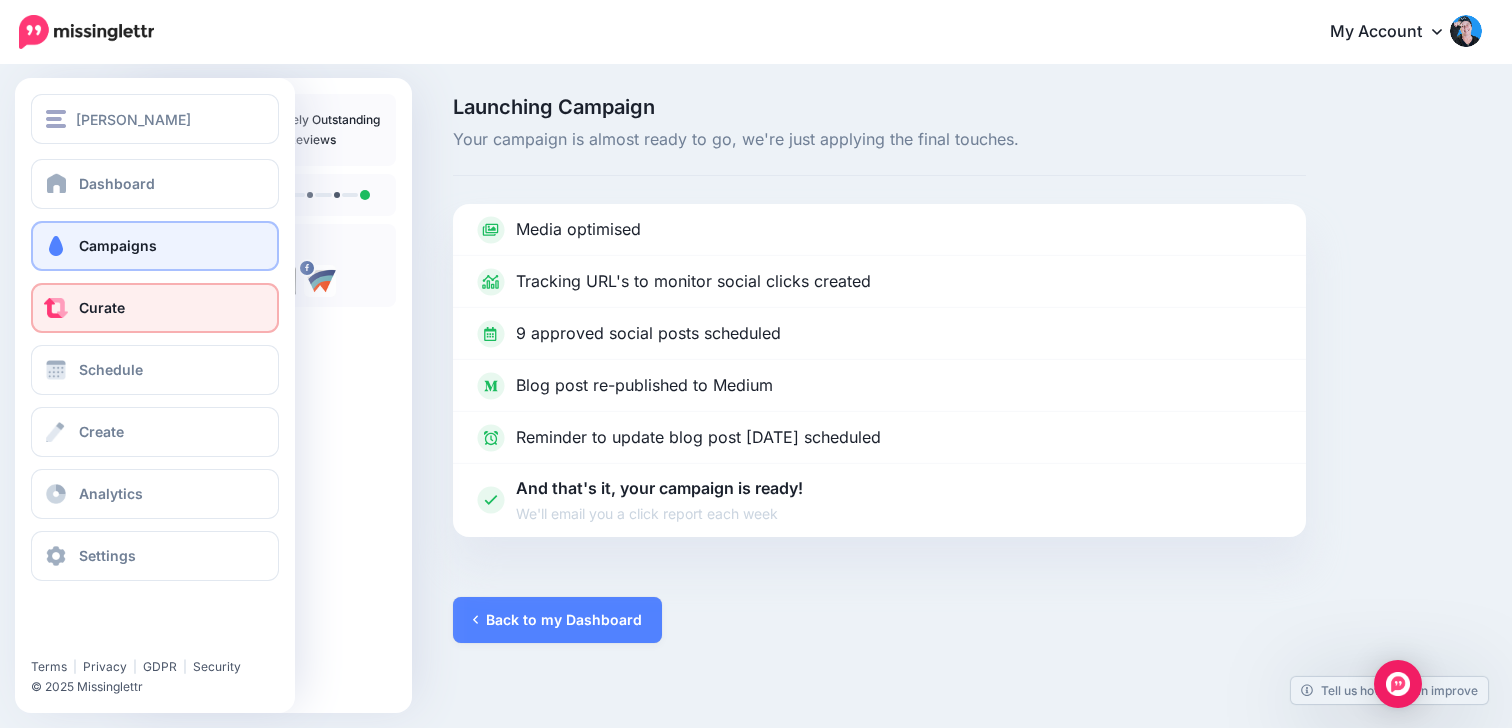click on "Curate" at bounding box center (155, 308) 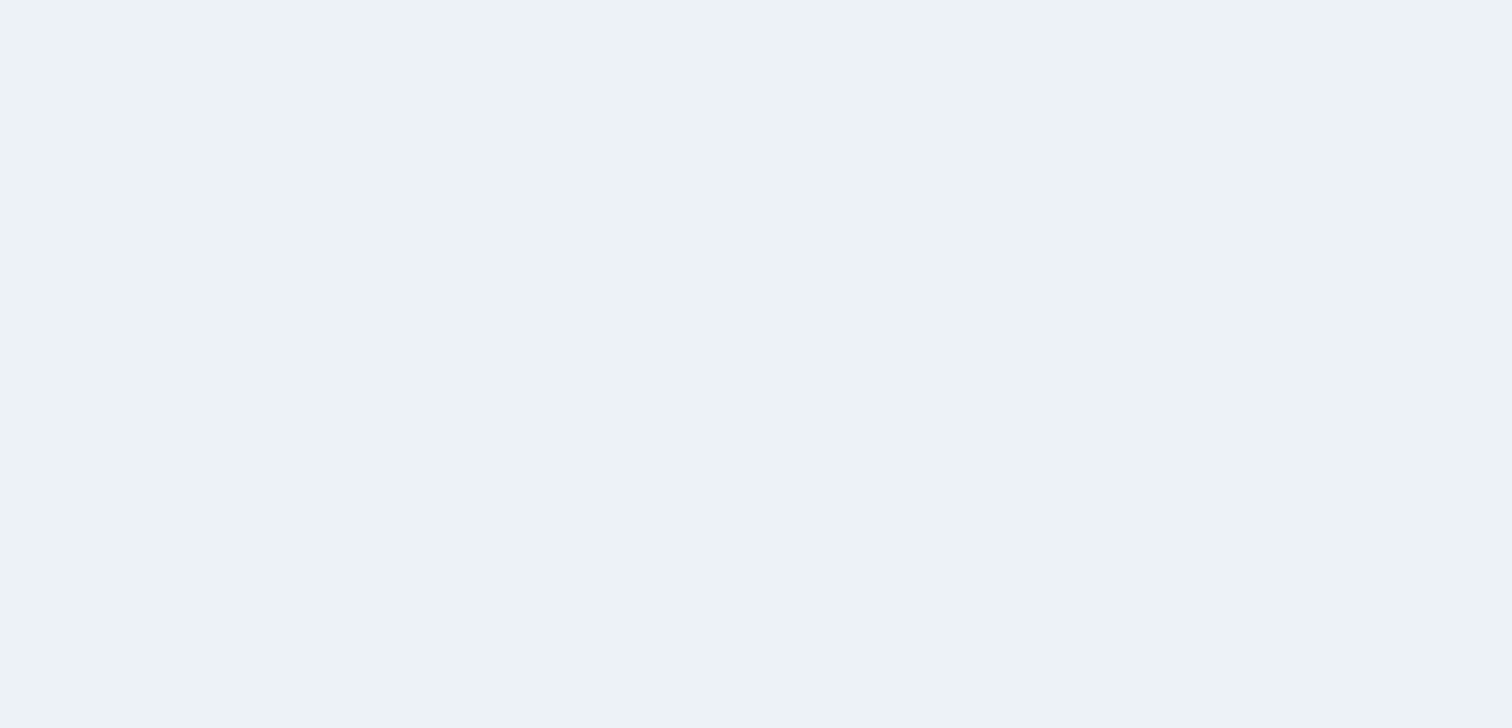 scroll, scrollTop: 0, scrollLeft: 0, axis: both 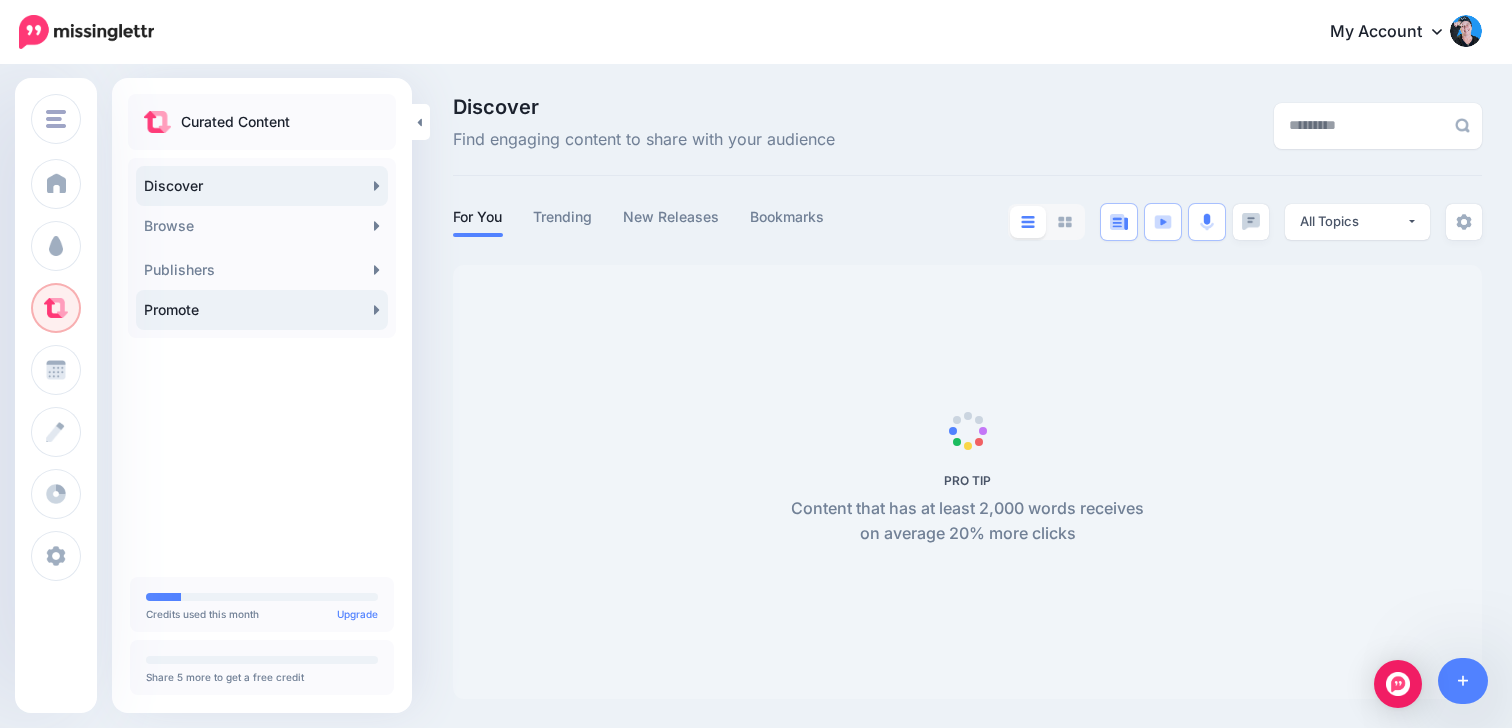 click on "Promote" at bounding box center [262, 310] 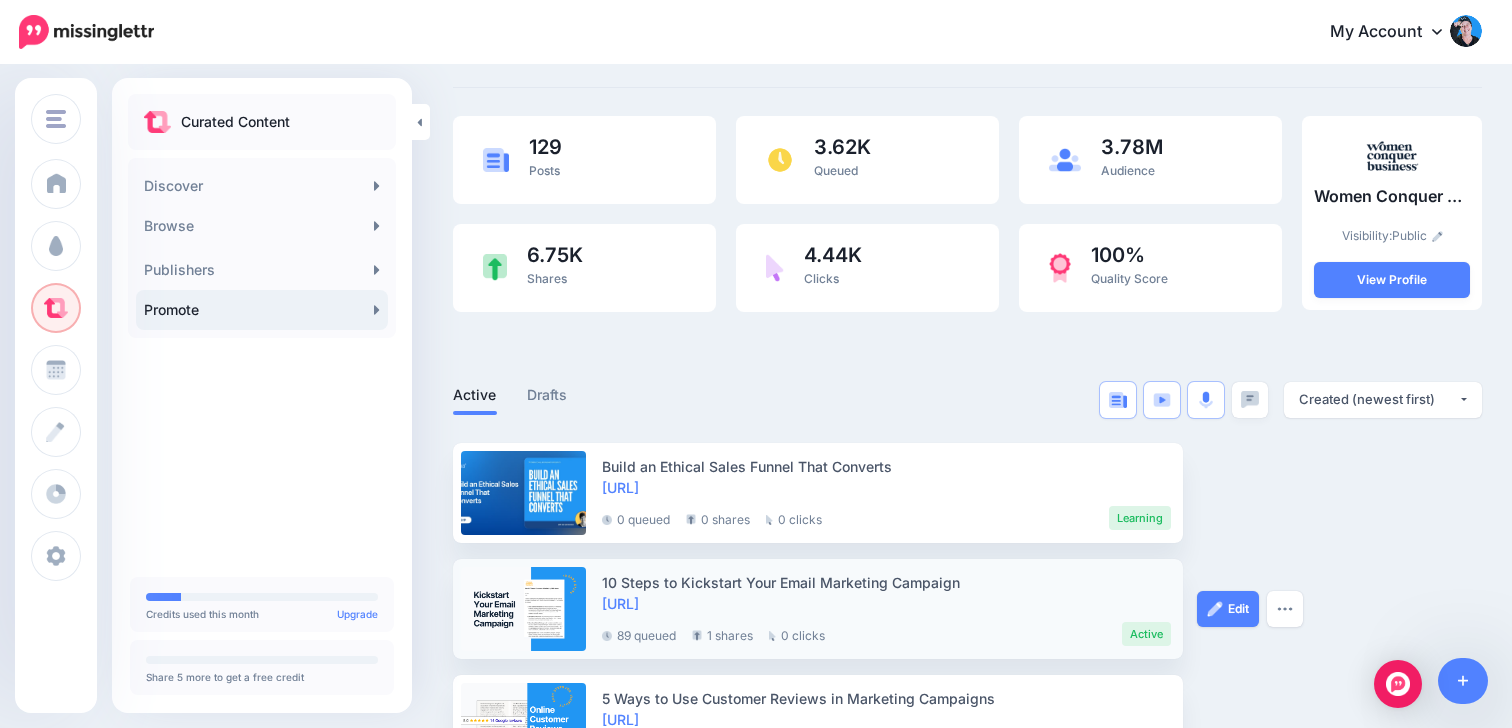 scroll, scrollTop: 0, scrollLeft: 0, axis: both 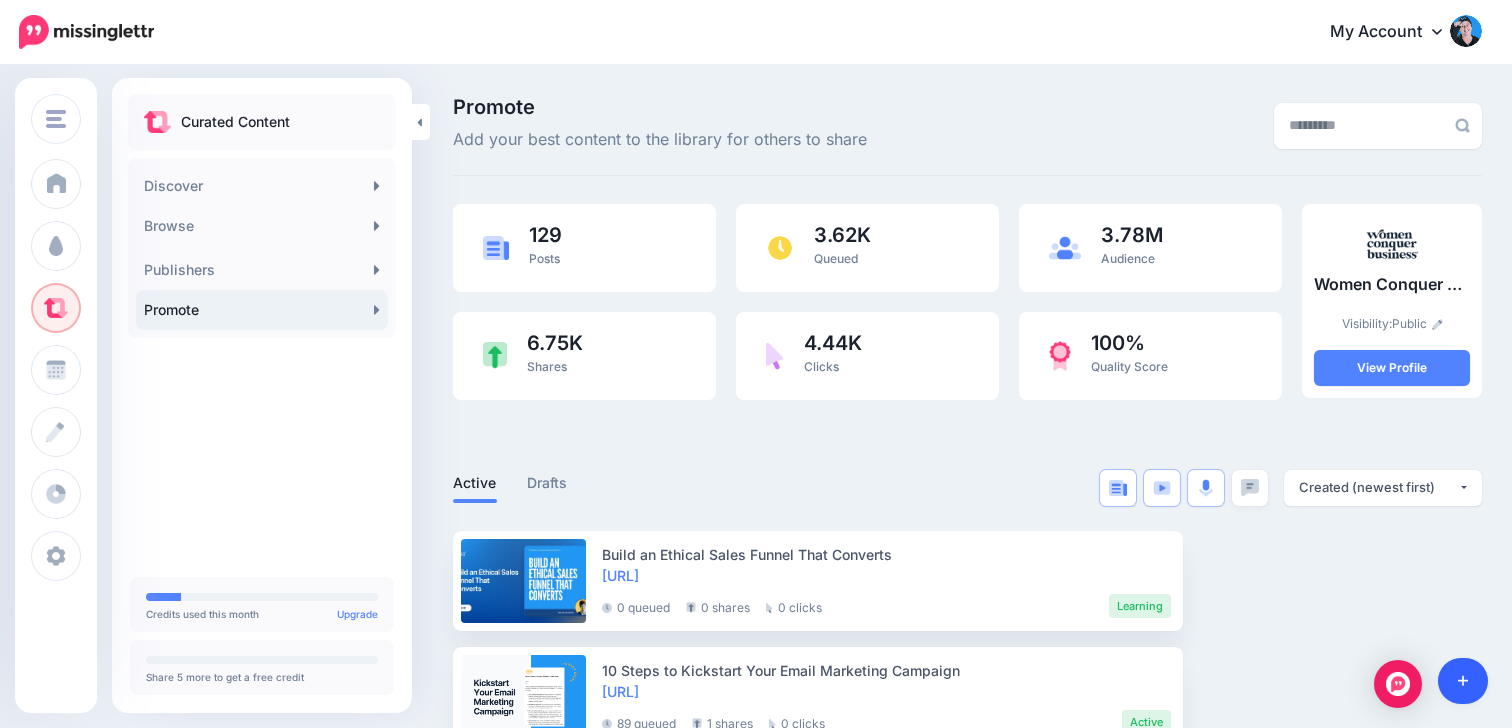 click at bounding box center [1463, 681] 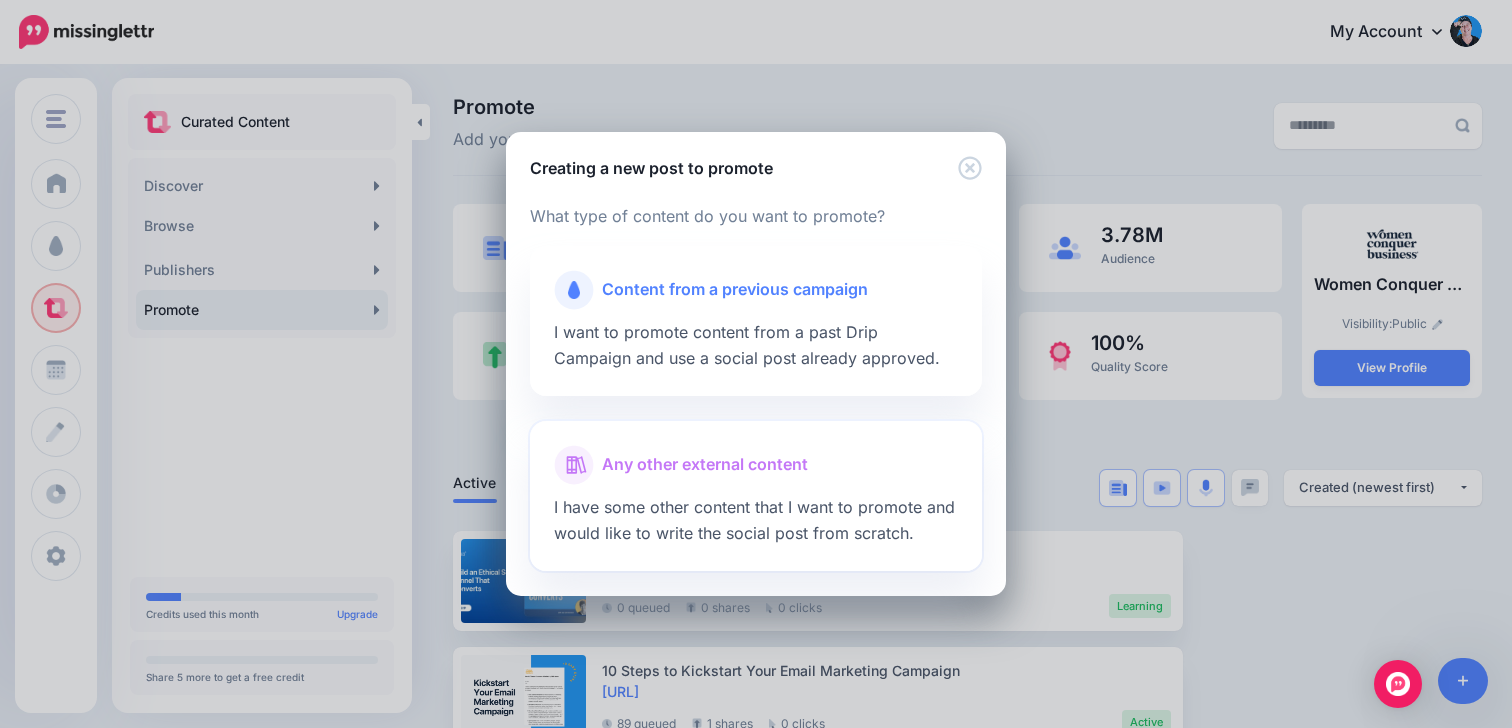 click on "Any other external content" at bounding box center [705, 465] 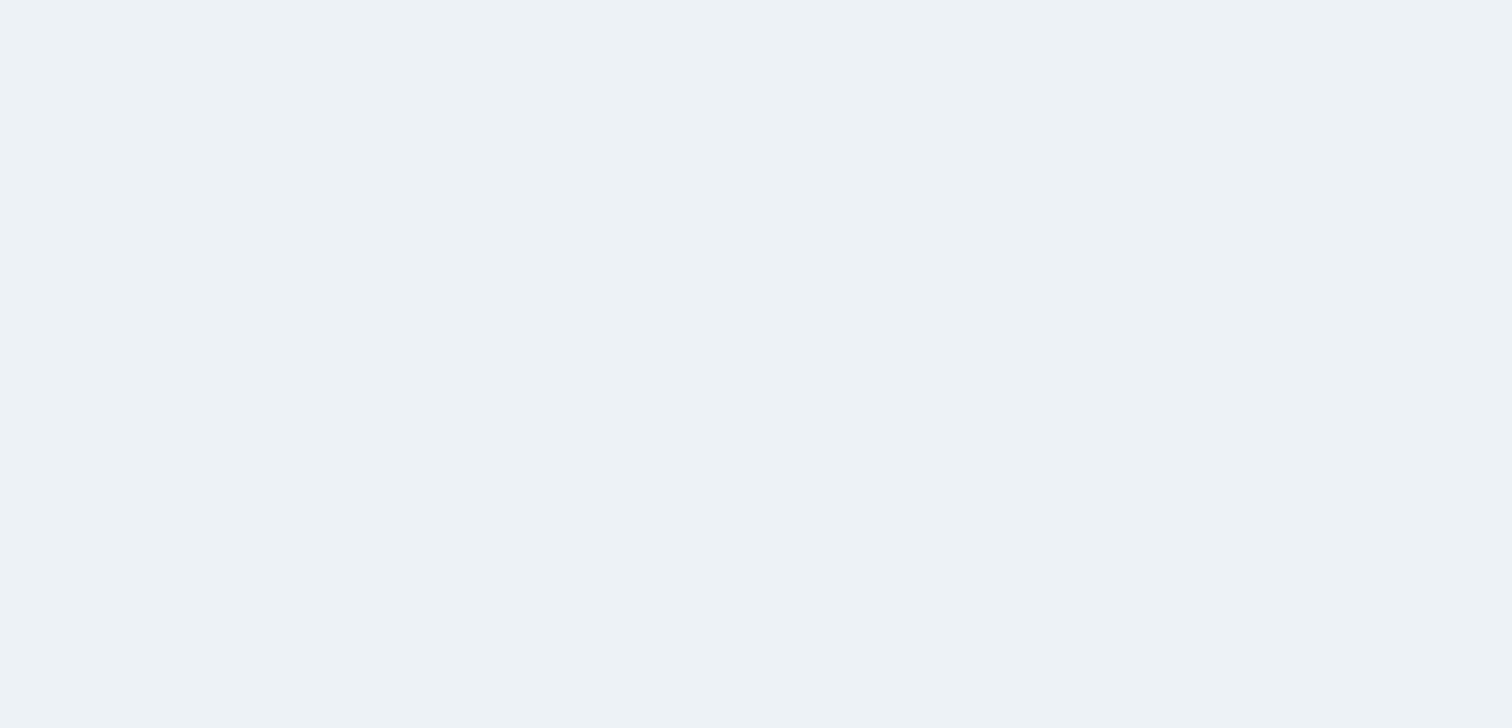 scroll, scrollTop: 0, scrollLeft: 0, axis: both 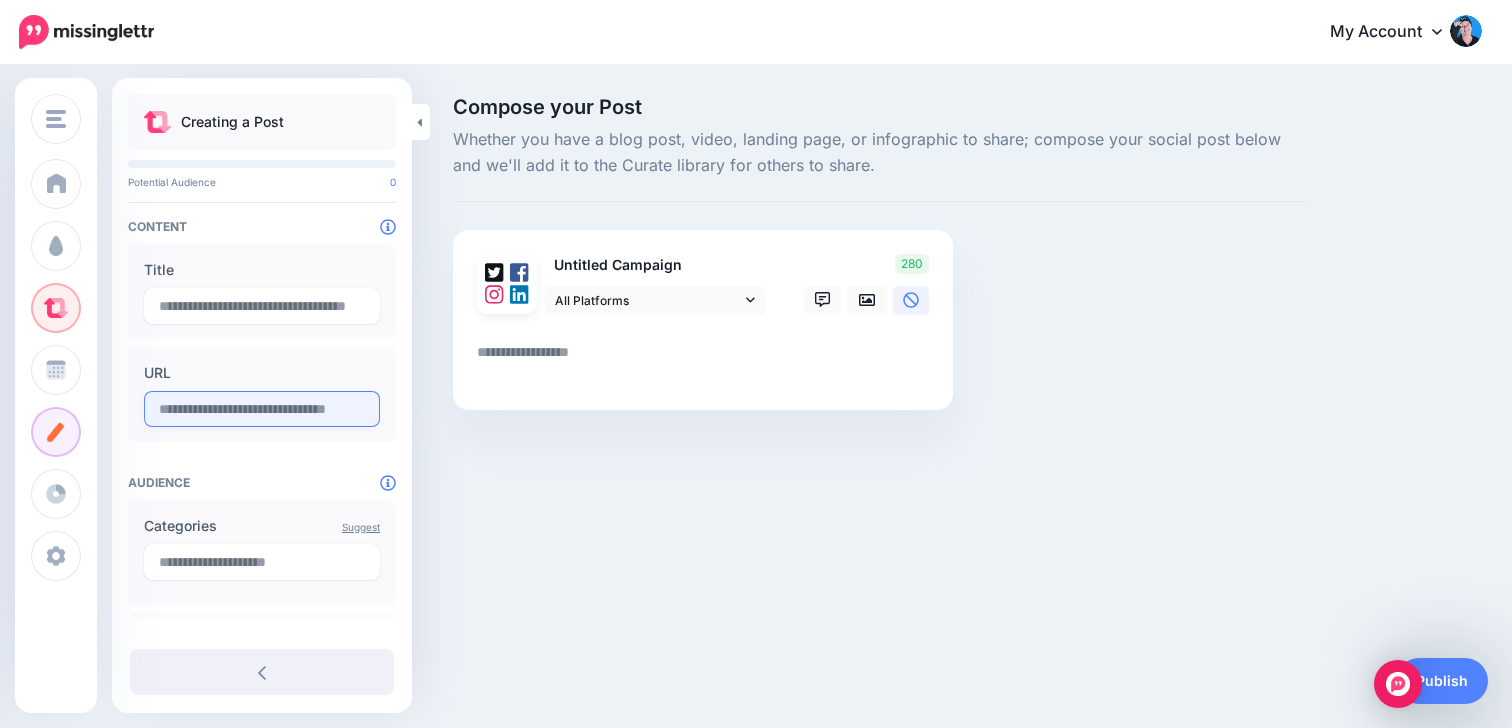 click at bounding box center (262, 409) 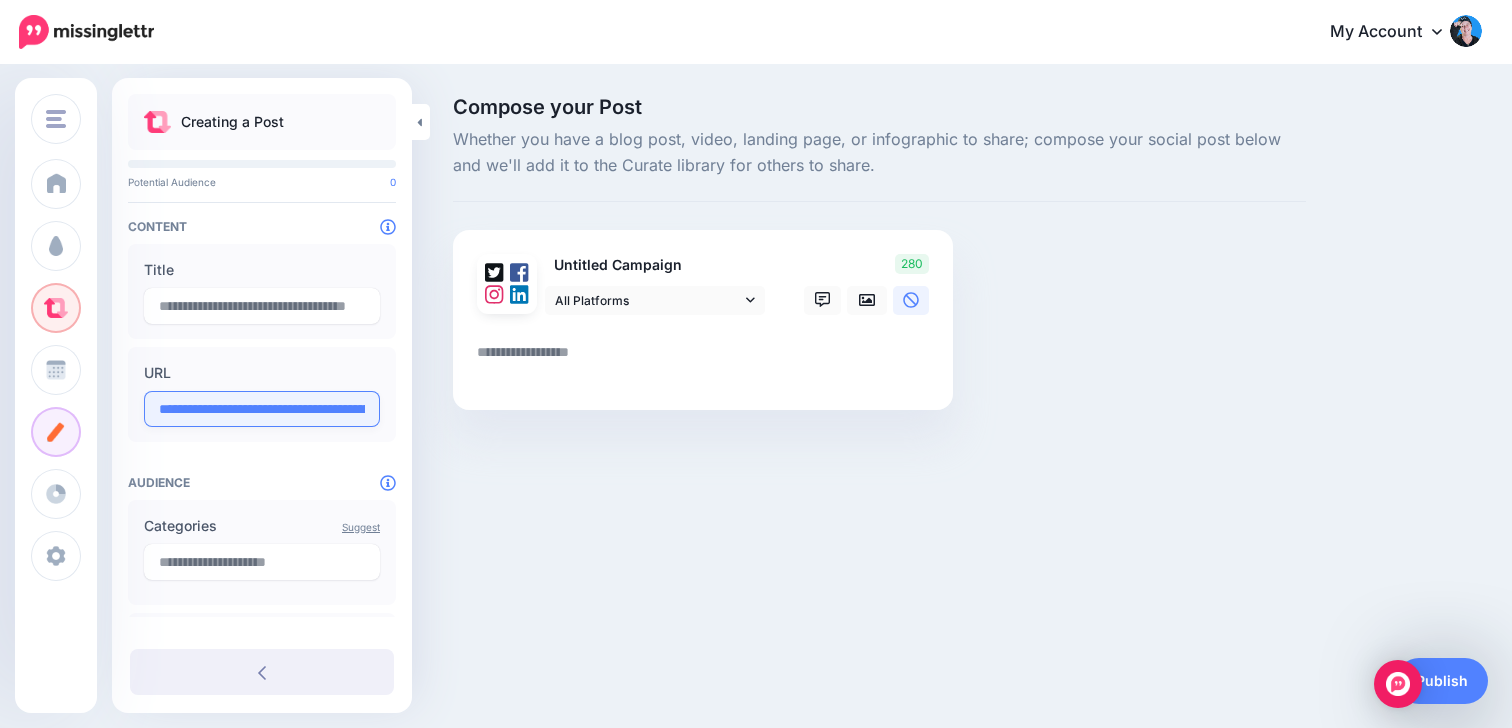 scroll, scrollTop: 0, scrollLeft: 264, axis: horizontal 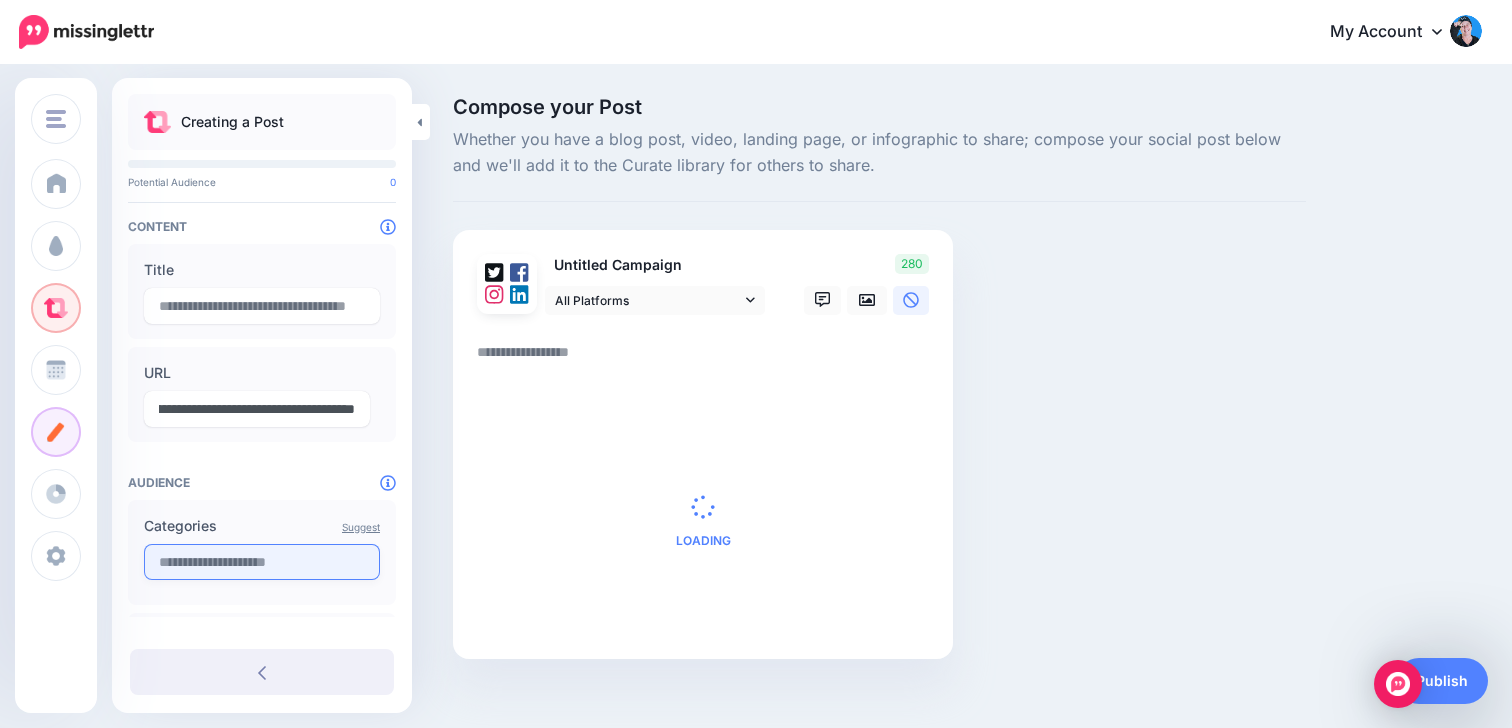 type on "**********" 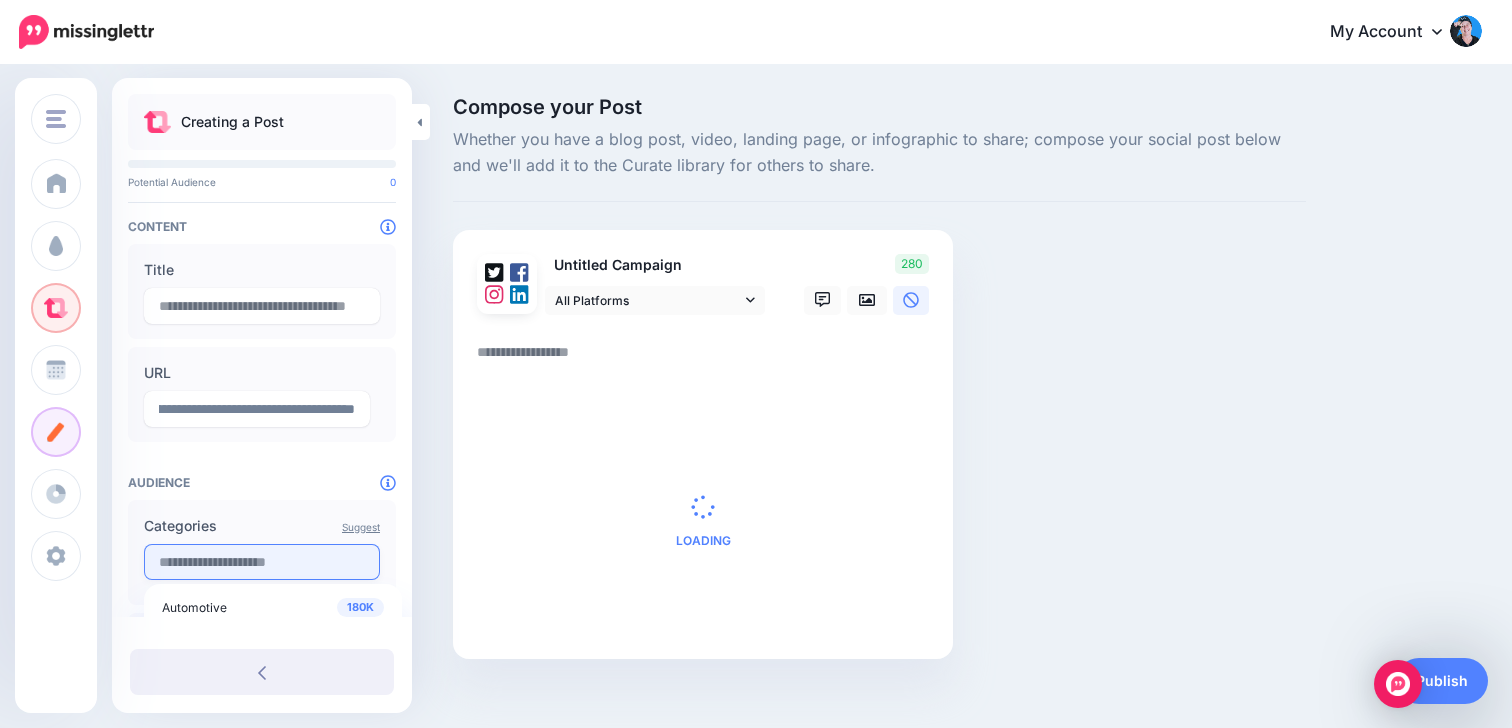 scroll, scrollTop: 0, scrollLeft: 0, axis: both 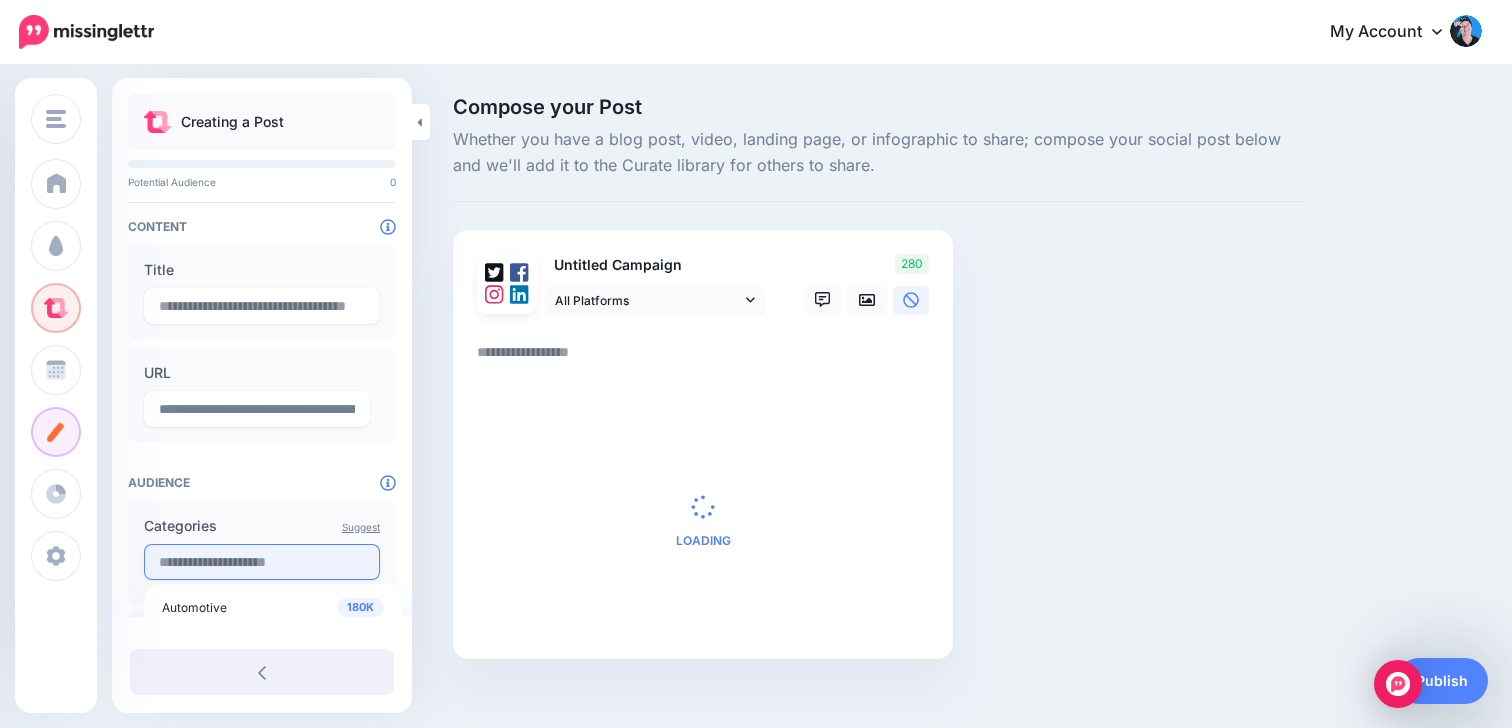 click at bounding box center [262, 562] 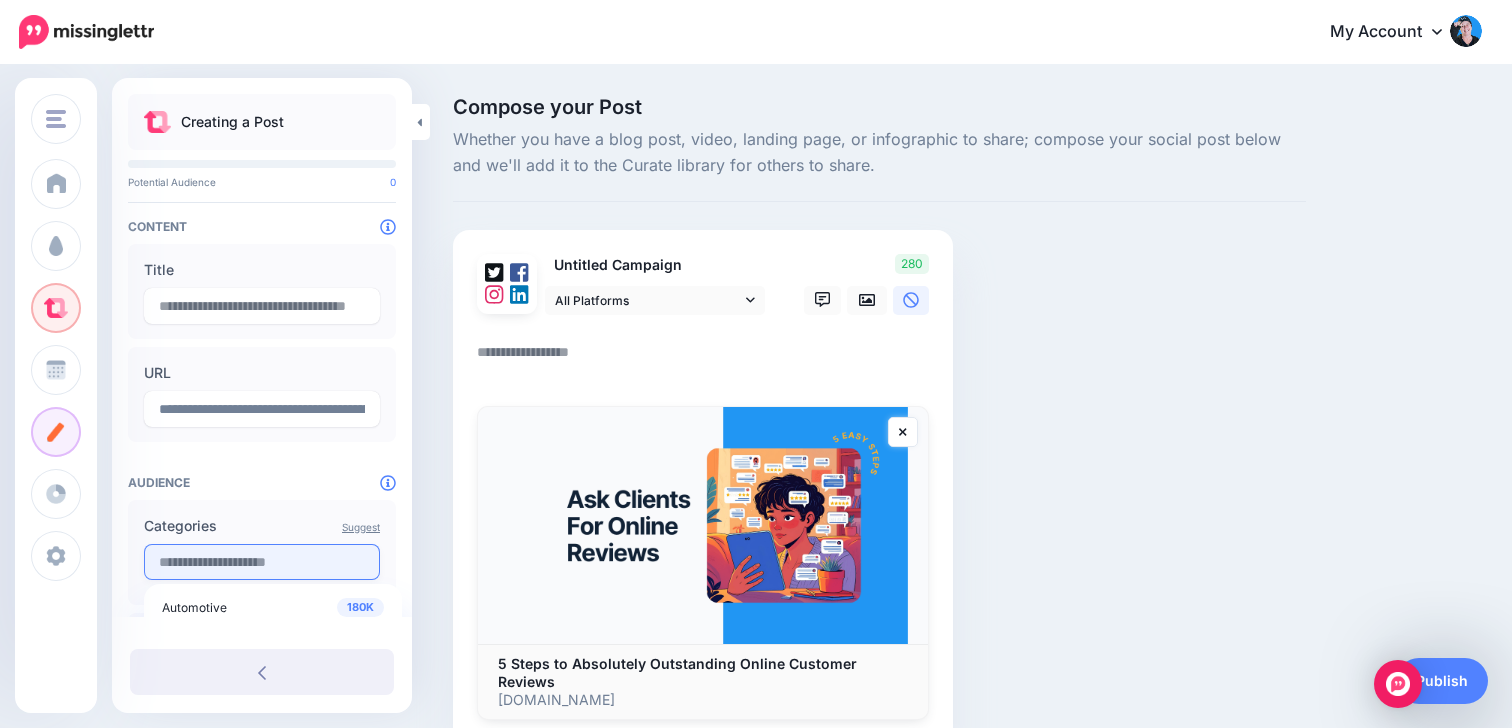 scroll, scrollTop: 87, scrollLeft: 0, axis: vertical 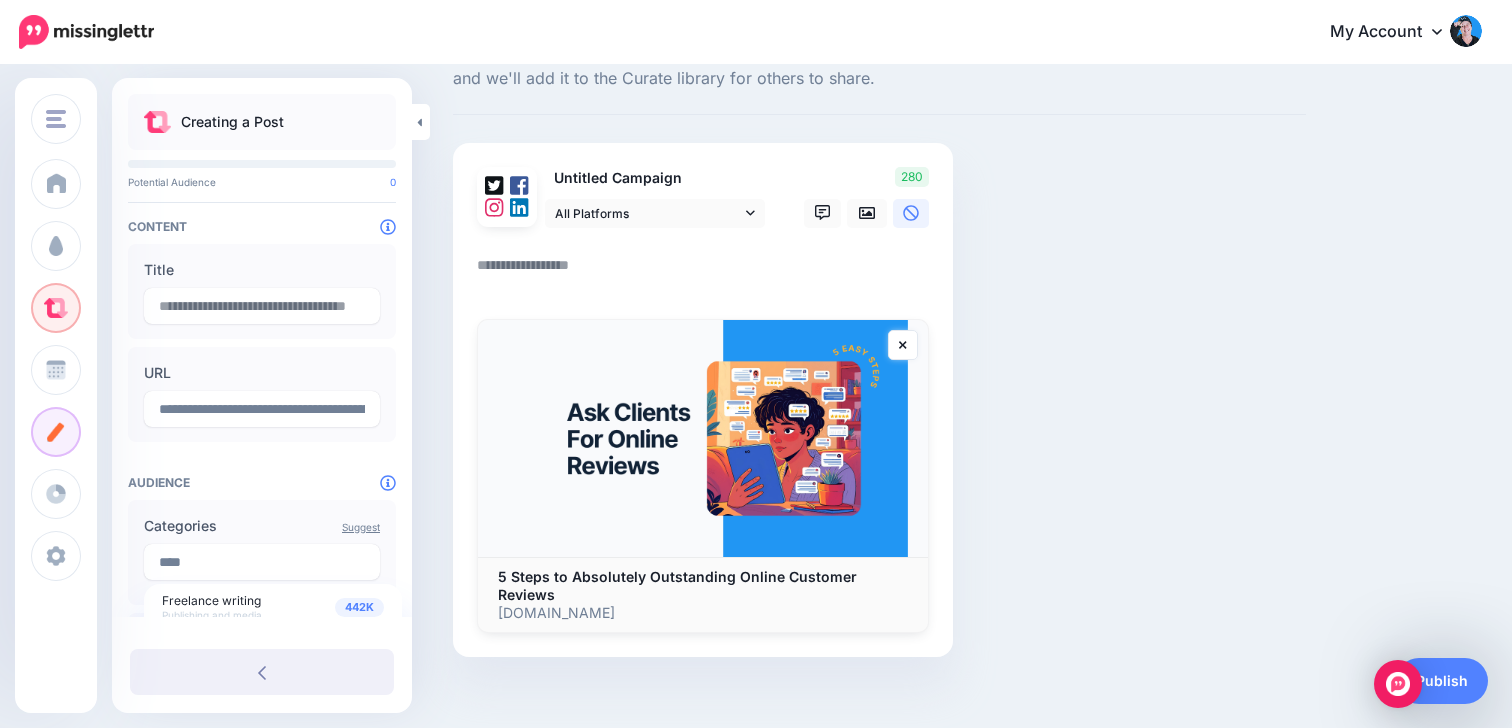 click on "Audience" at bounding box center [262, 482] 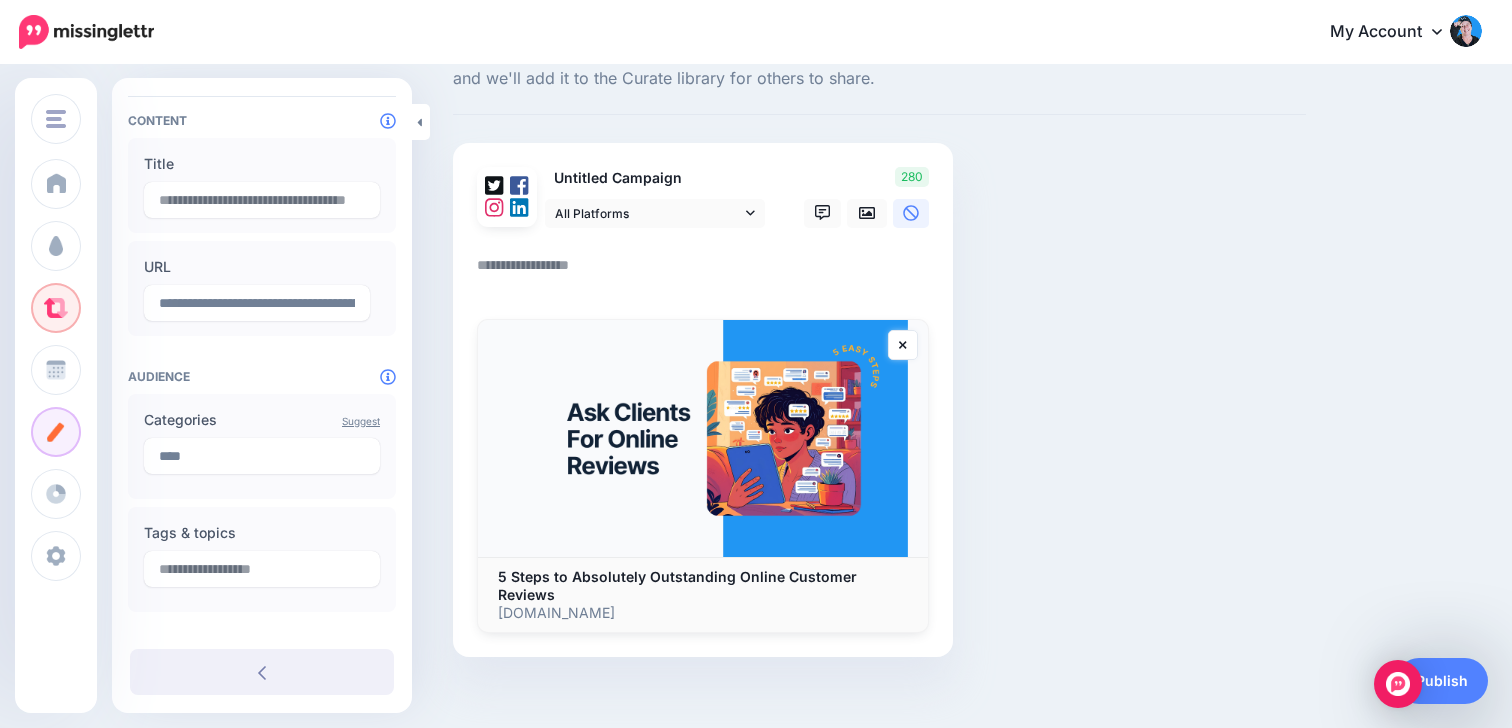 scroll, scrollTop: 147, scrollLeft: 0, axis: vertical 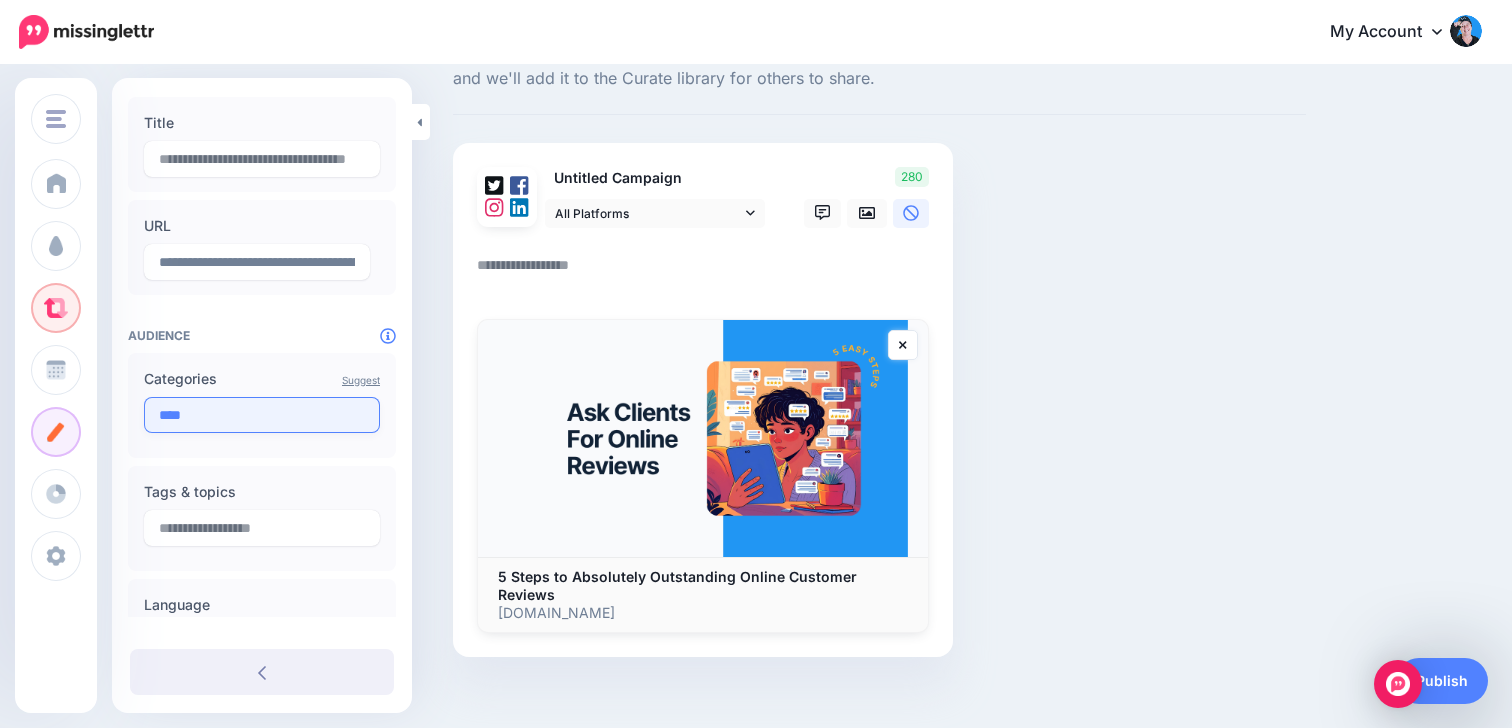click on "****" at bounding box center (262, 415) 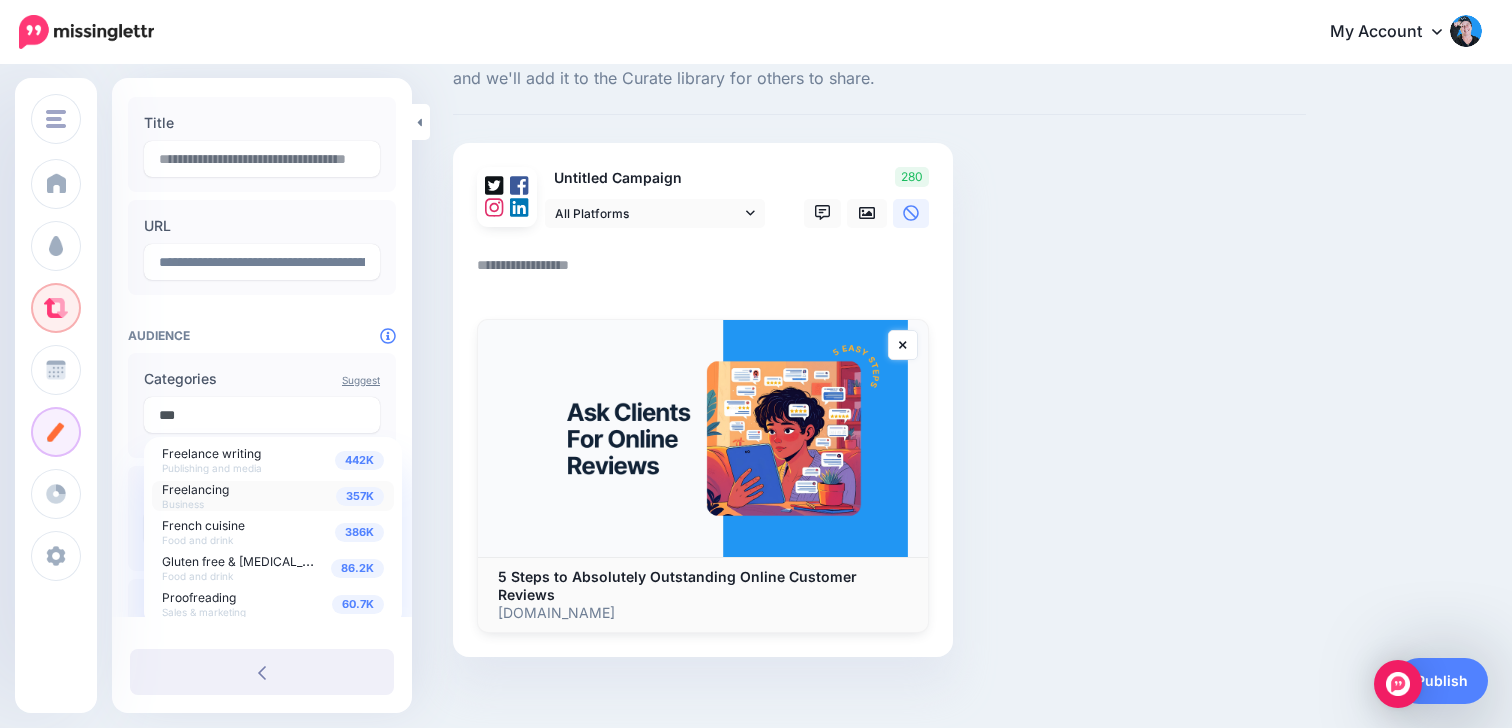 type on "***" 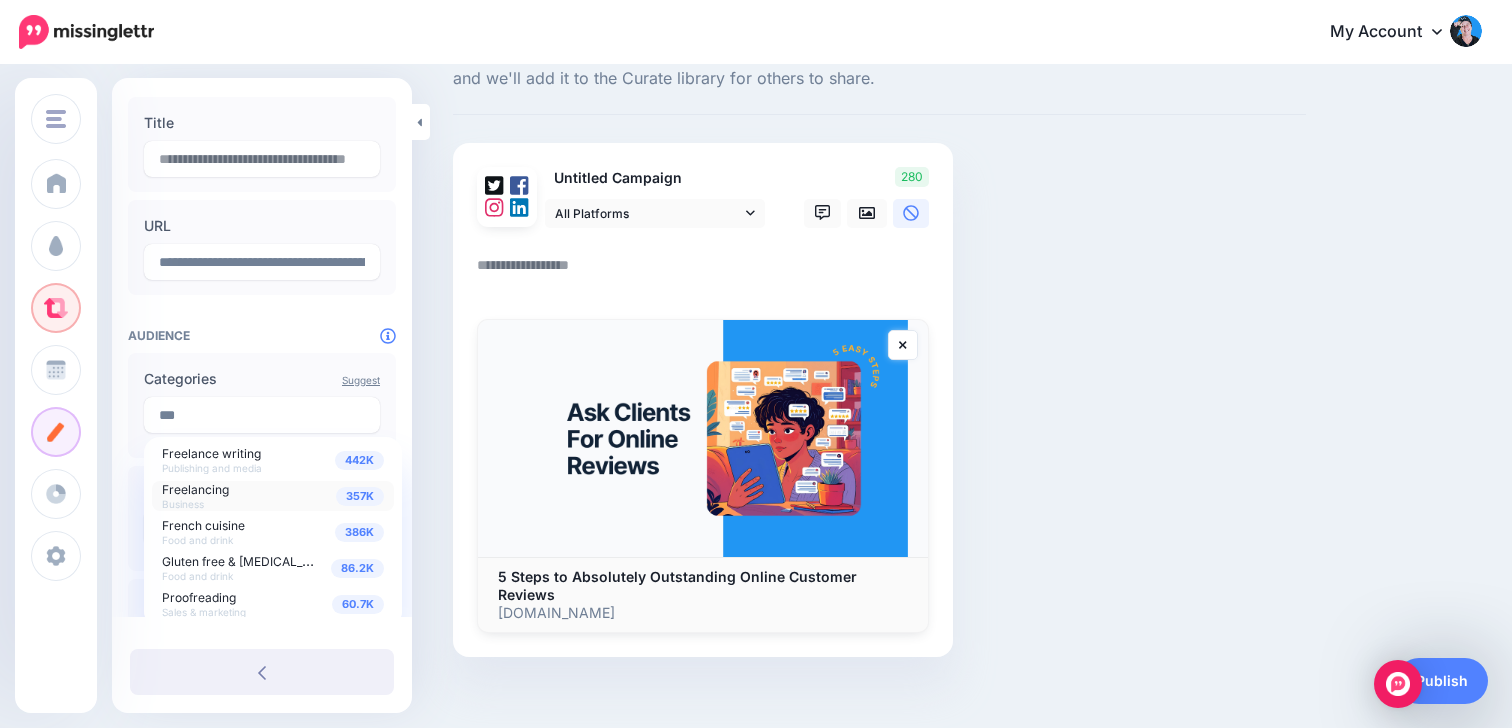 click on "Freelancing" at bounding box center (195, 489) 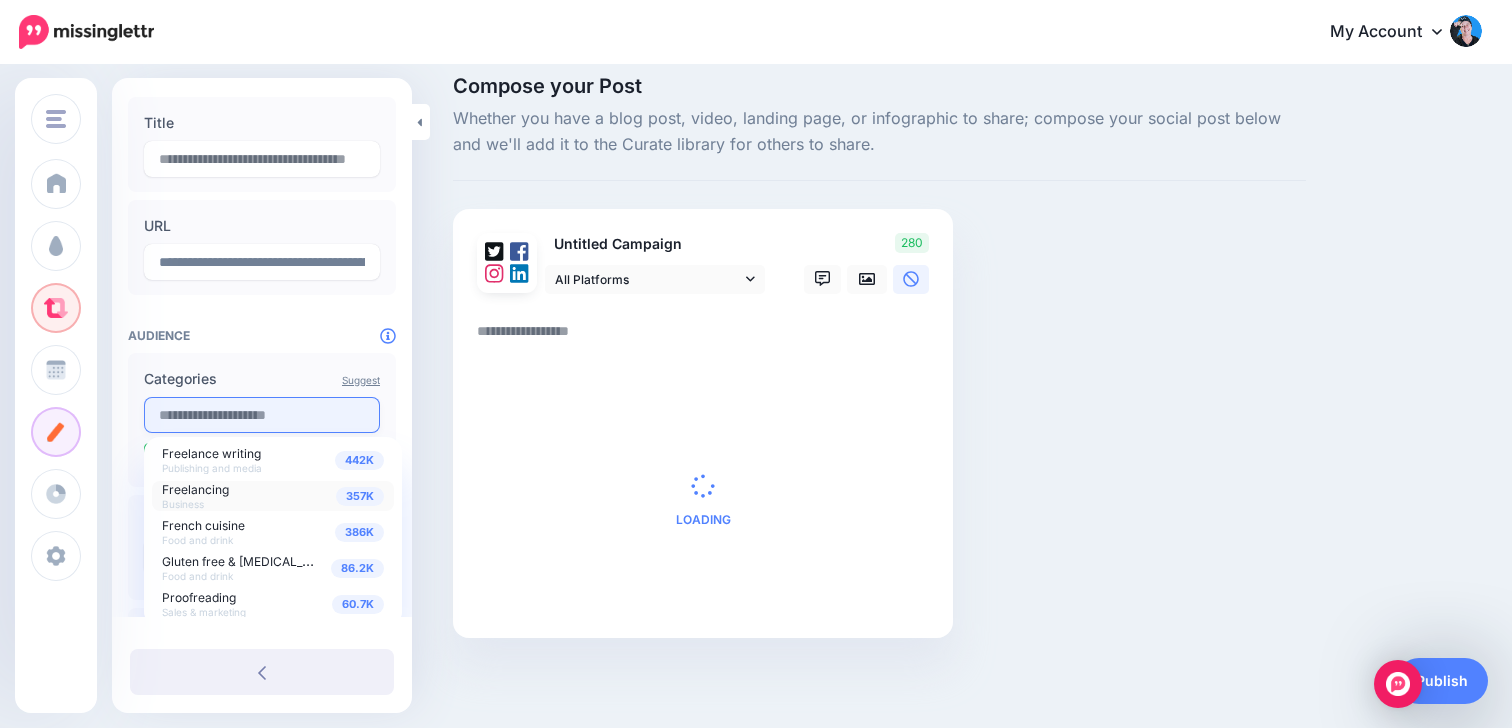 scroll, scrollTop: 21, scrollLeft: 0, axis: vertical 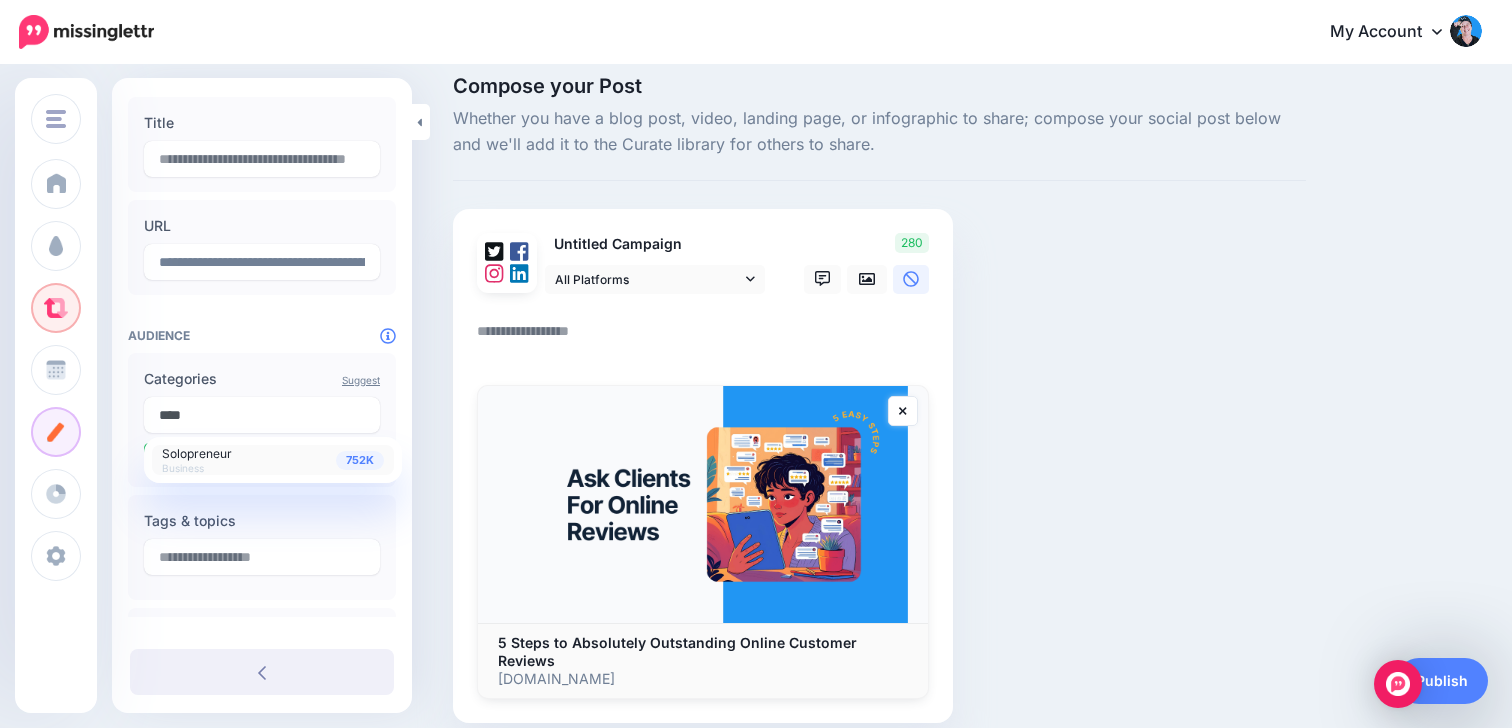 type on "****" 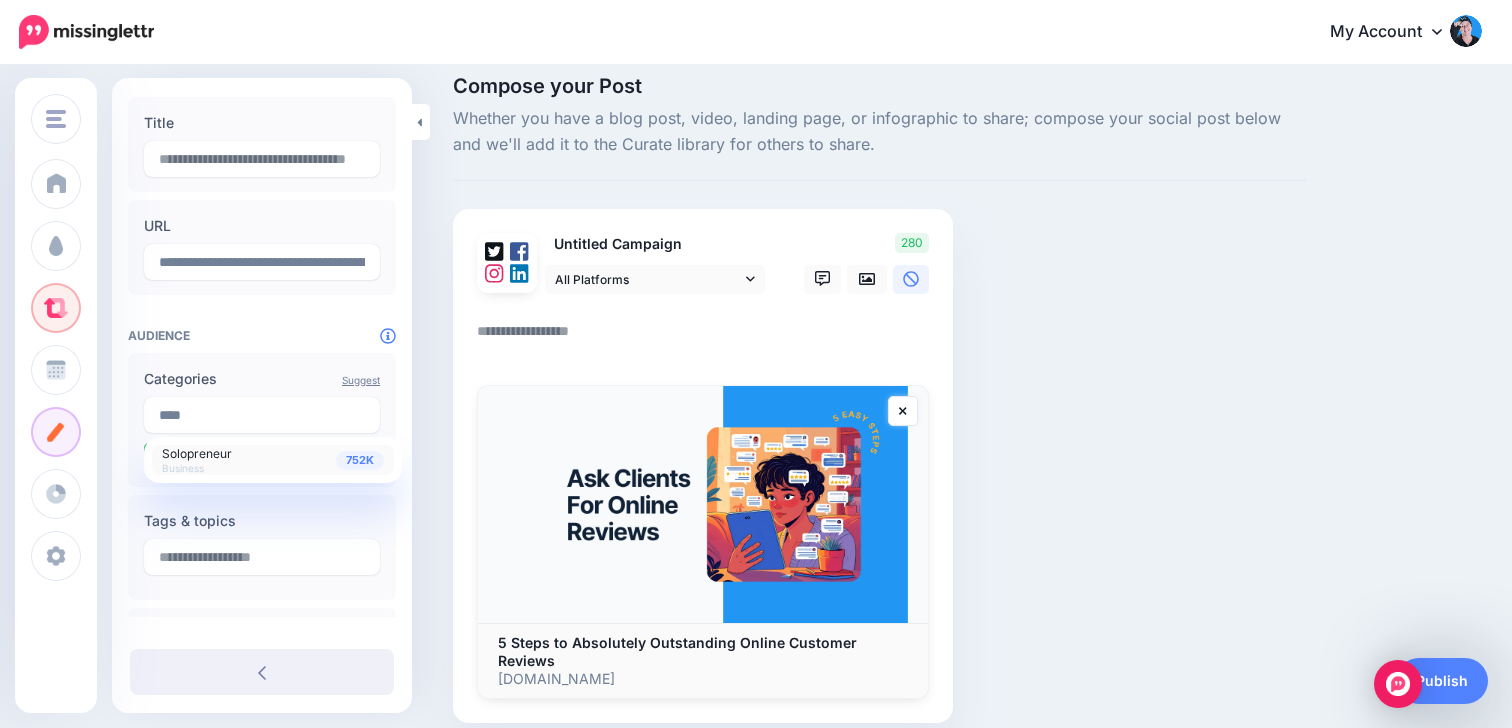 click on "Solopreneur" at bounding box center [197, 453] 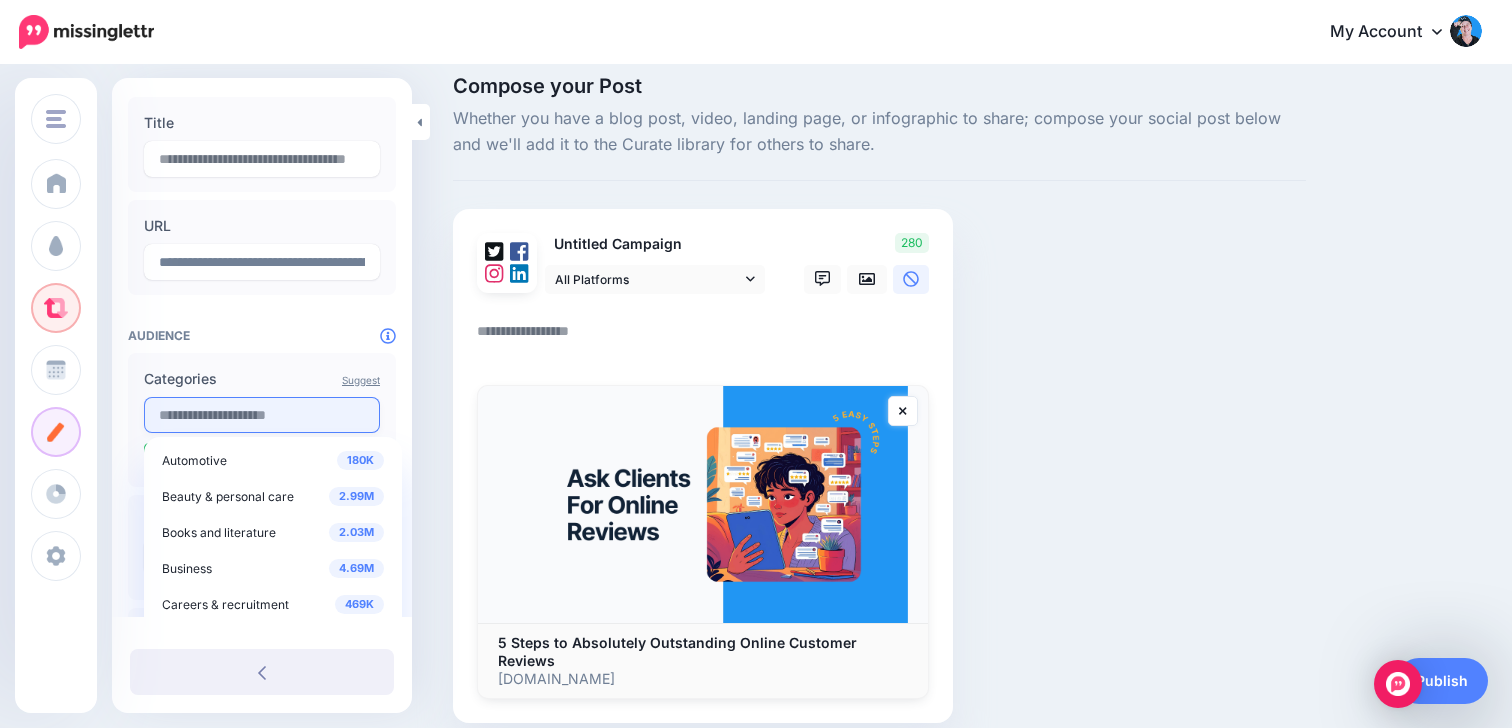 click at bounding box center [262, 415] 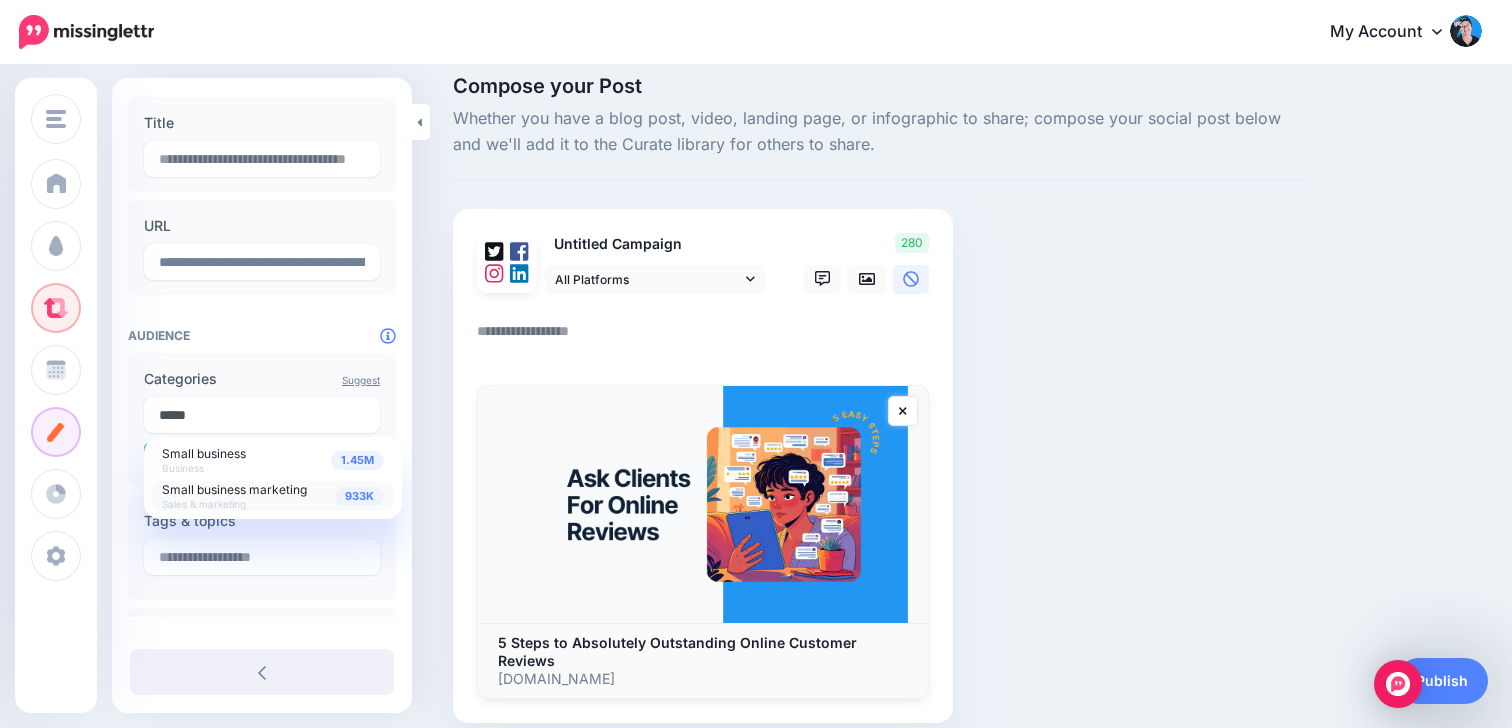 type on "*****" 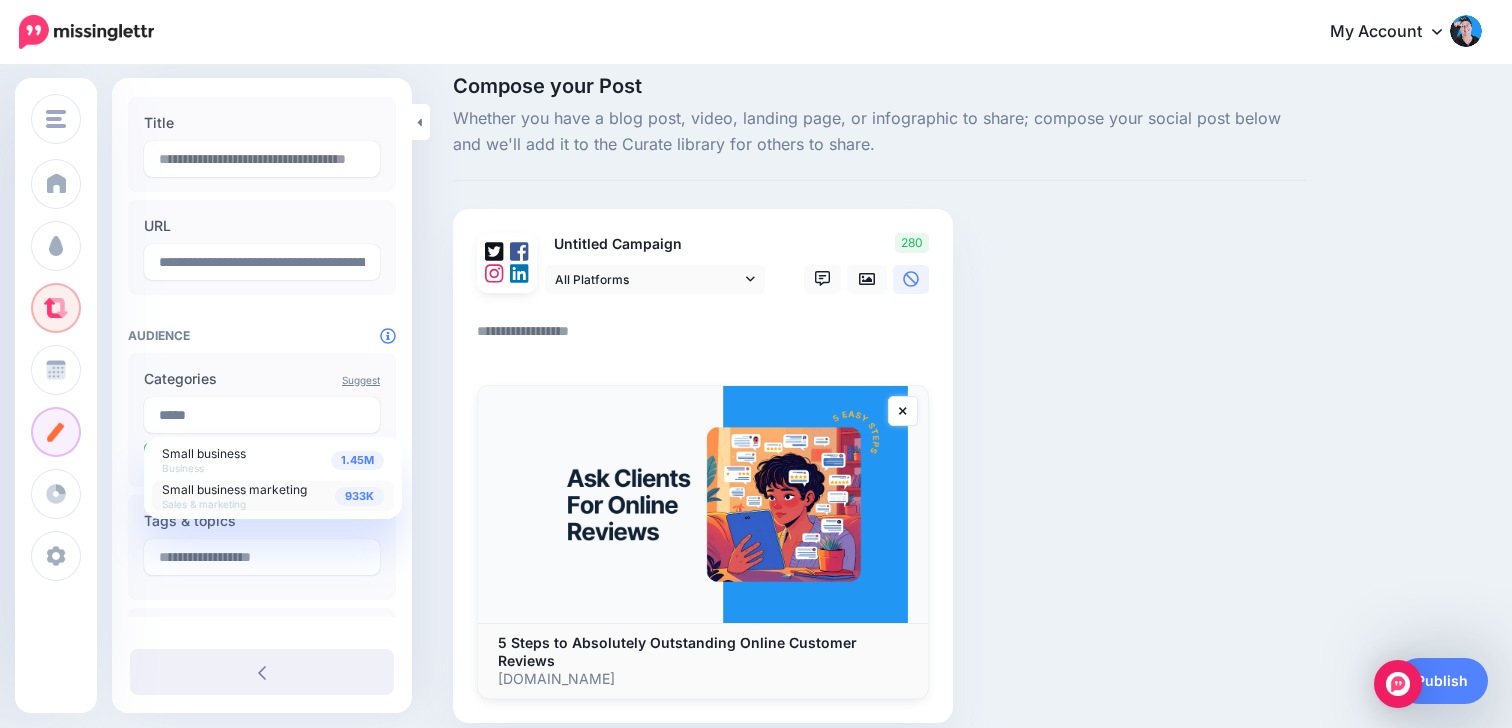 click on "Sales & marketing" at bounding box center (204, 504) 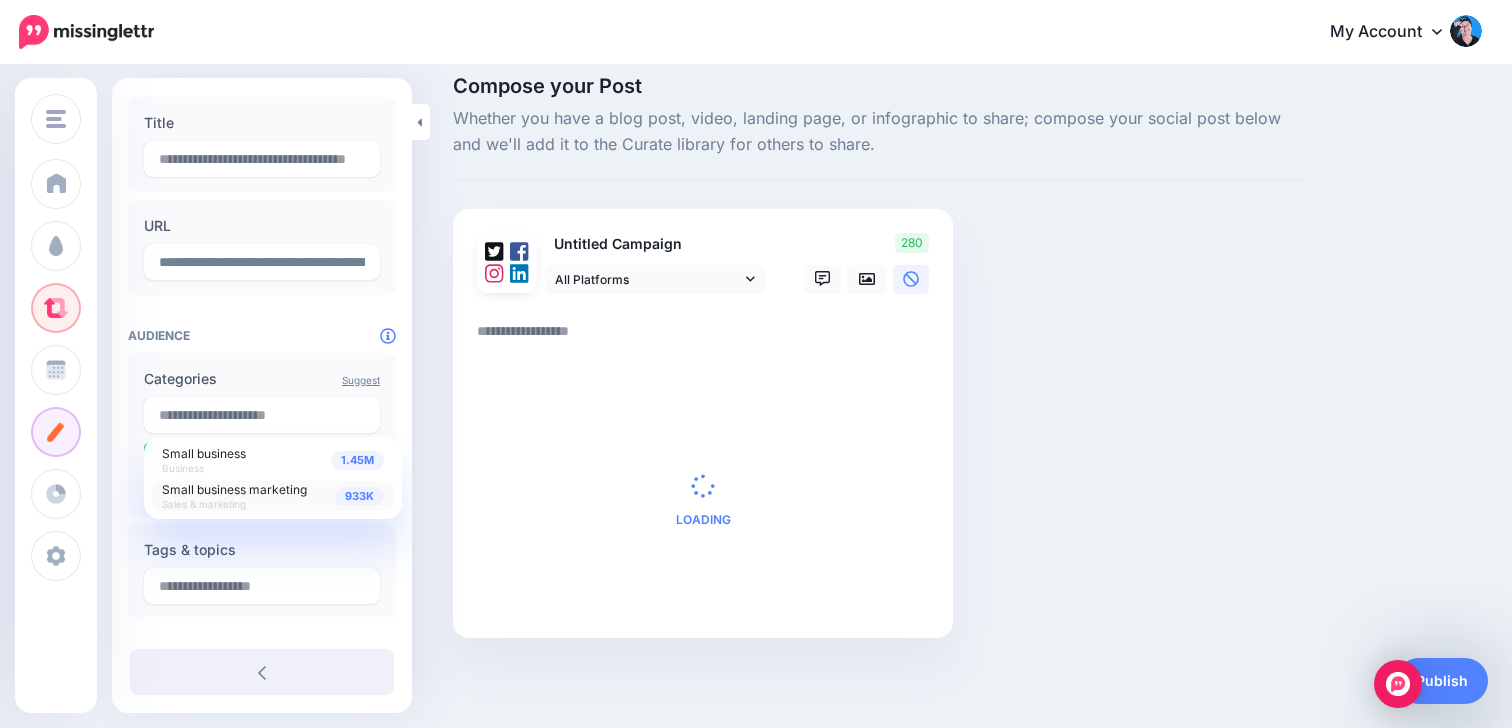 click on "Tags & topics" at bounding box center (262, 550) 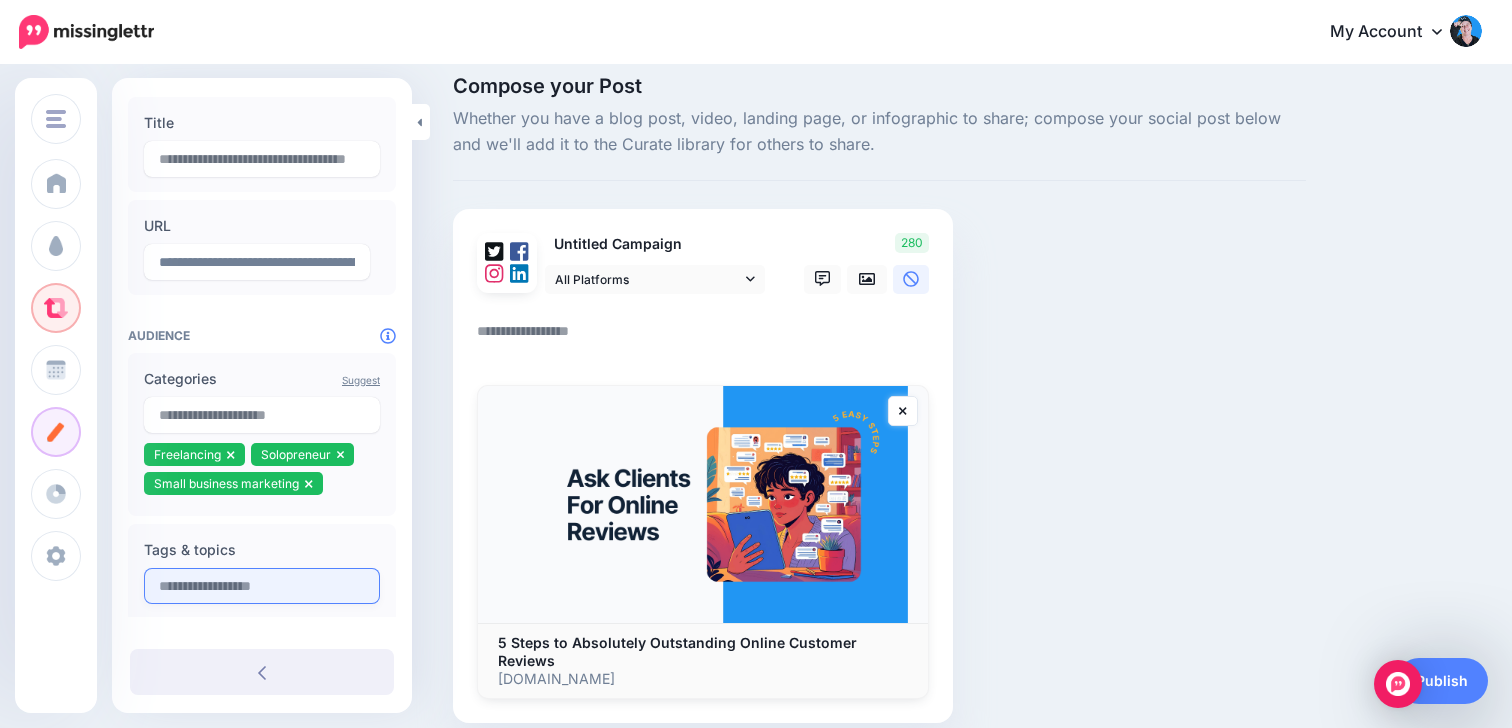 click at bounding box center [262, 586] 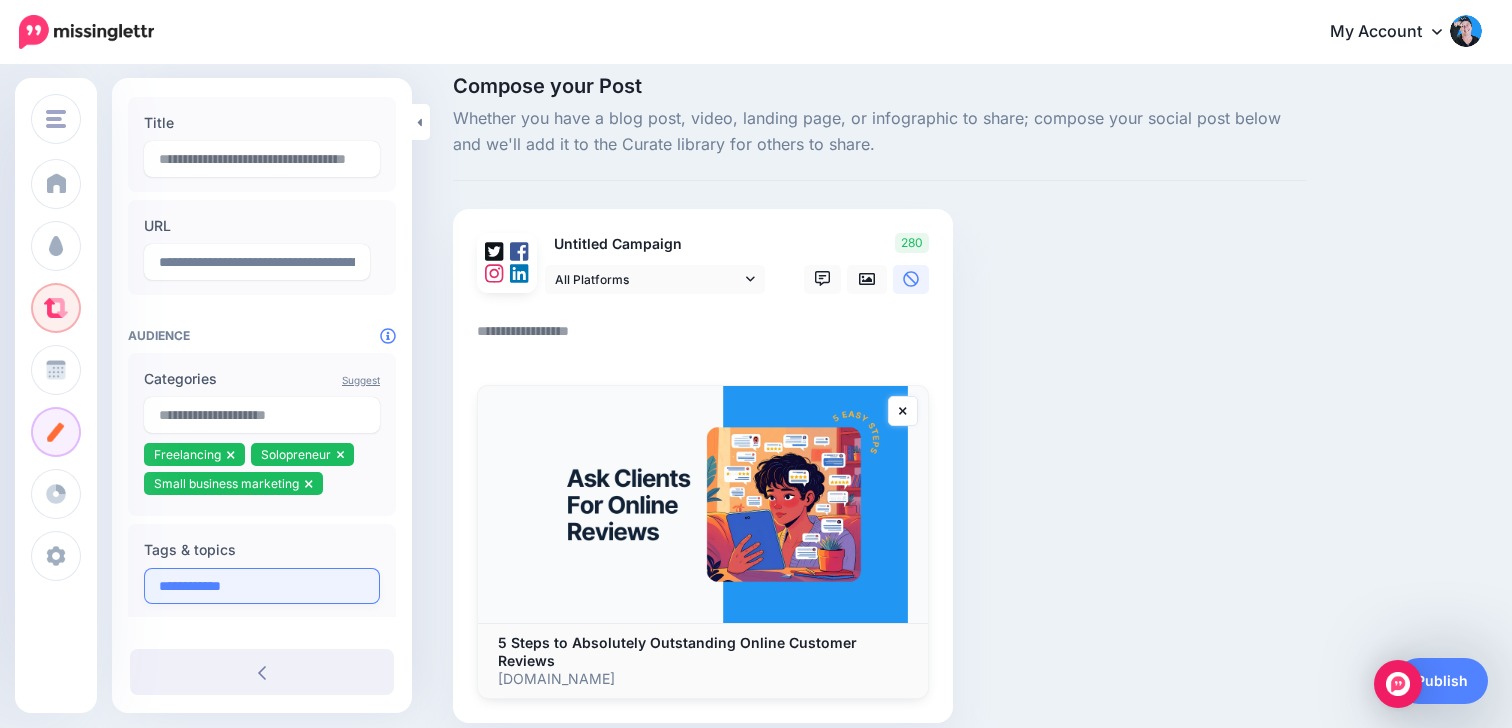 type on "**********" 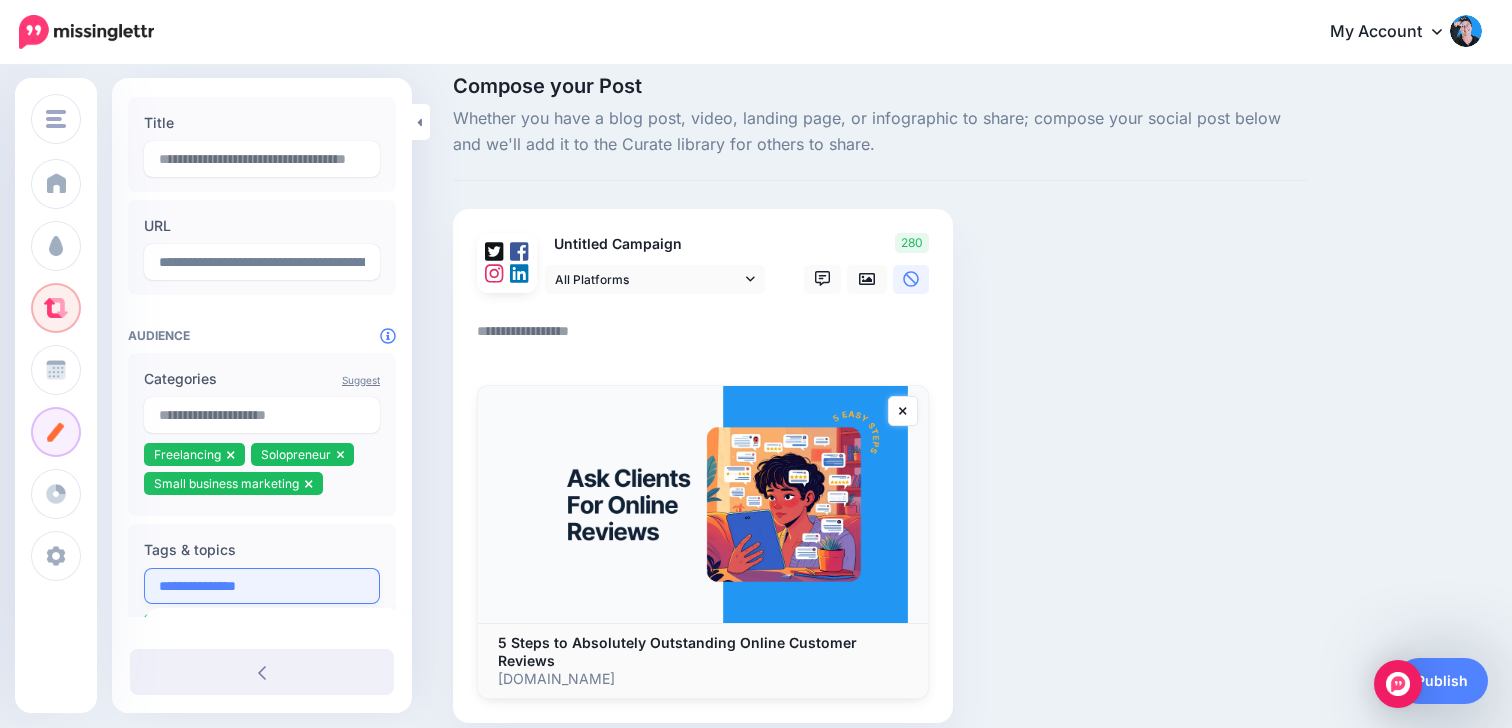 type on "**********" 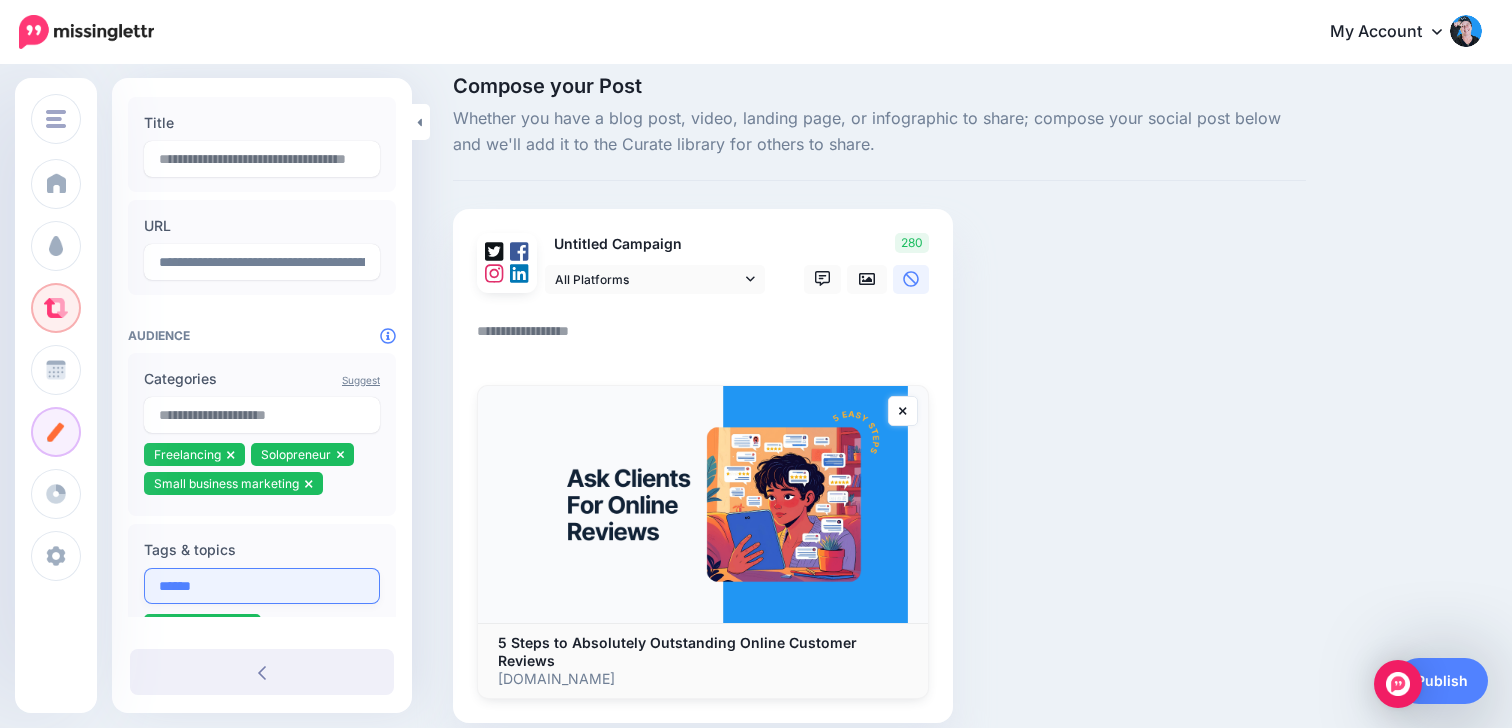 type on "*******" 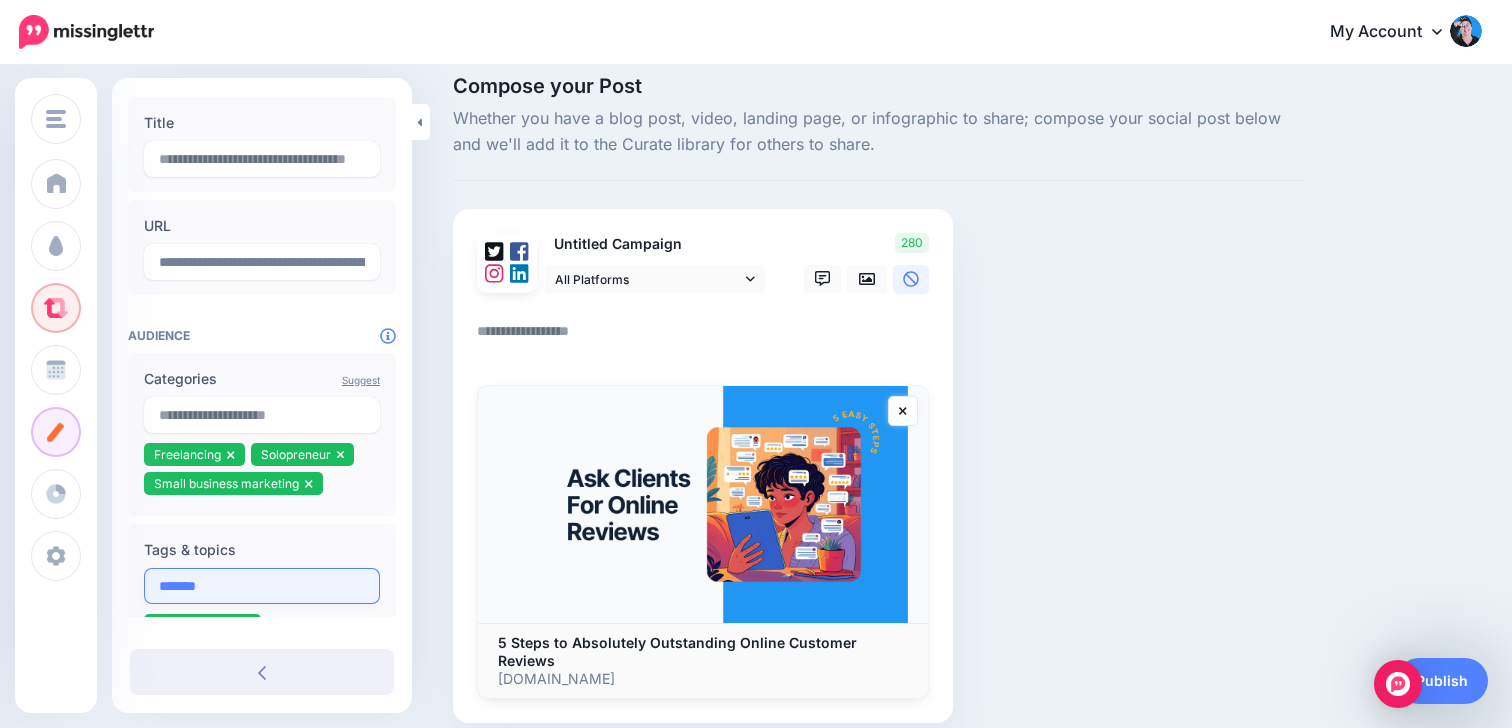 type 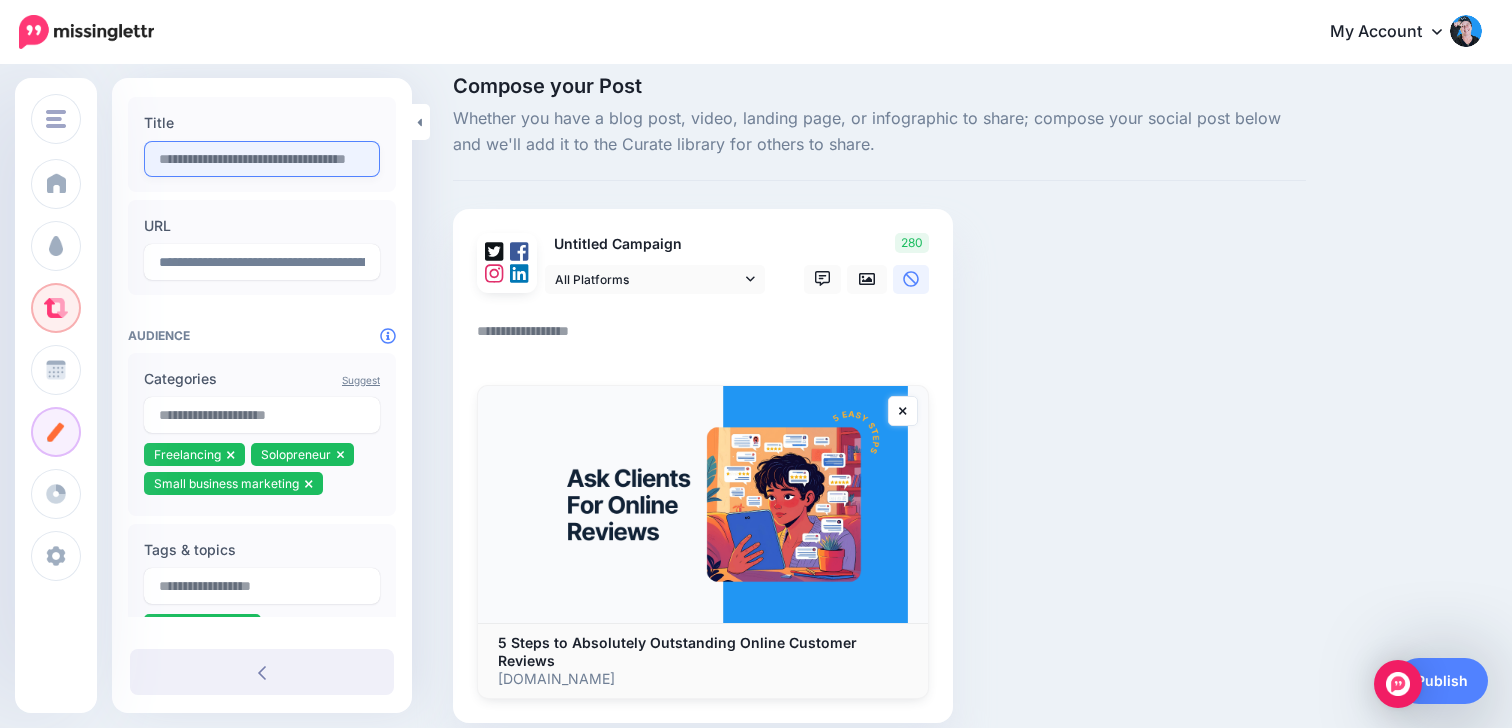 click at bounding box center [262, 159] 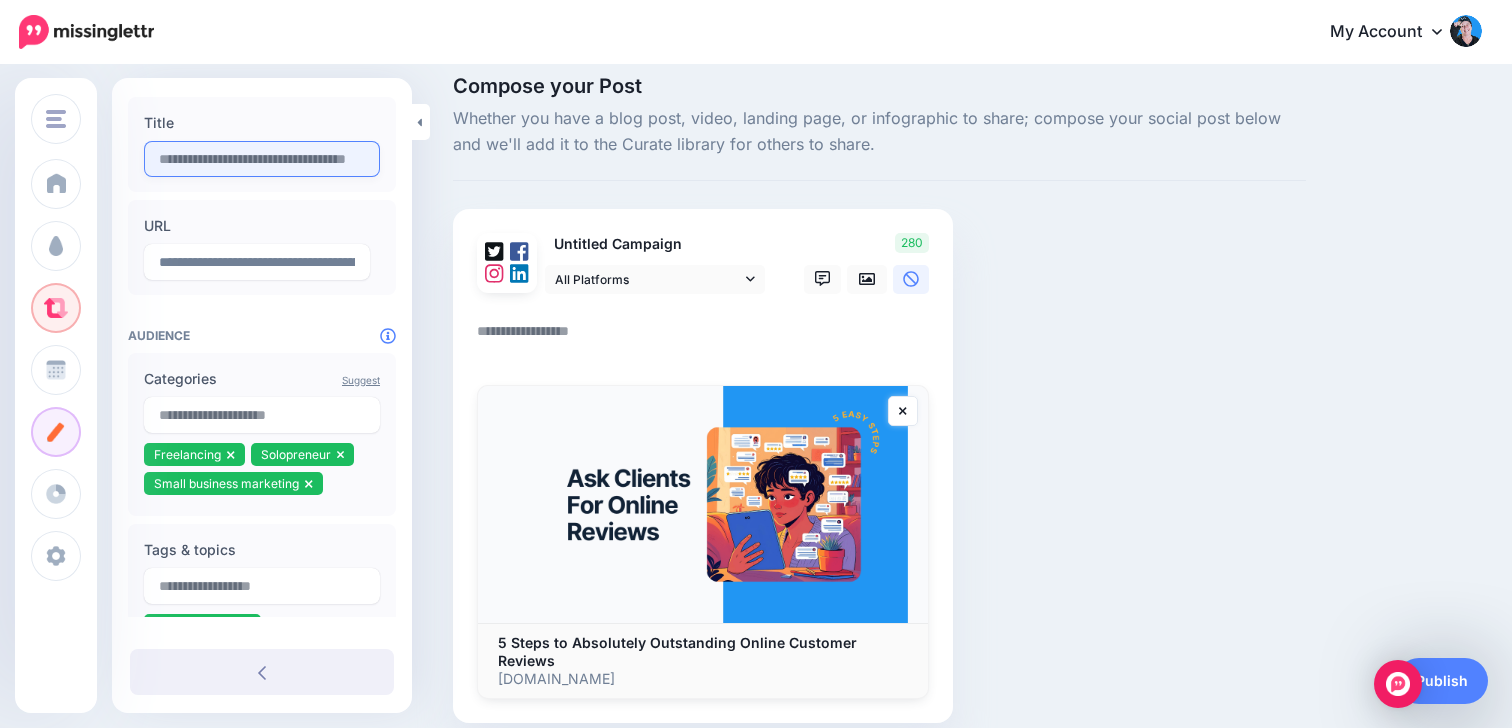 paste on "**********" 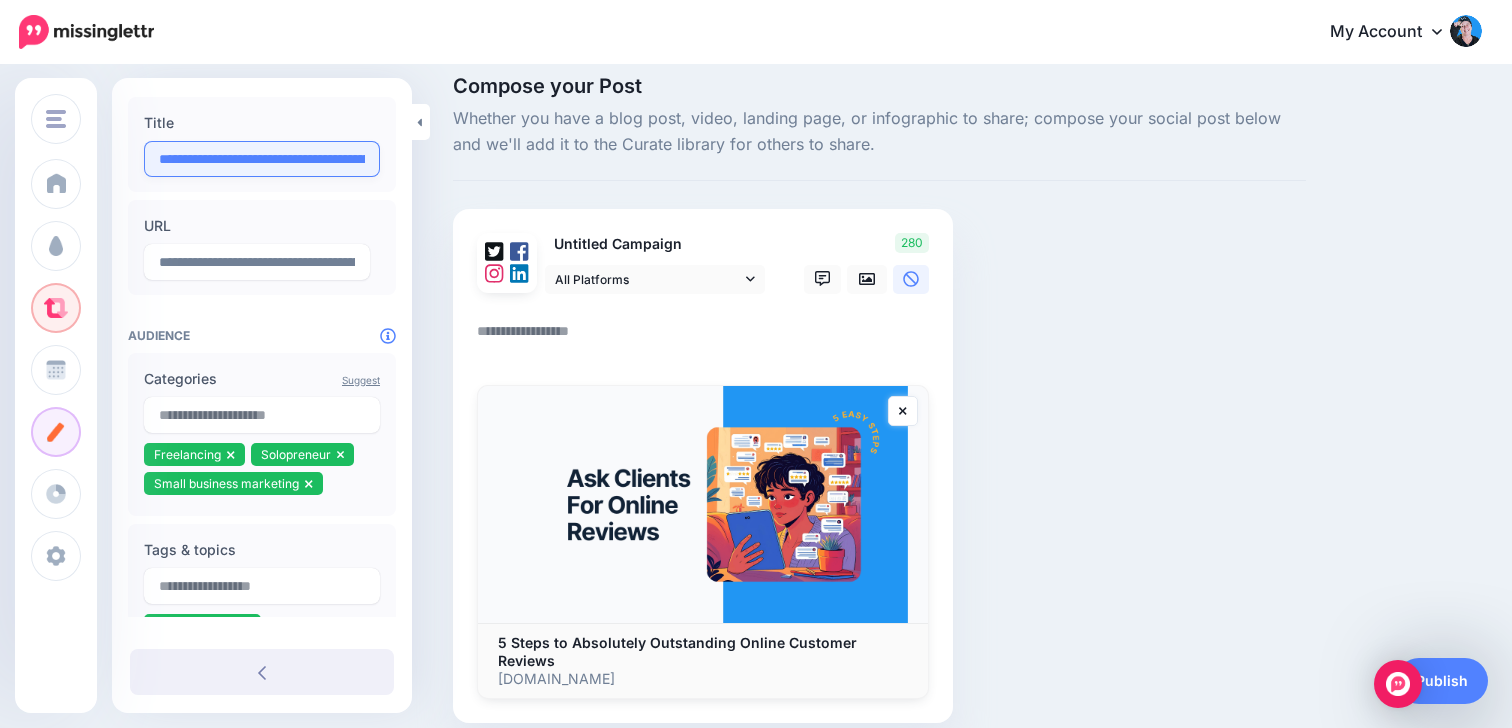 scroll, scrollTop: 0, scrollLeft: 206, axis: horizontal 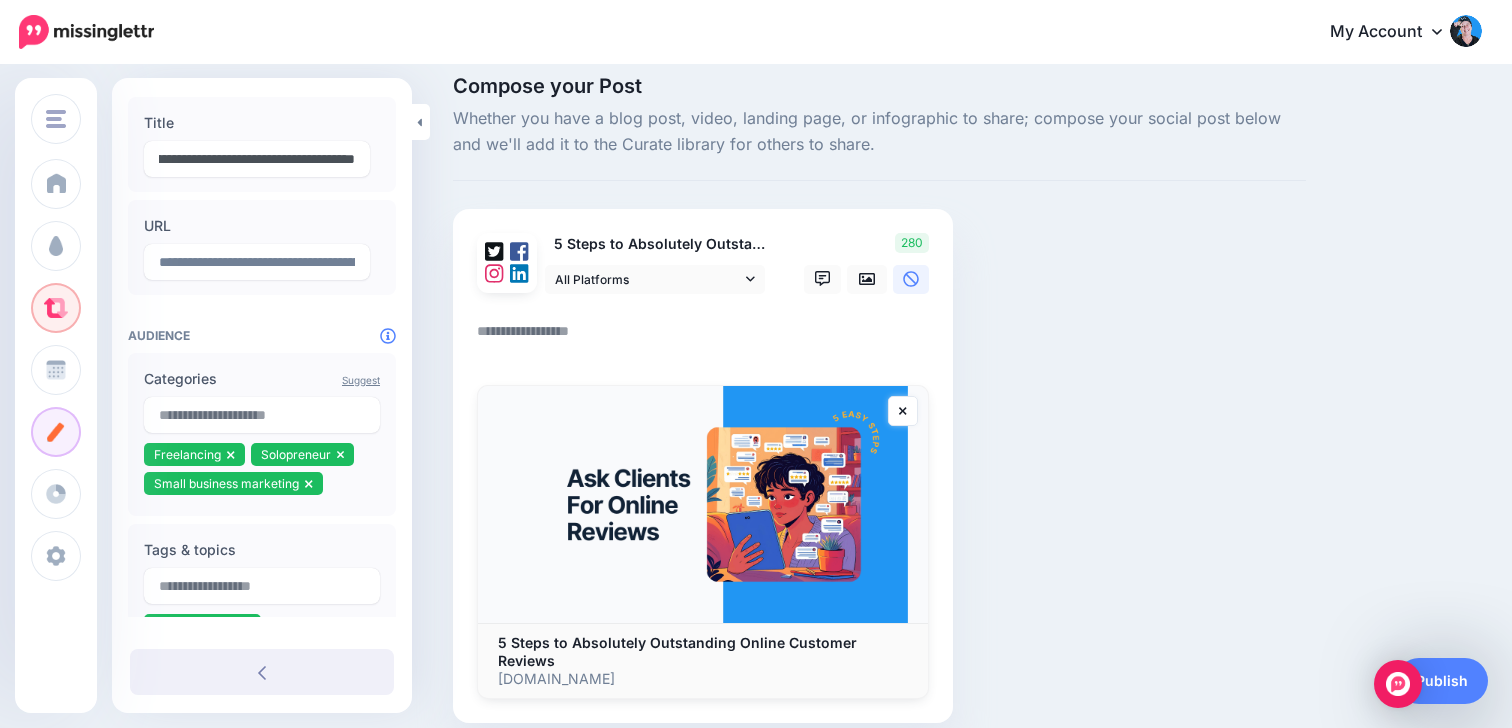 type on "**********" 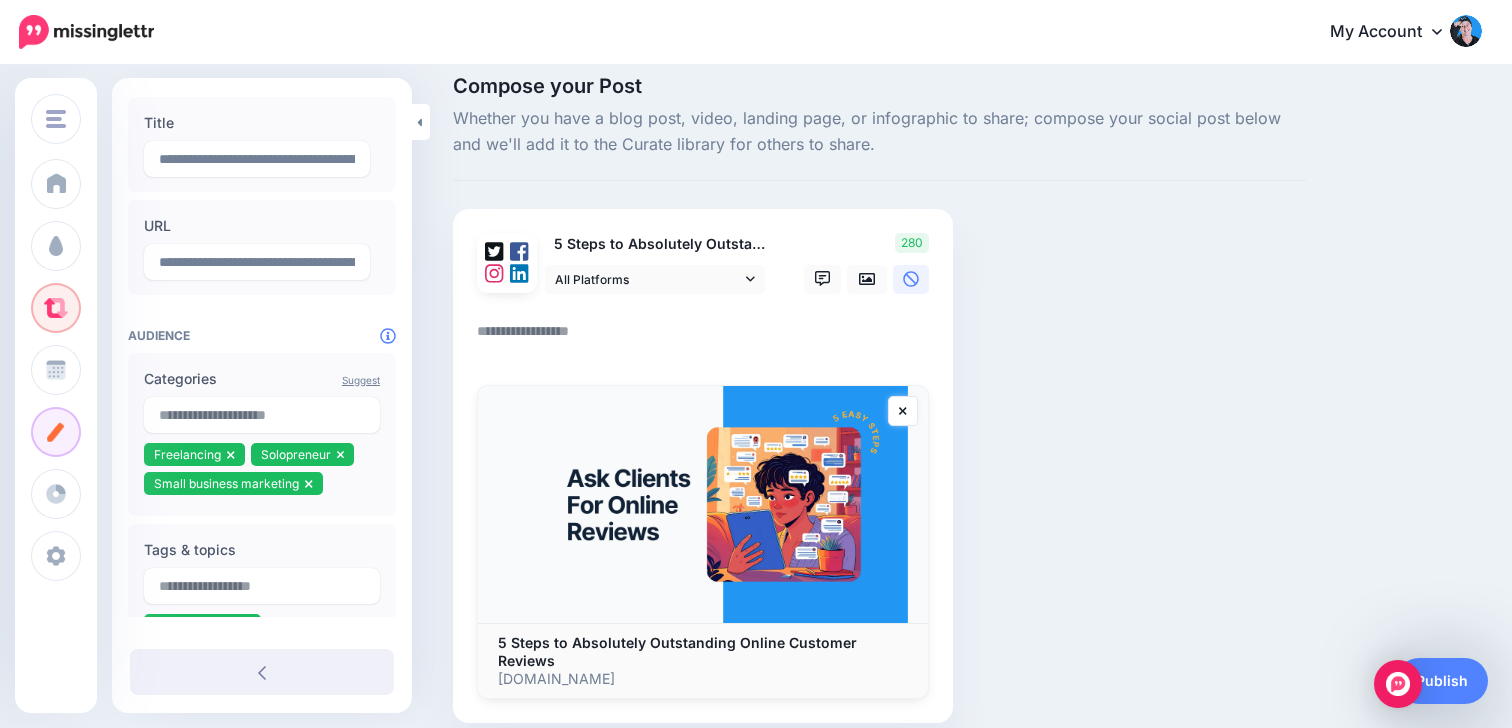 click at bounding box center (707, 338) 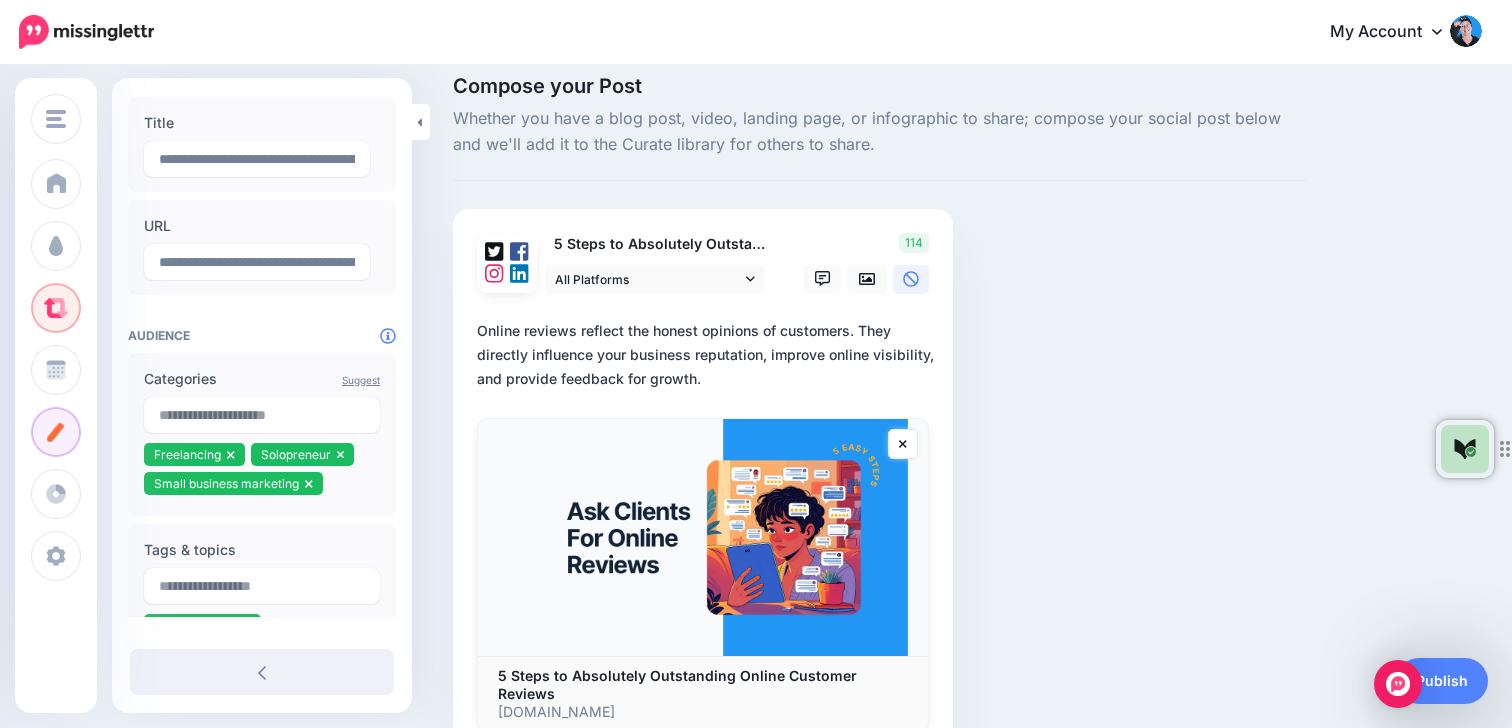 click on "**********" at bounding box center [707, 355] 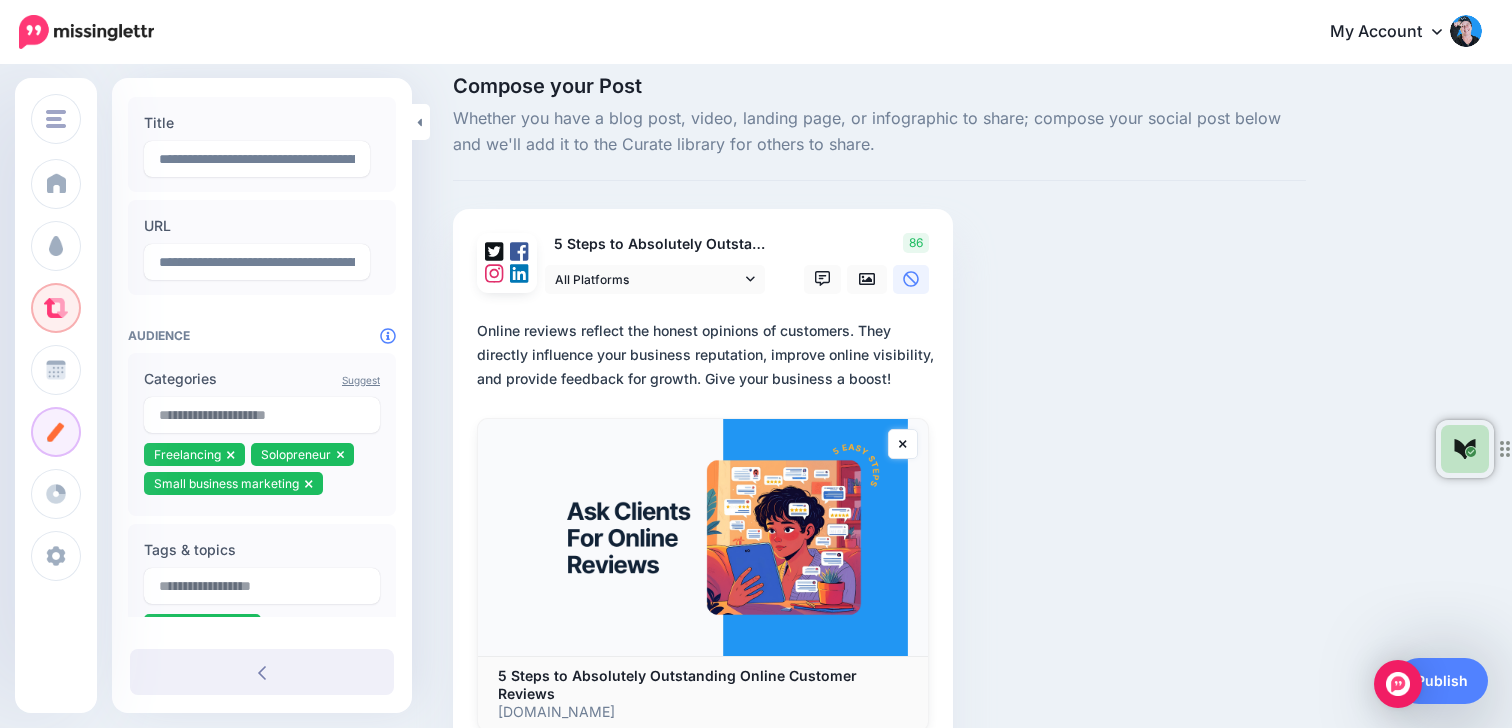 drag, startPoint x: 901, startPoint y: 373, endPoint x: 707, endPoint y: 373, distance: 194 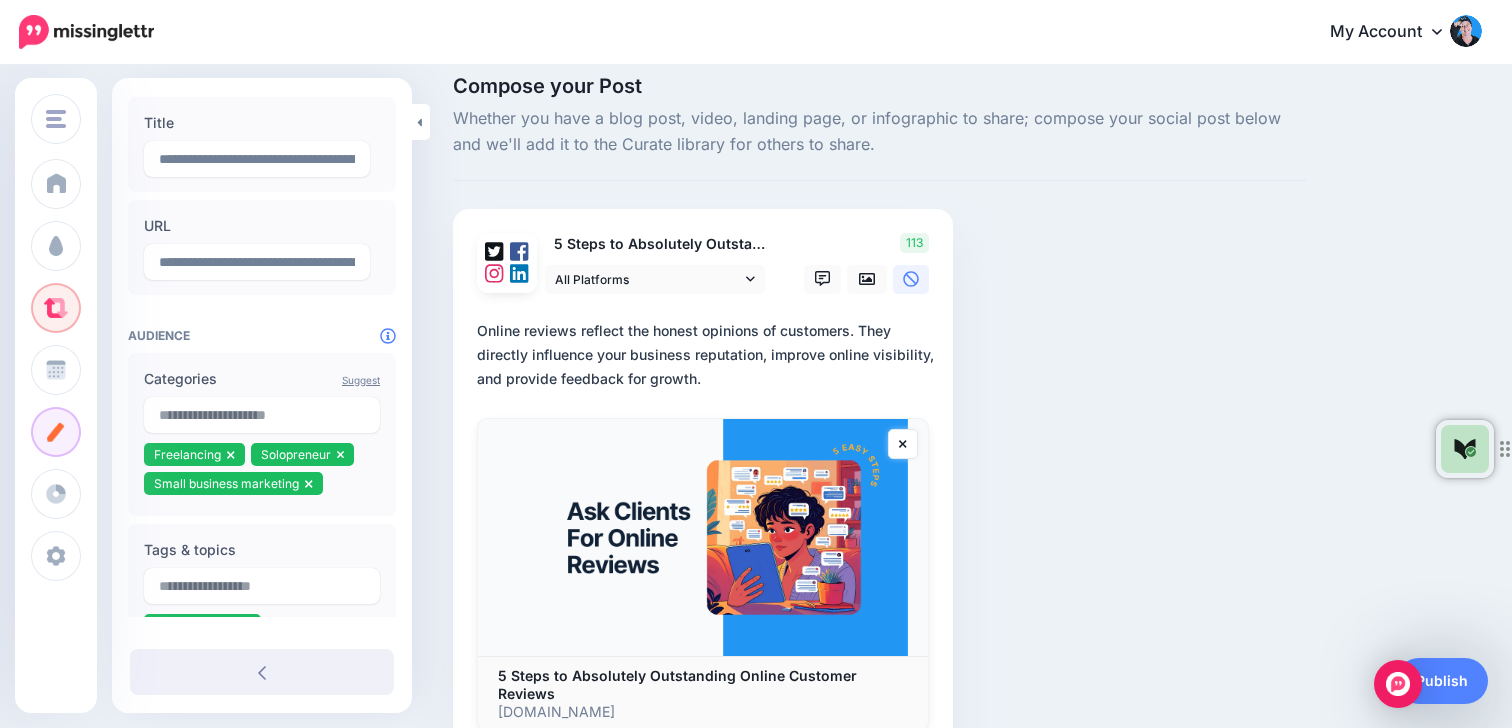 click on "**********" at bounding box center (707, 355) 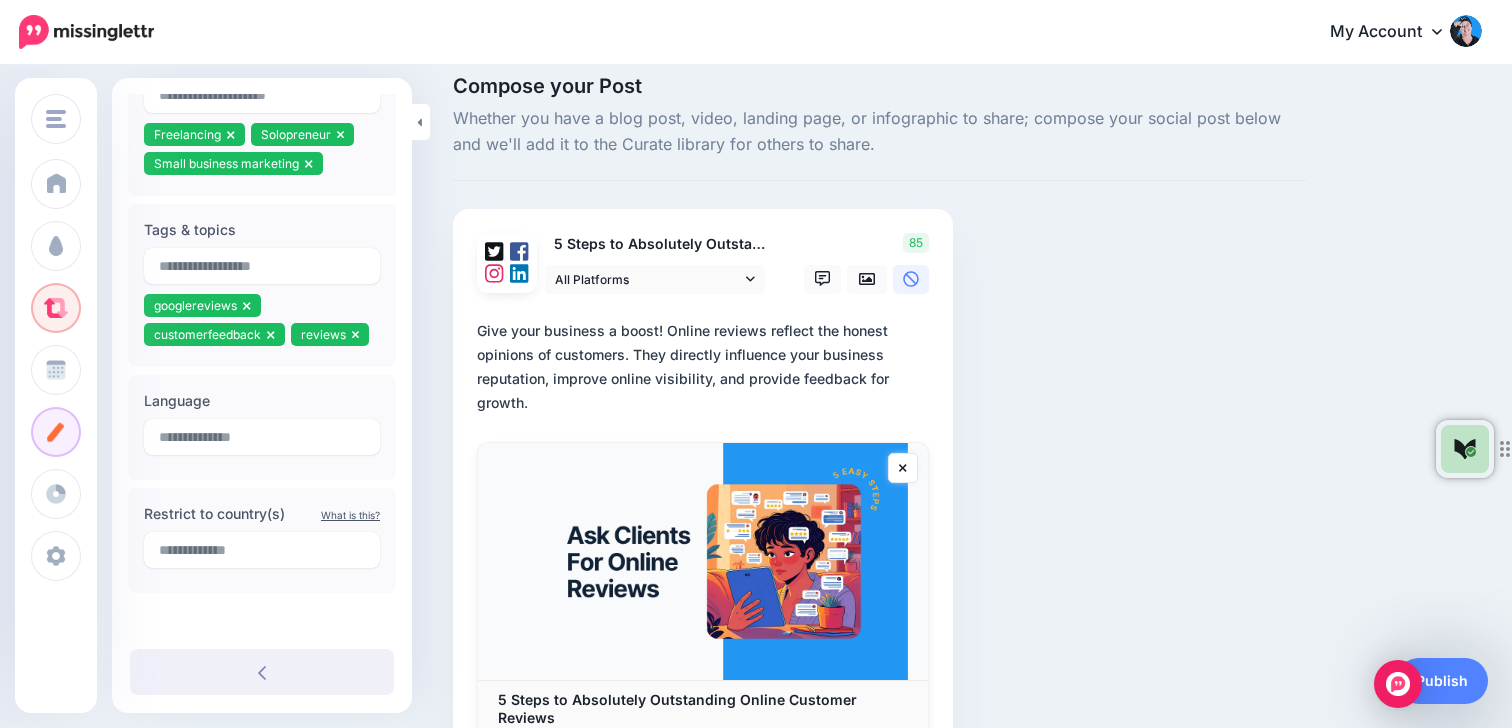 scroll, scrollTop: 496, scrollLeft: 0, axis: vertical 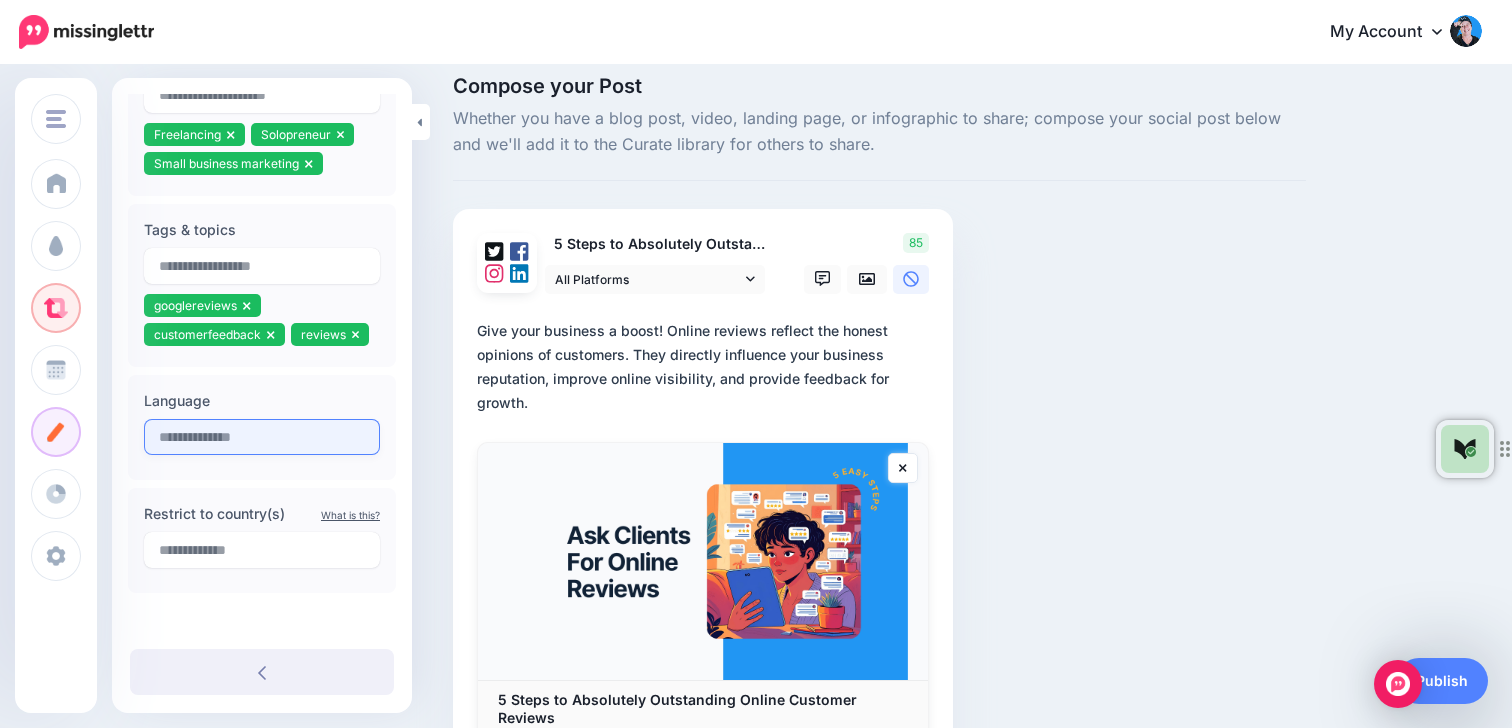 type on "**********" 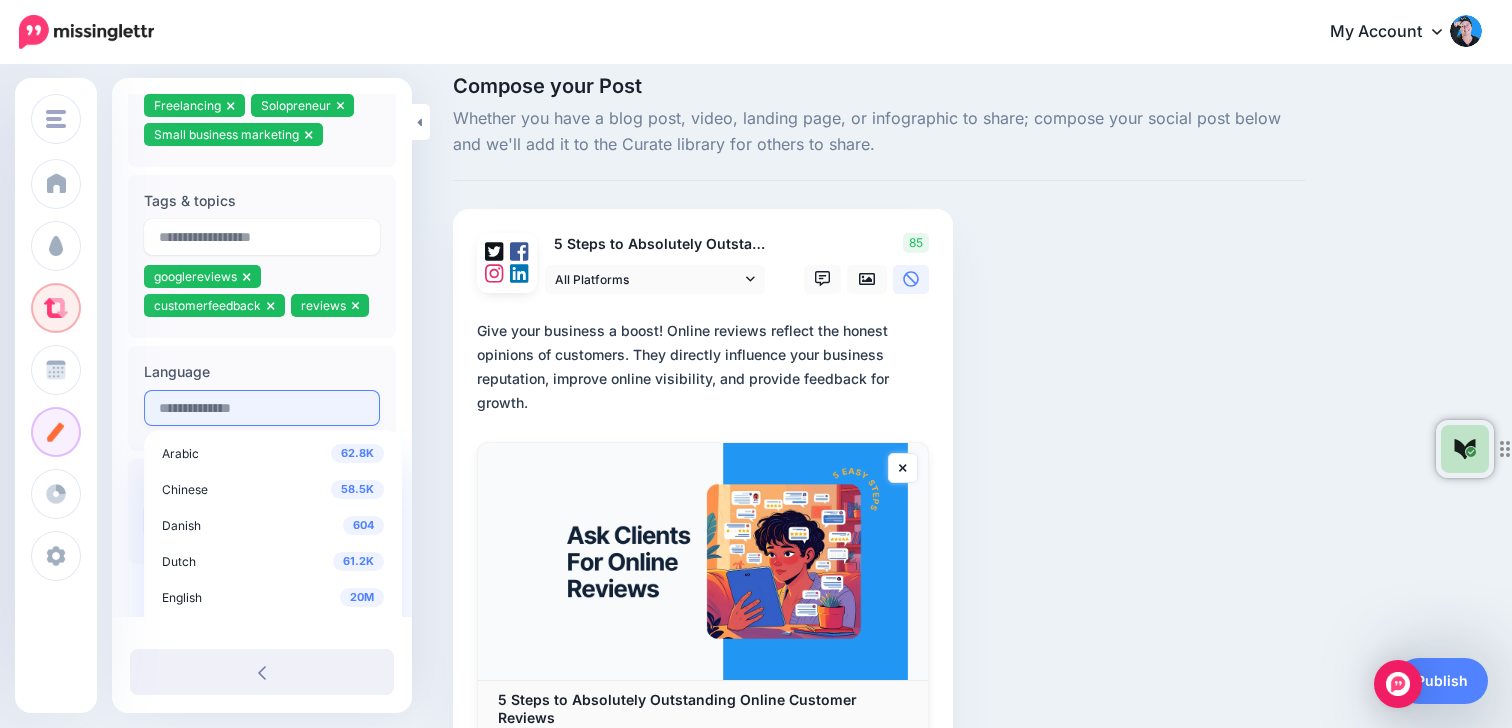 click on "Language
62.8K
Arabic
58.5K
Chinese
604
Danish
61.2K
Dutch
20M
English
11.6K
Finnish" at bounding box center [262, 398] 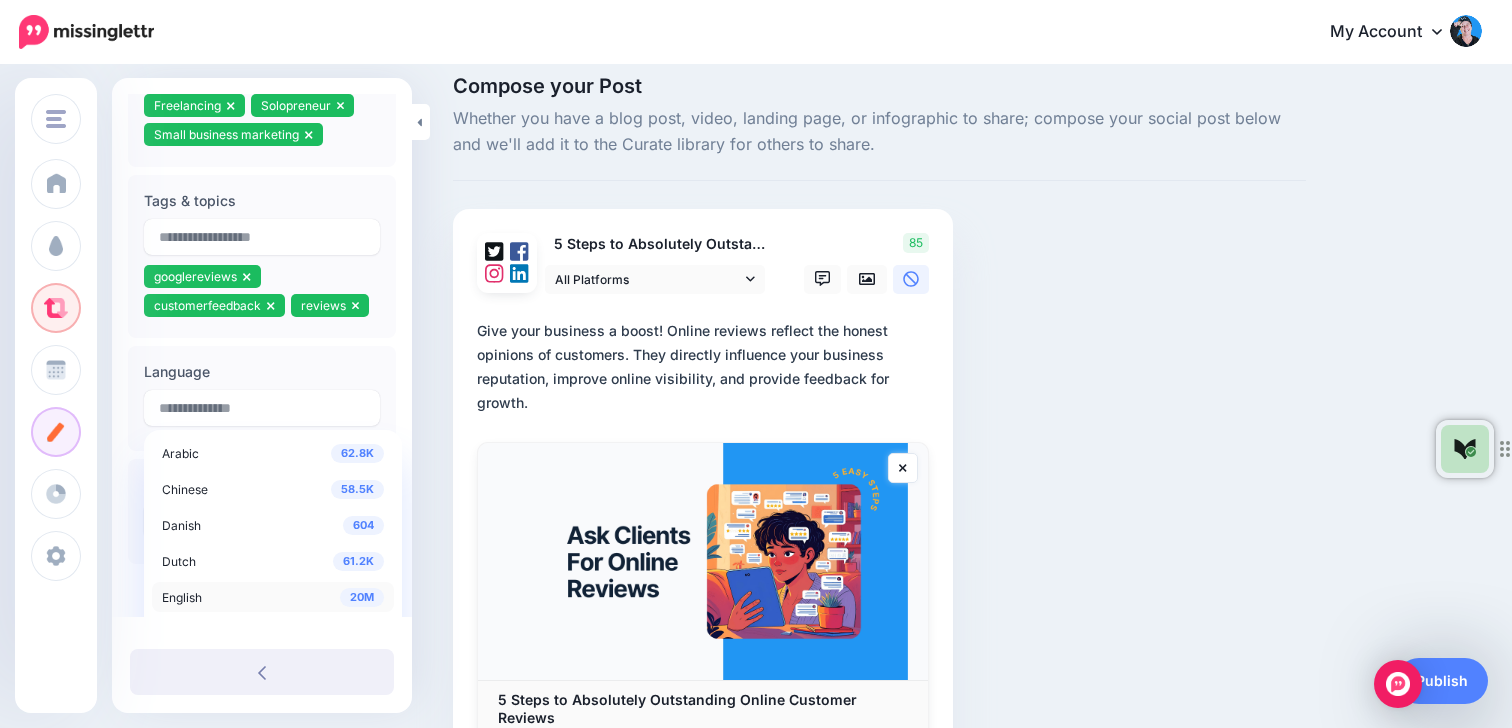 click on "20M
English" at bounding box center (273, 597) 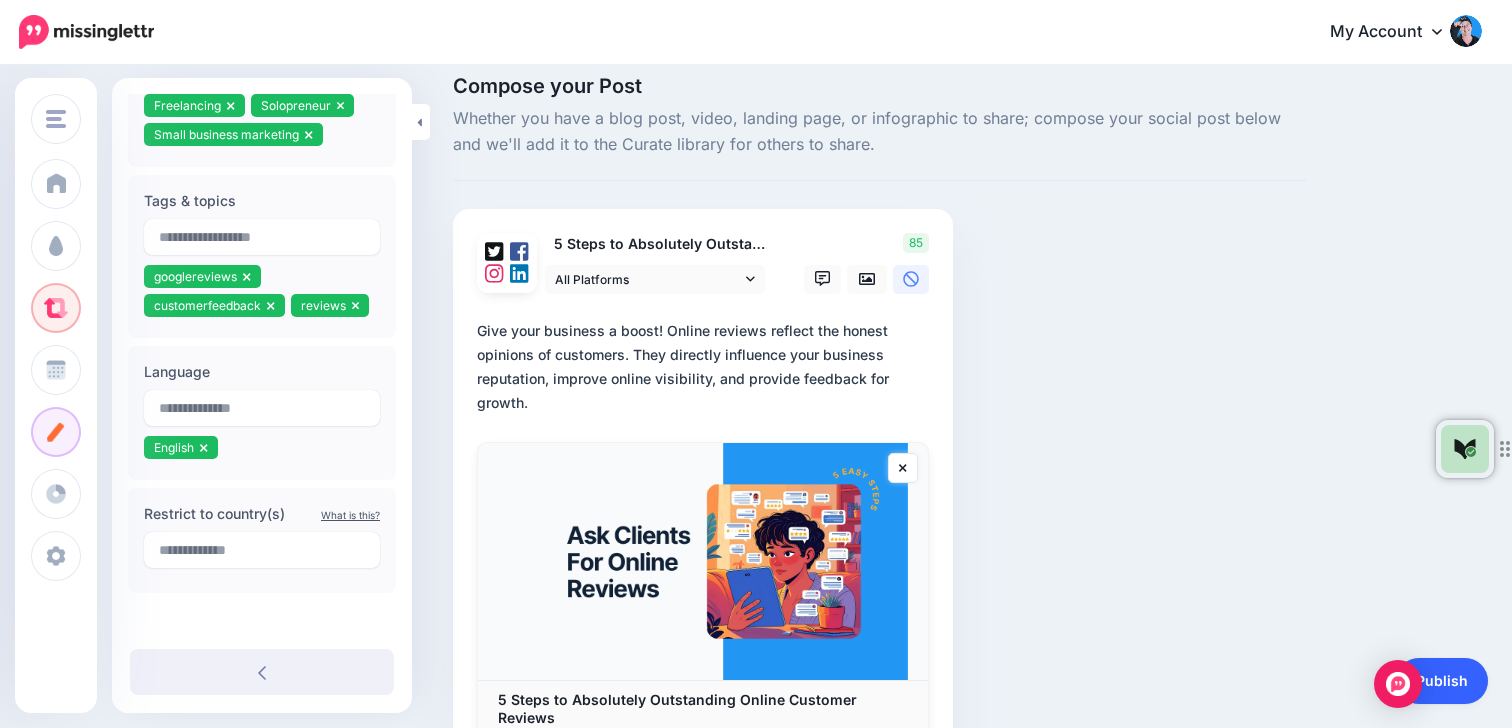 click on "Publish" at bounding box center [1442, 681] 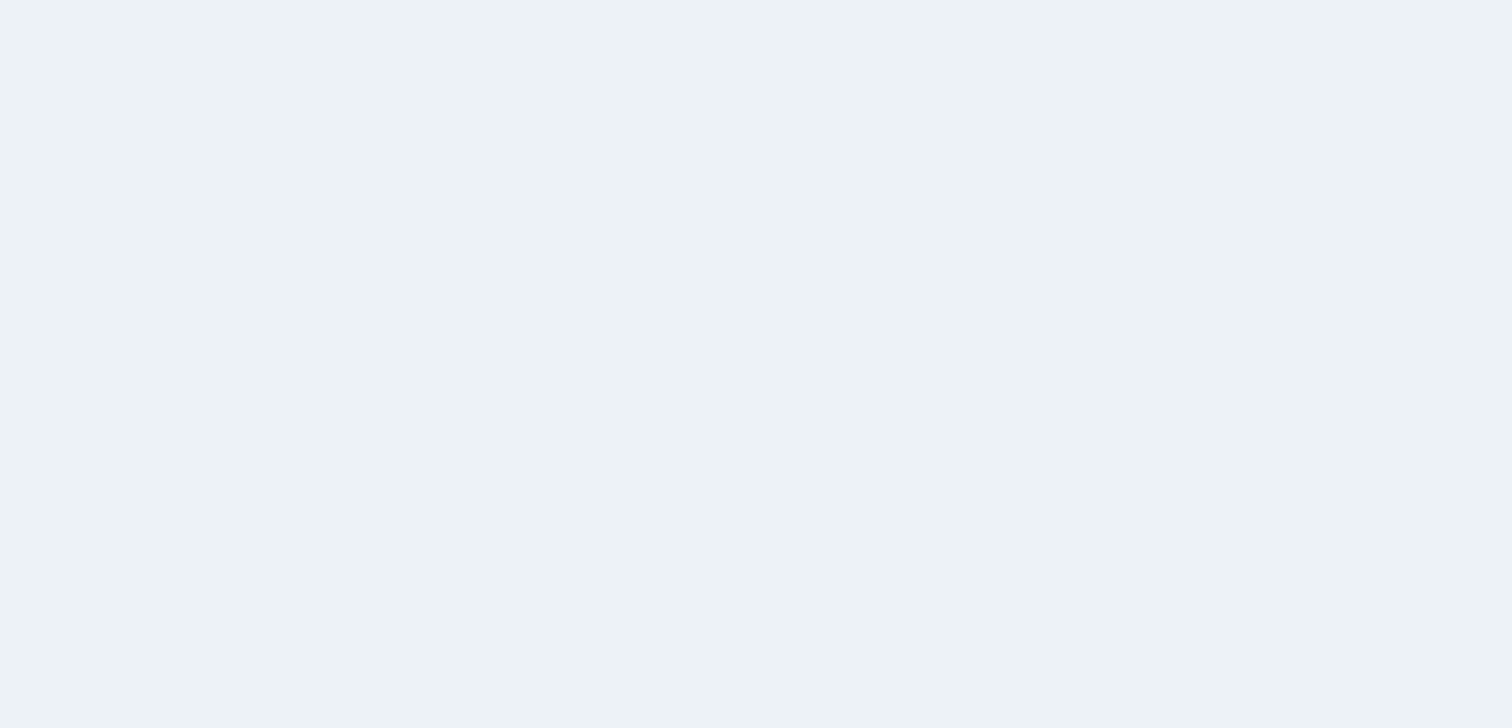scroll, scrollTop: 0, scrollLeft: 0, axis: both 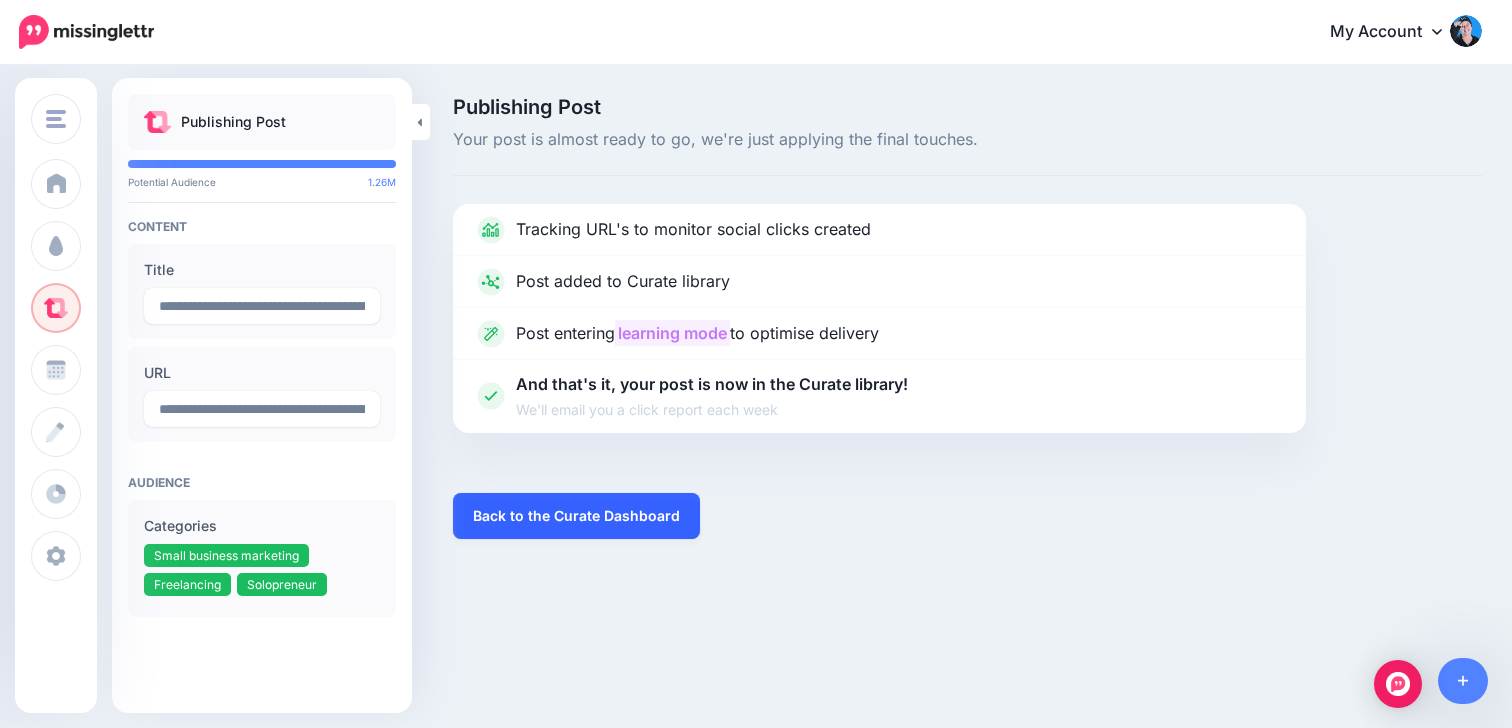 click on "Back to the Curate Dashboard" at bounding box center (576, 516) 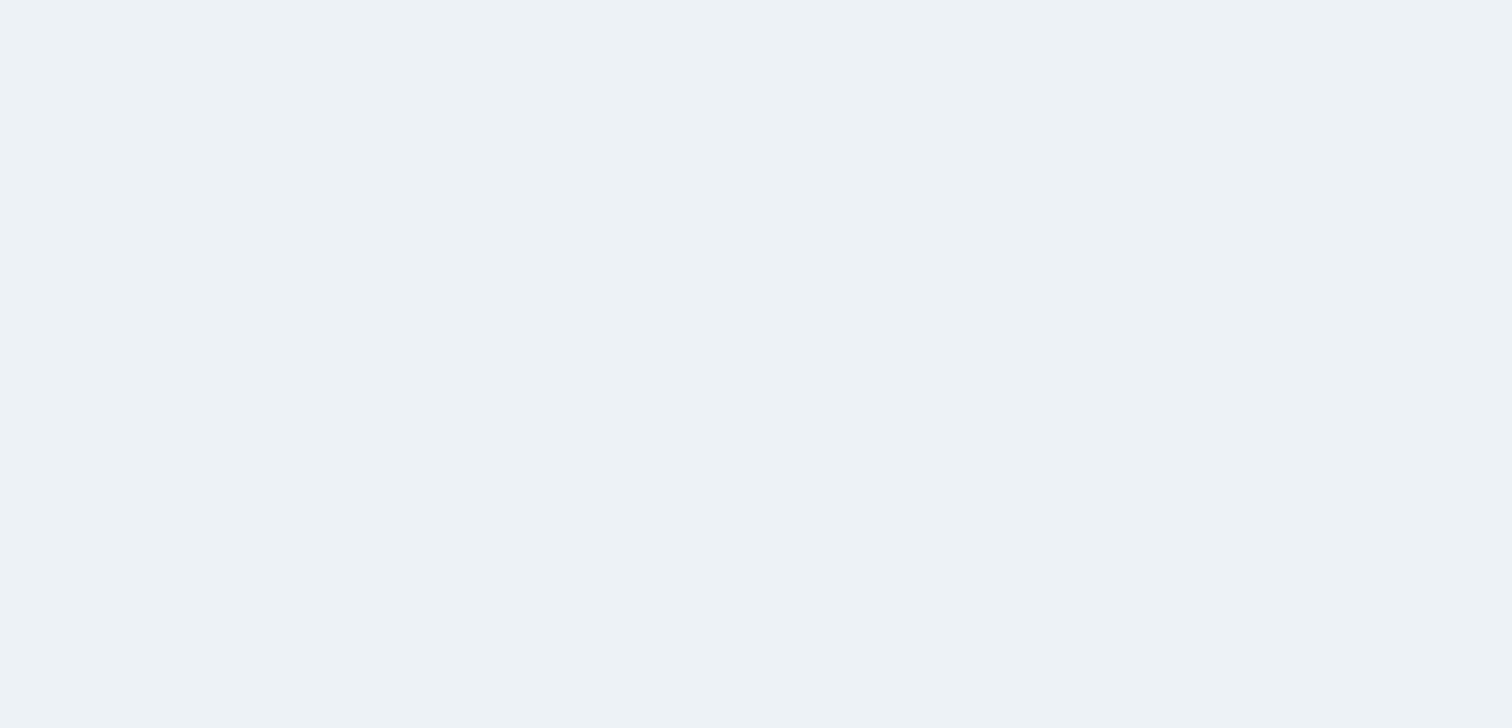scroll, scrollTop: 0, scrollLeft: 0, axis: both 